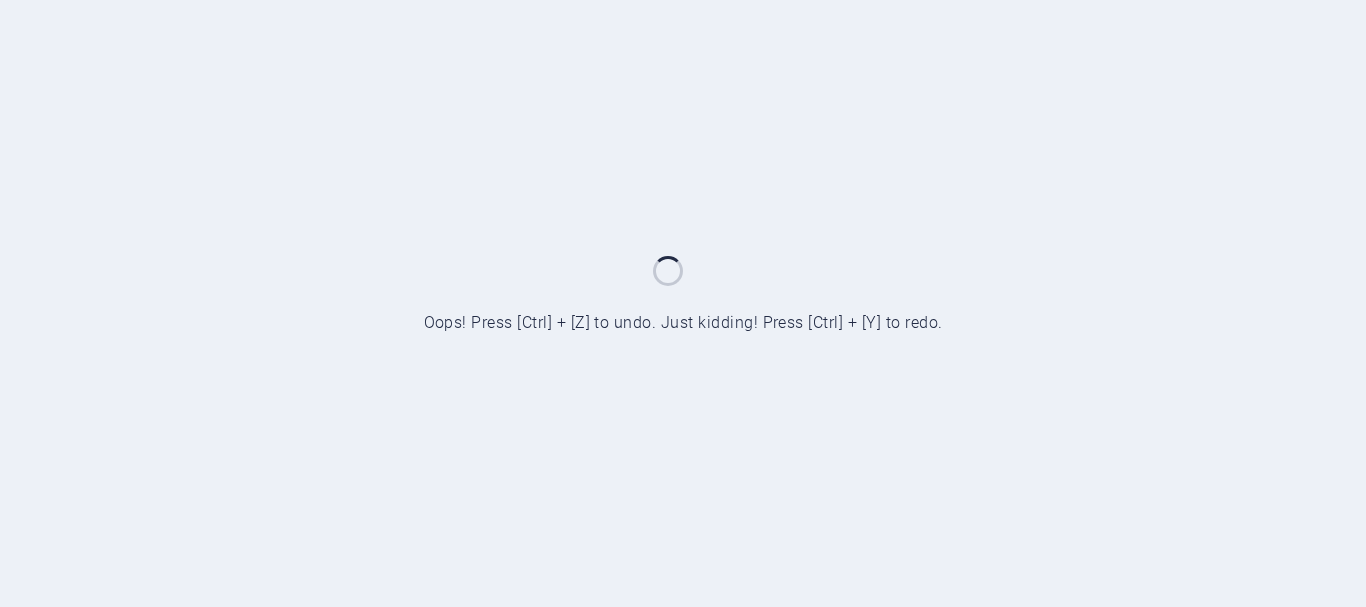scroll, scrollTop: 0, scrollLeft: 0, axis: both 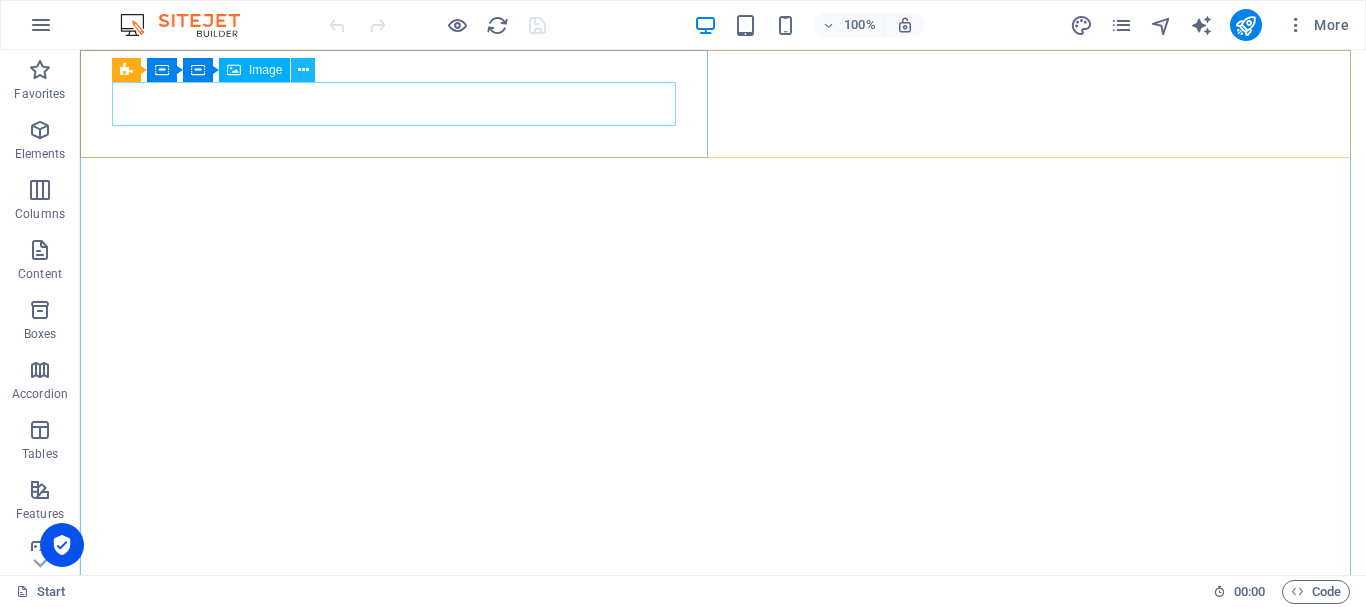 click at bounding box center [303, 70] 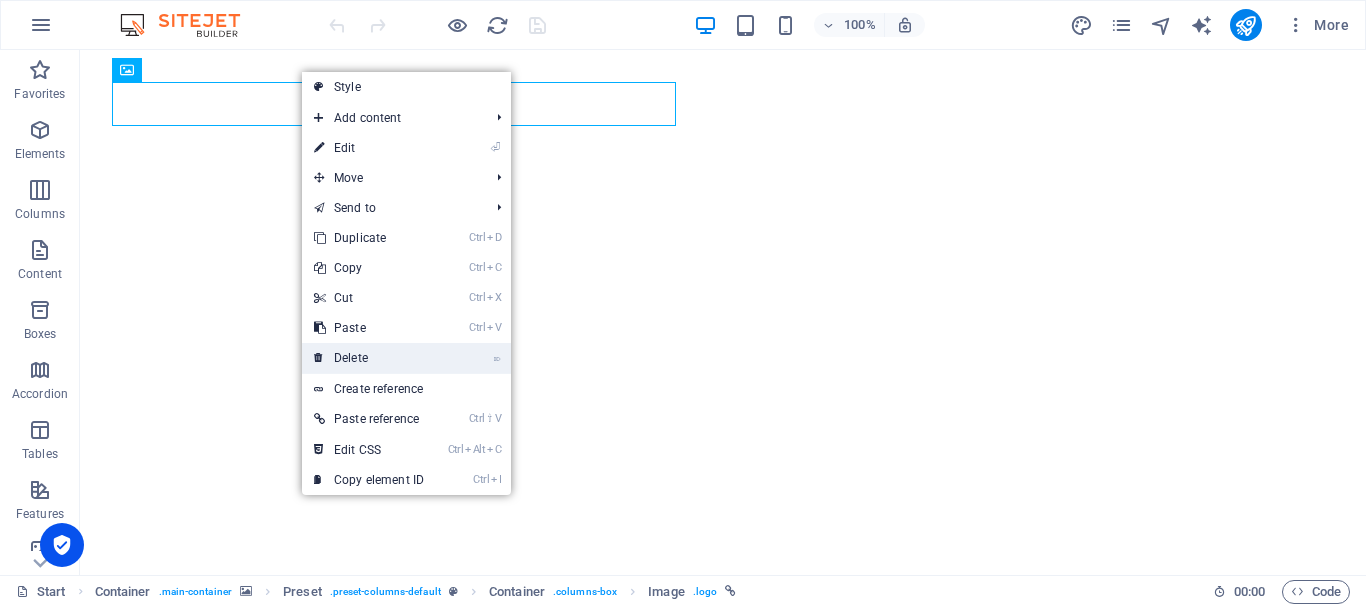 click on "⌦  Delete" at bounding box center (369, 358) 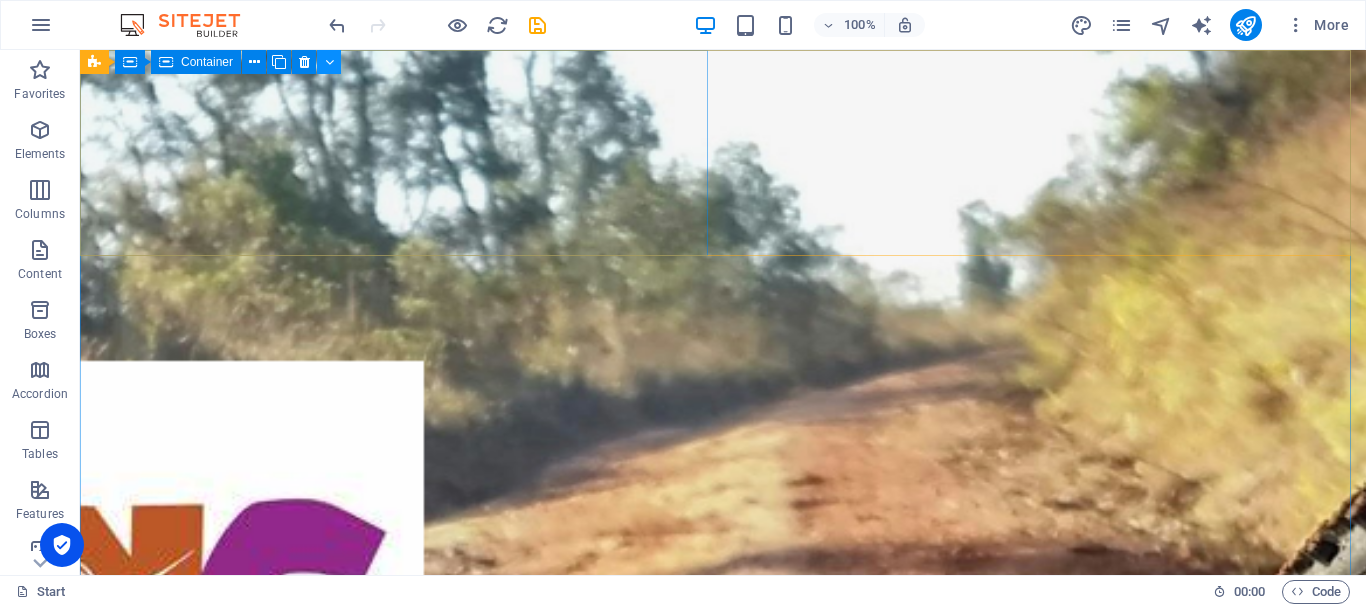 scroll, scrollTop: 0, scrollLeft: 0, axis: both 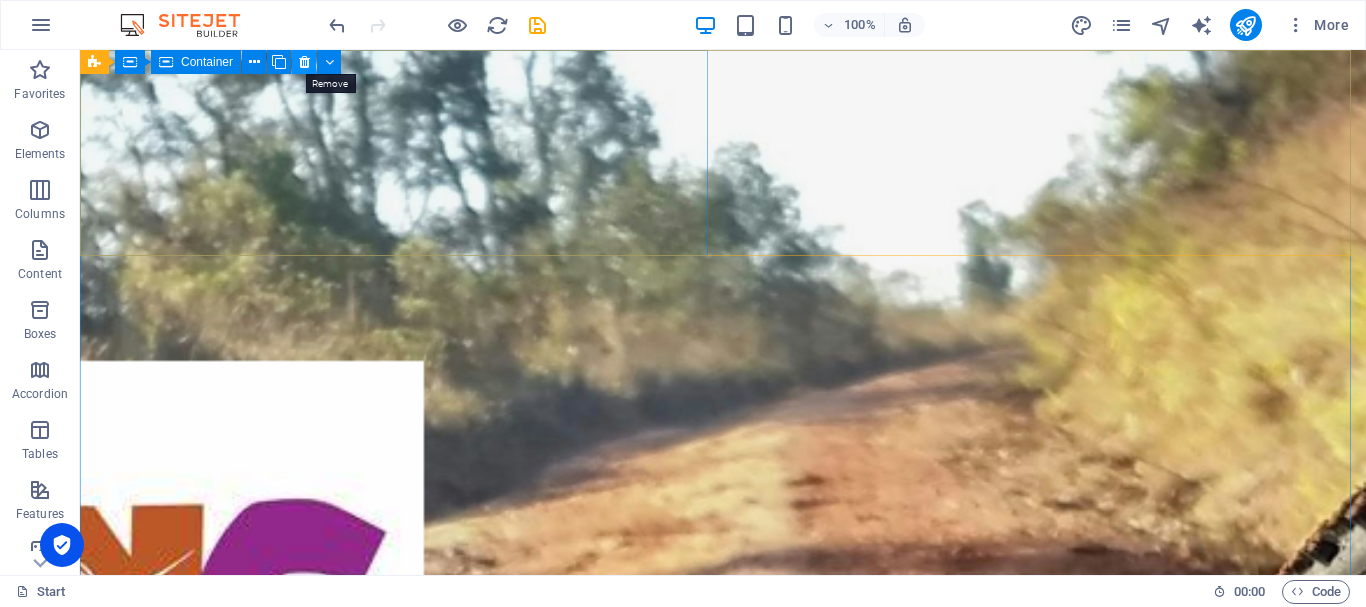 click at bounding box center (304, 62) 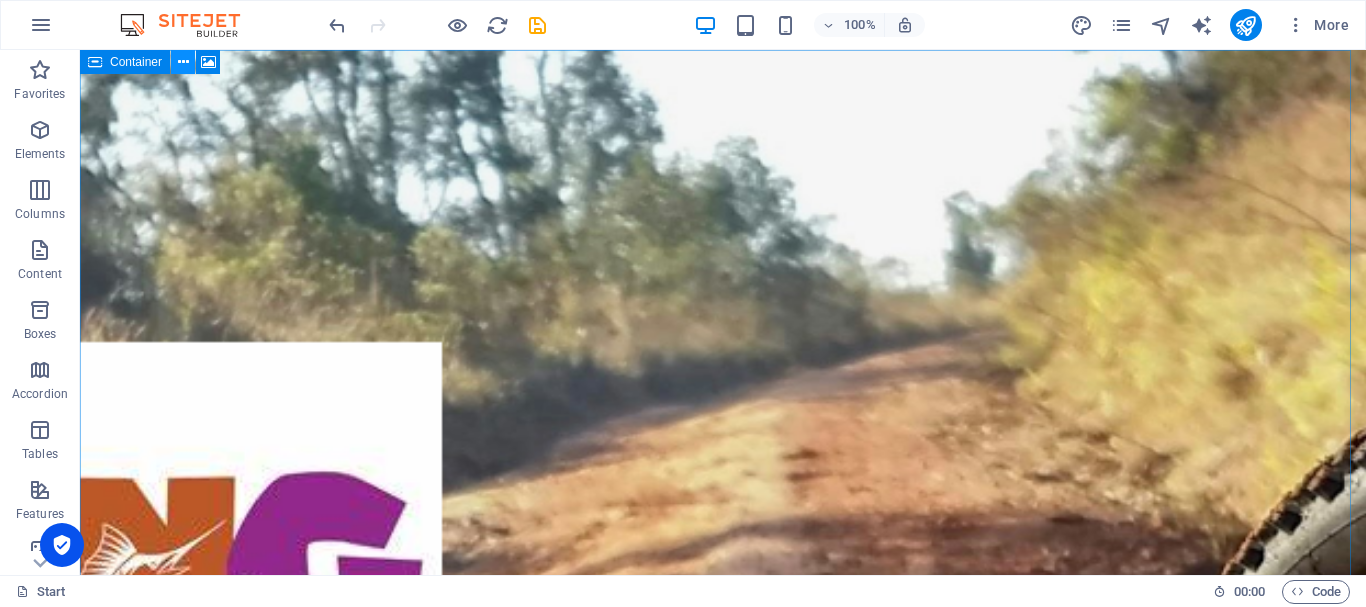 click at bounding box center (183, 62) 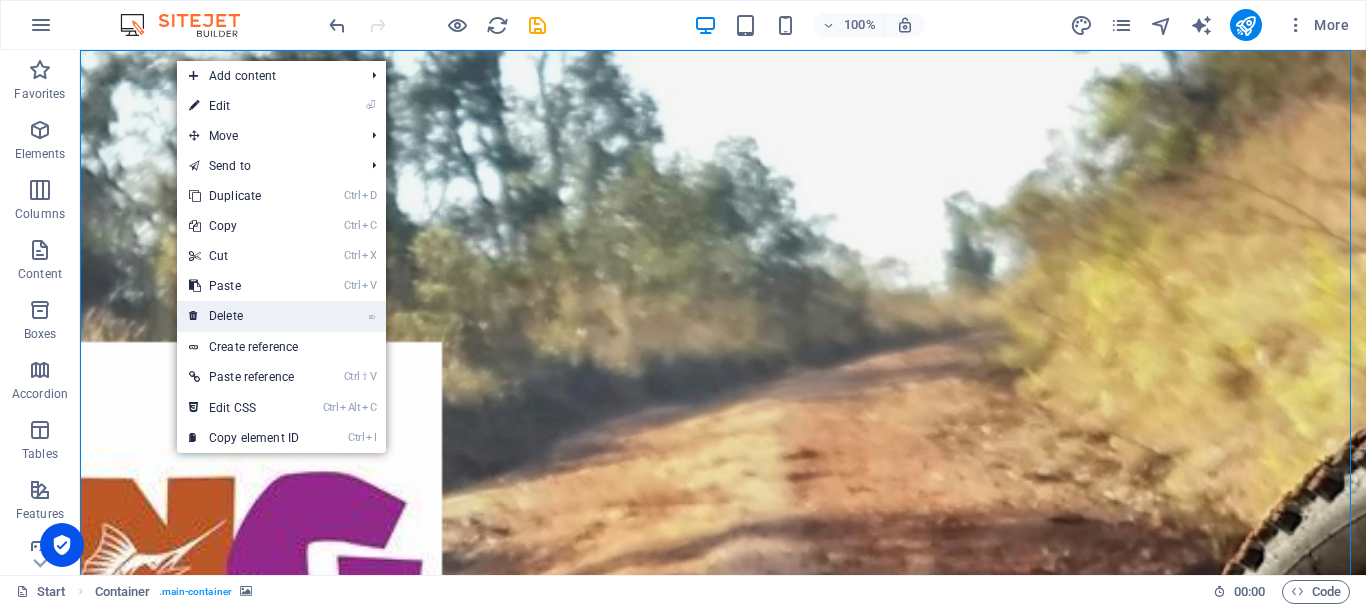 click on "⌦  Delete" at bounding box center [244, 316] 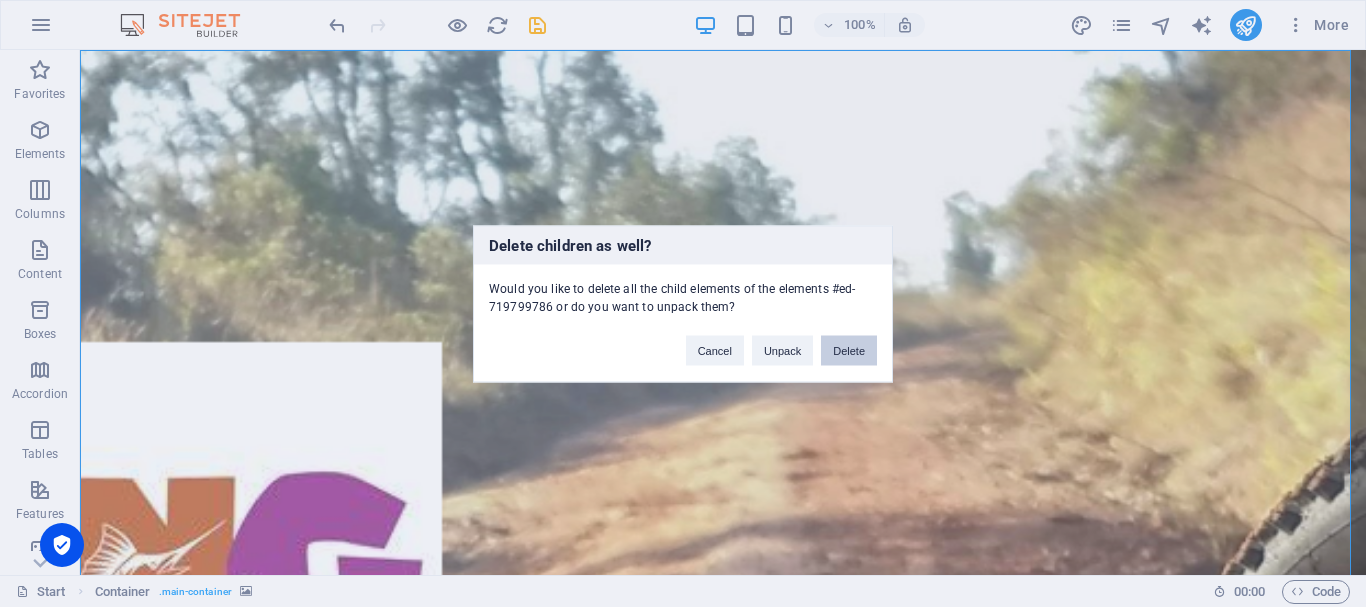 click on "Delete" at bounding box center [849, 350] 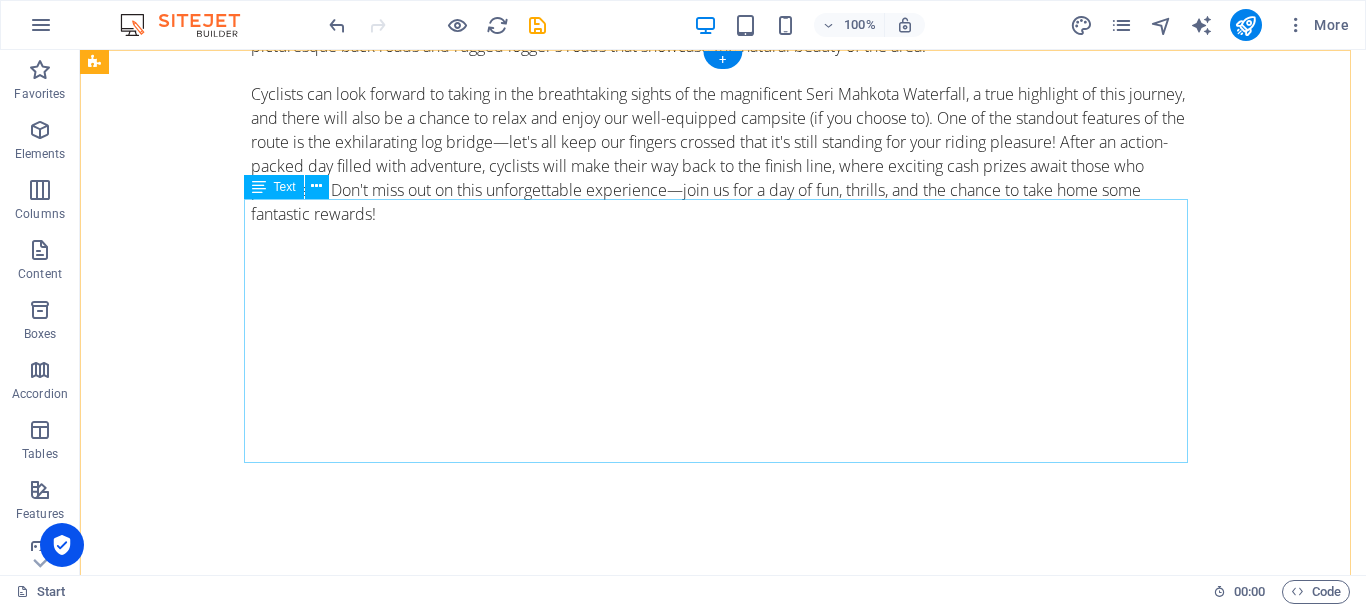 scroll, scrollTop: 0, scrollLeft: 0, axis: both 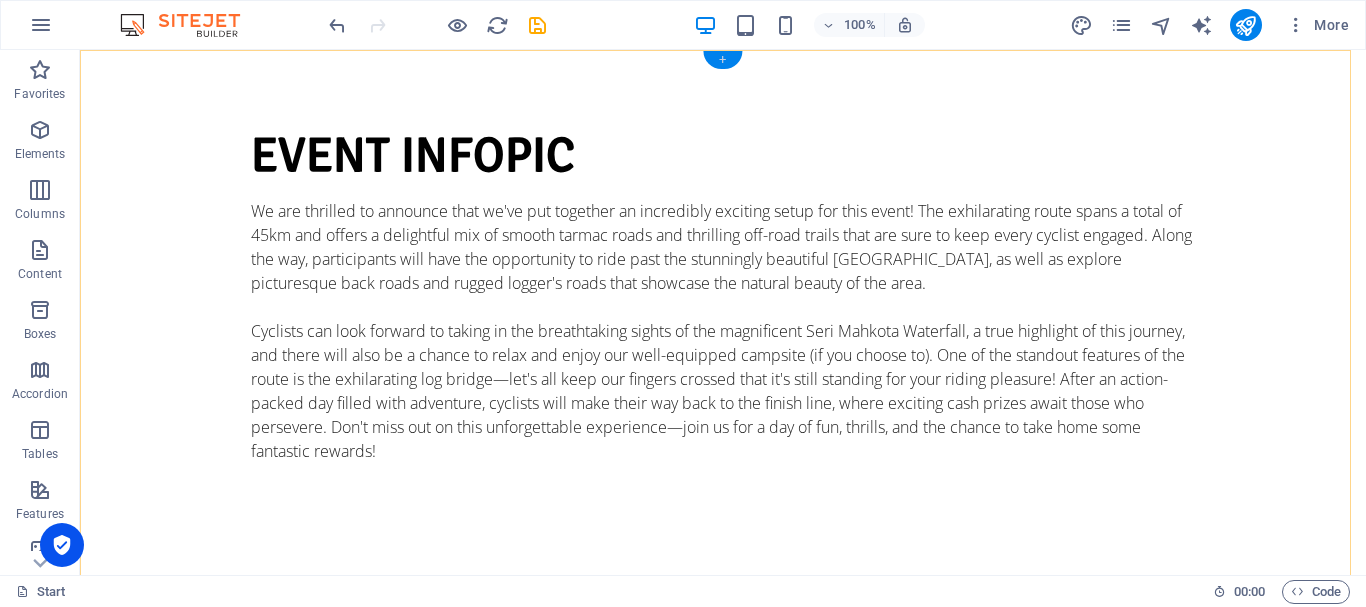 click on "+" at bounding box center [722, 60] 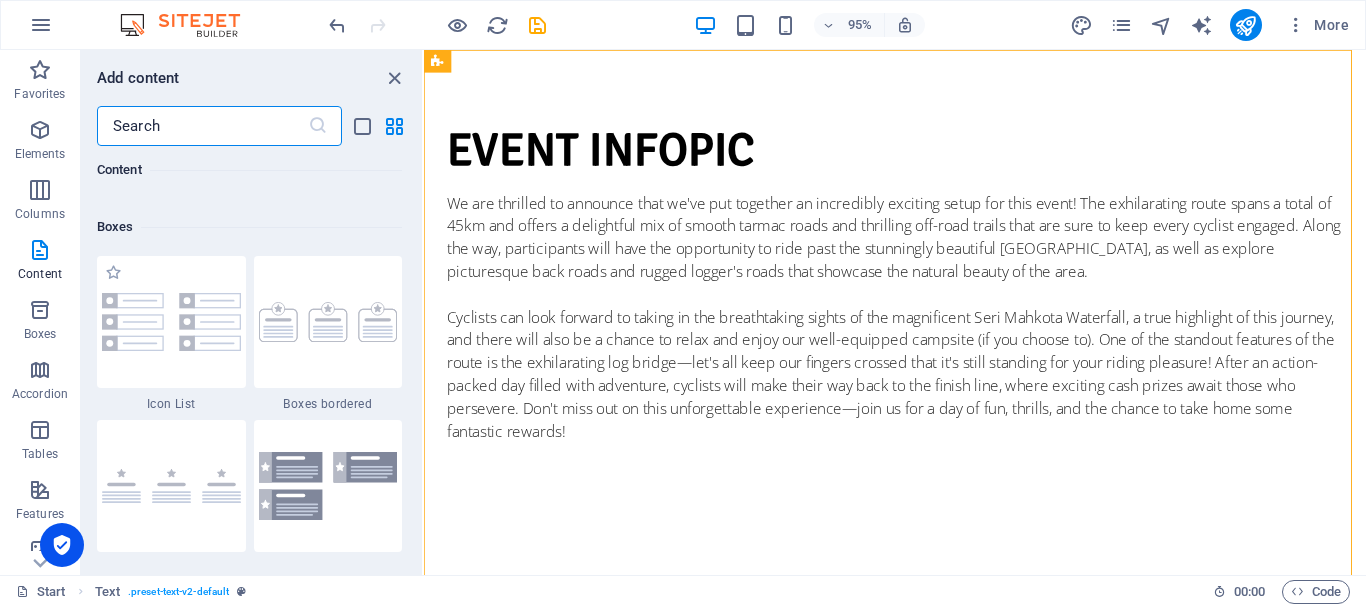scroll, scrollTop: 5399, scrollLeft: 0, axis: vertical 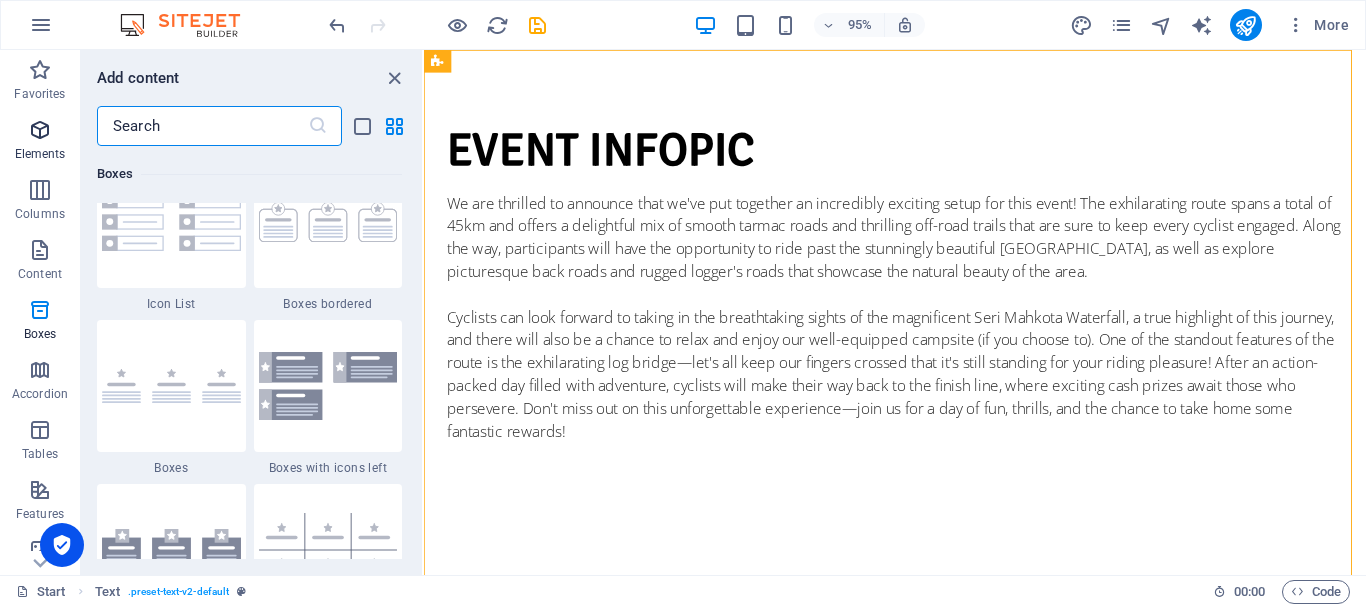 click at bounding box center [40, 130] 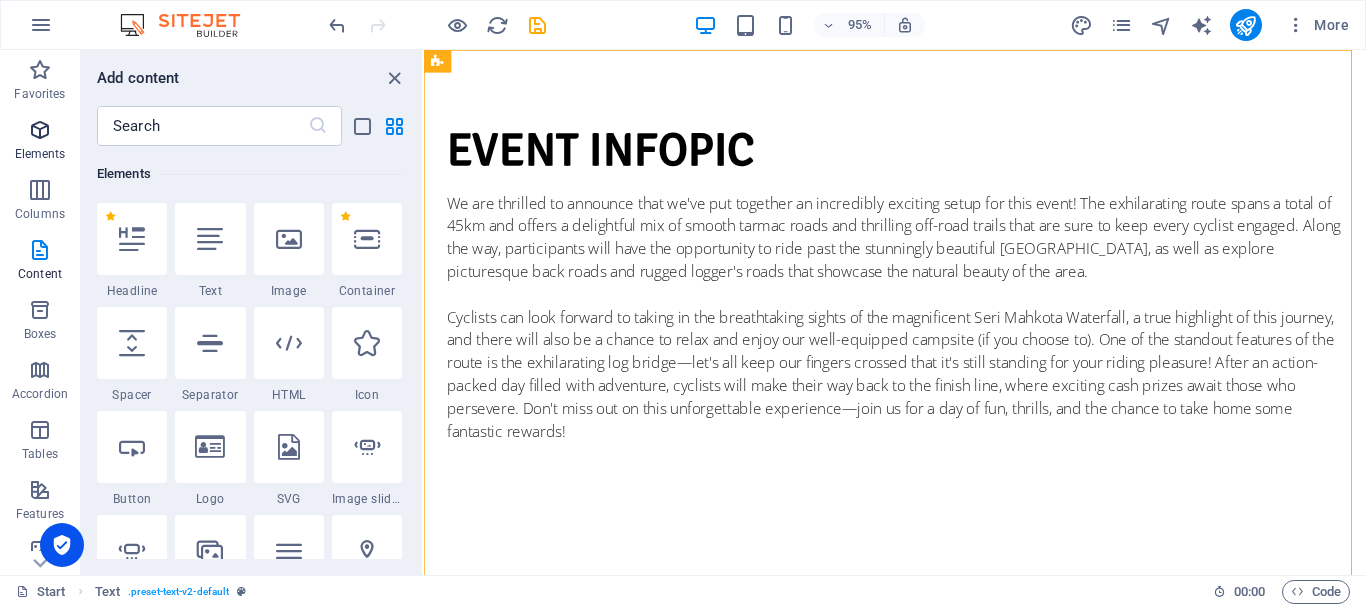 scroll, scrollTop: 213, scrollLeft: 0, axis: vertical 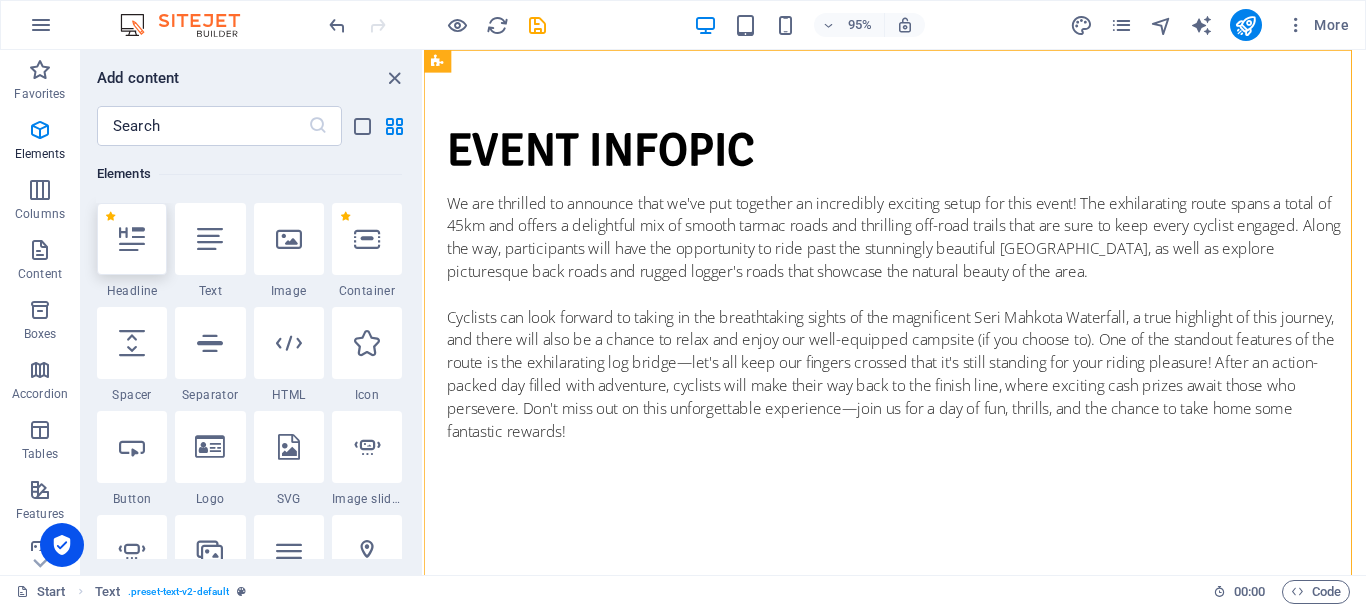 click at bounding box center (132, 239) 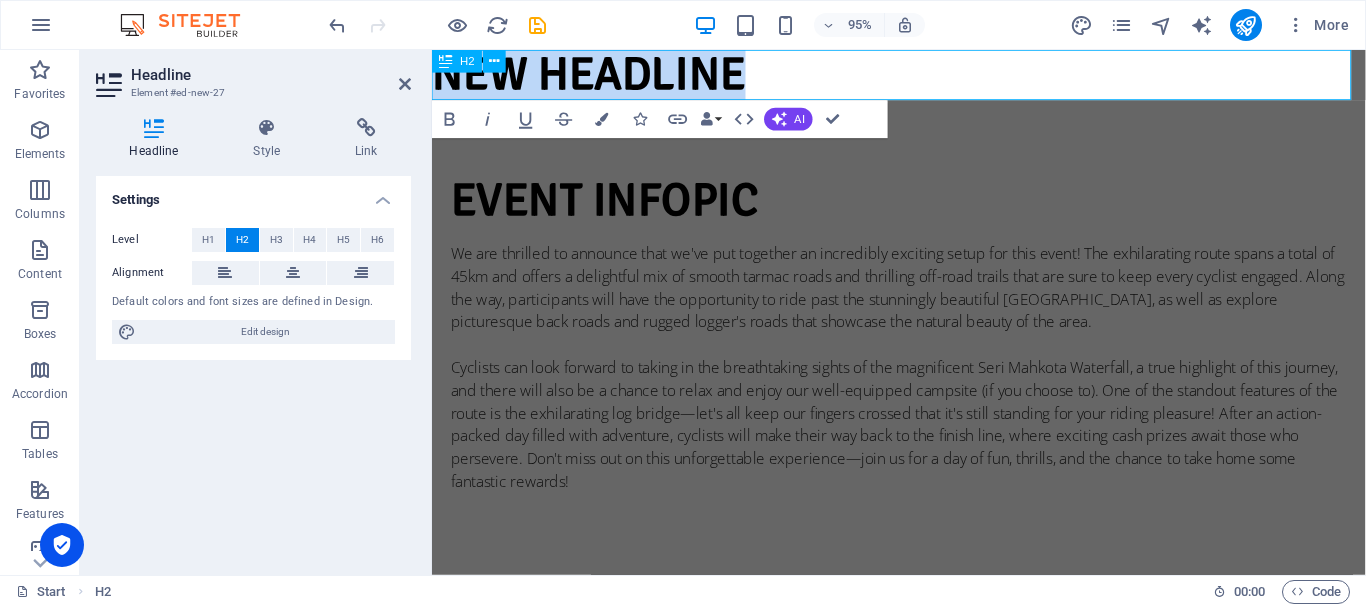 type 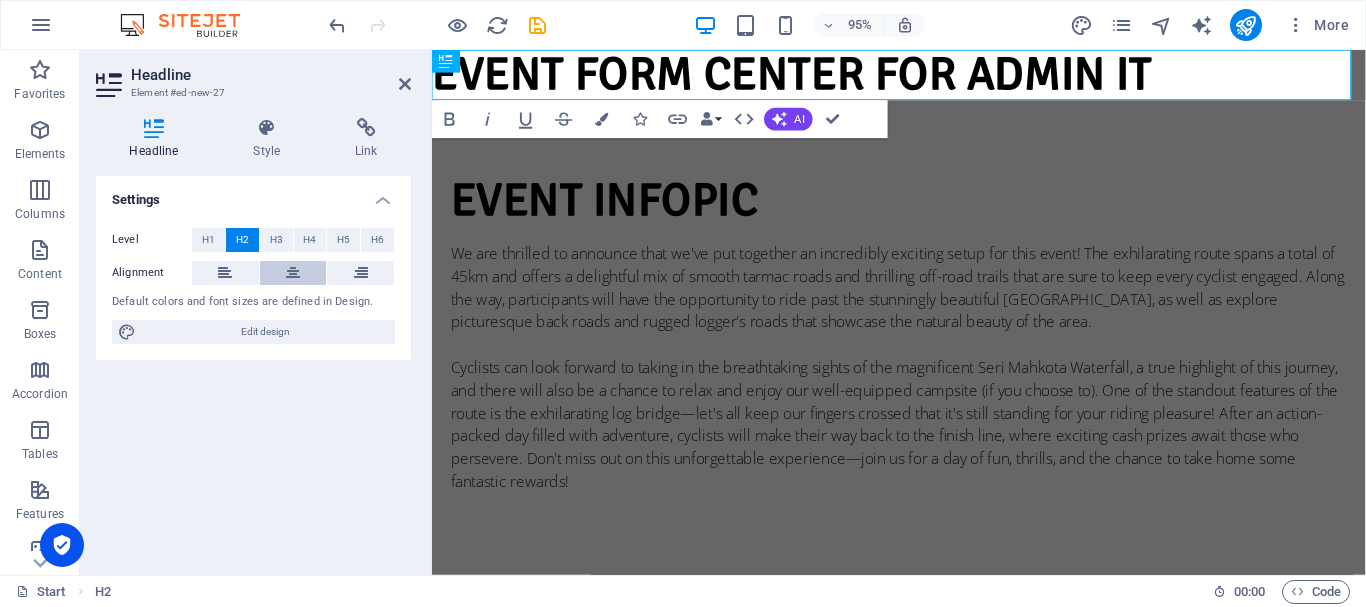 click at bounding box center [293, 273] 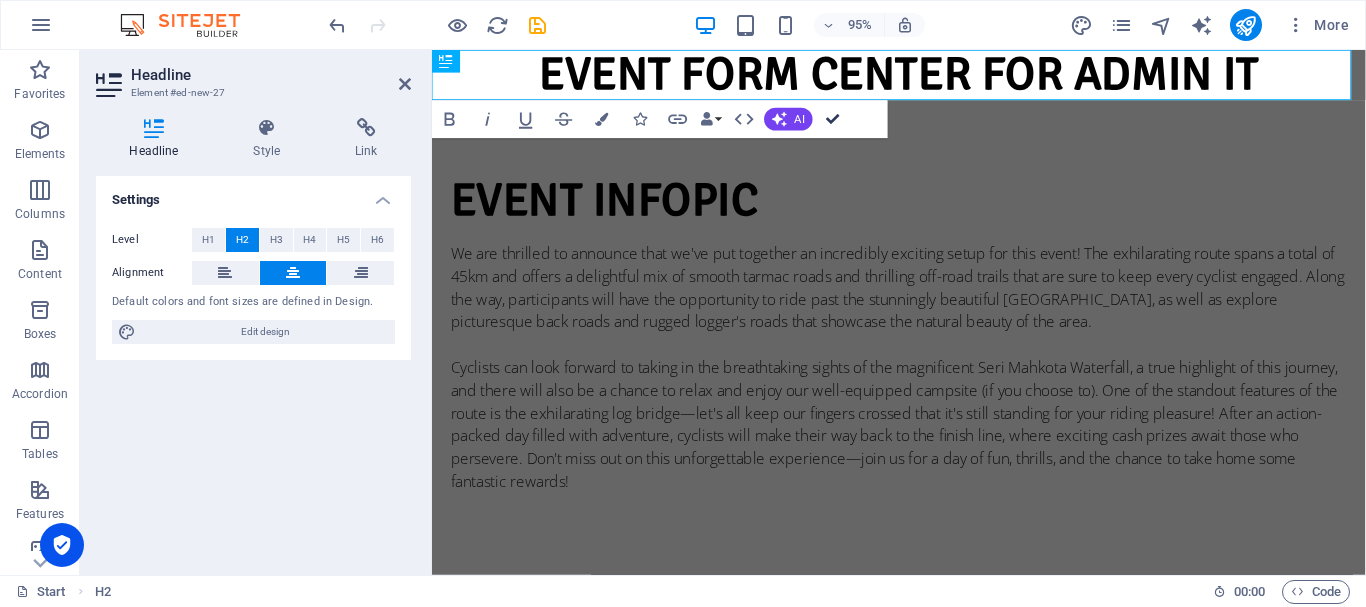 drag, startPoint x: 833, startPoint y: 123, endPoint x: 751, endPoint y: 73, distance: 96.04166 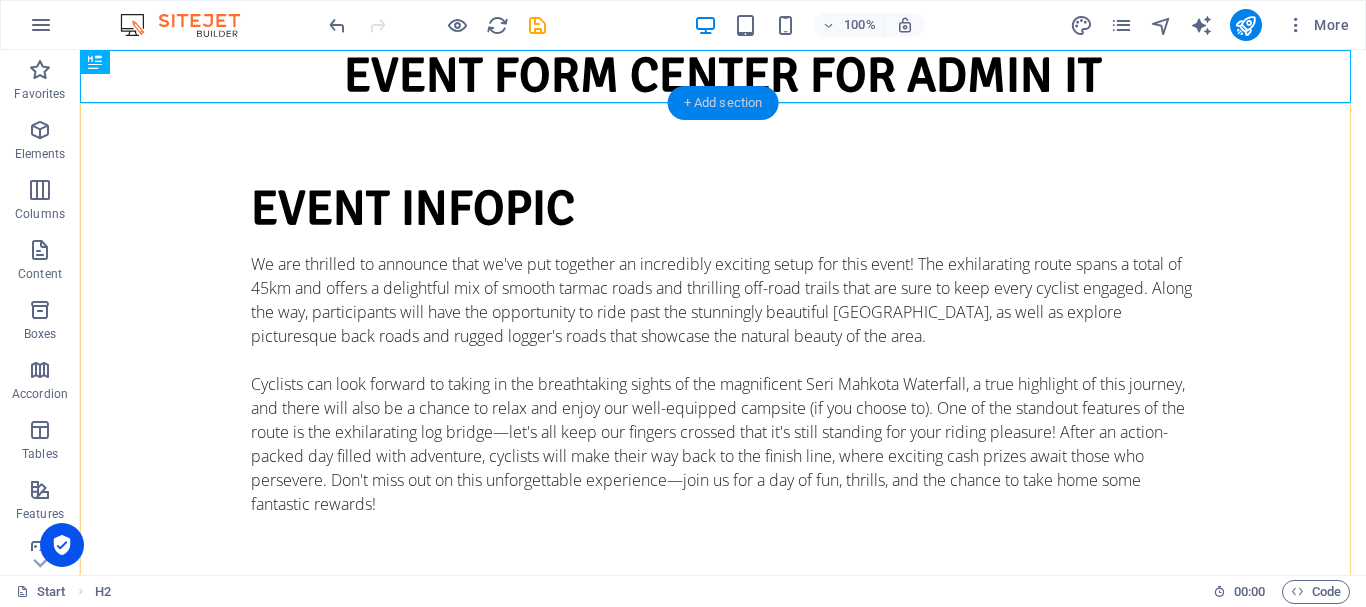 click on "+ Add section" at bounding box center (723, 103) 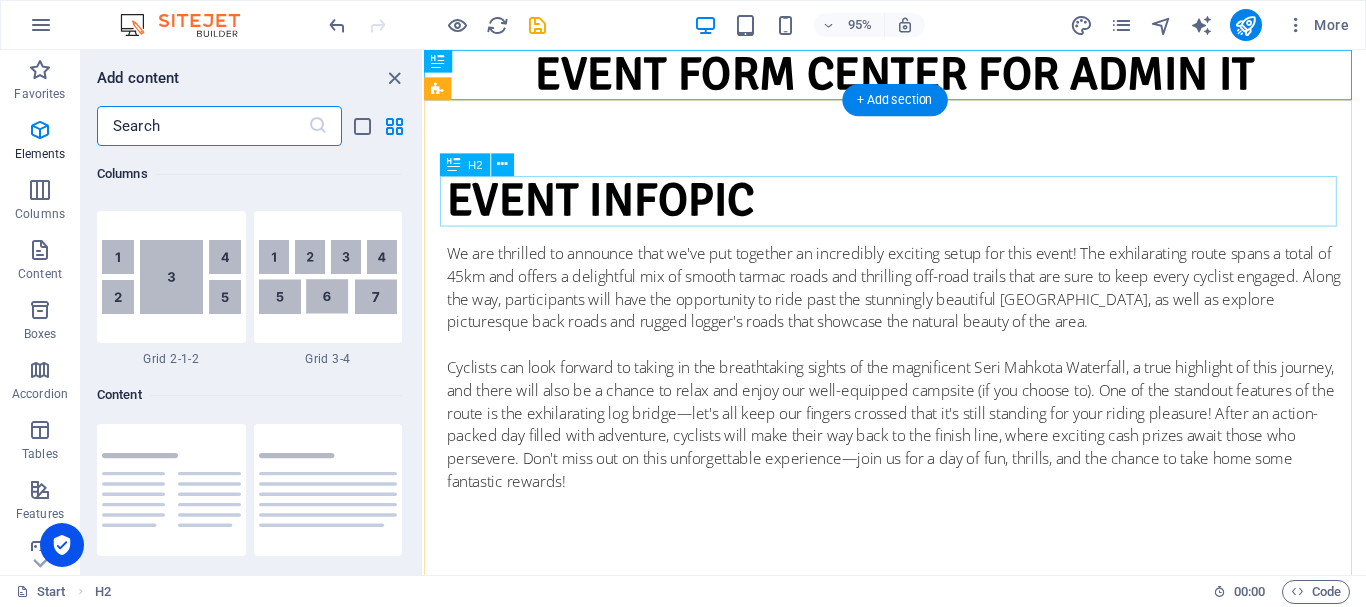 scroll, scrollTop: 3499, scrollLeft: 0, axis: vertical 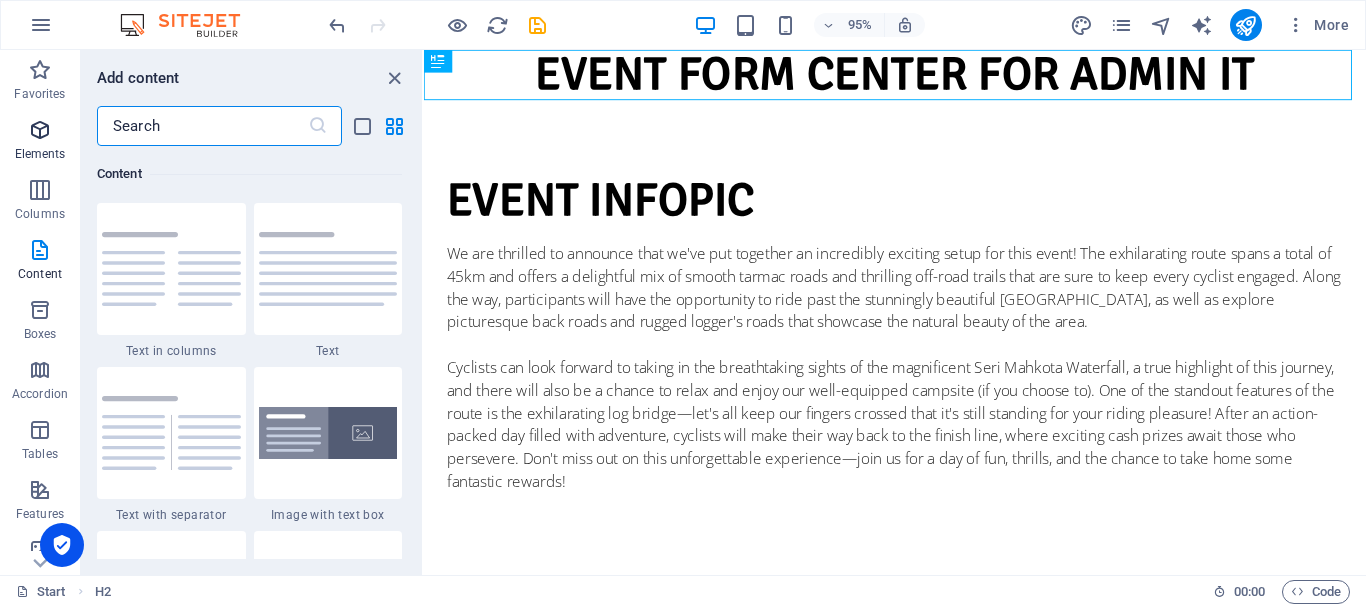 click at bounding box center (40, 130) 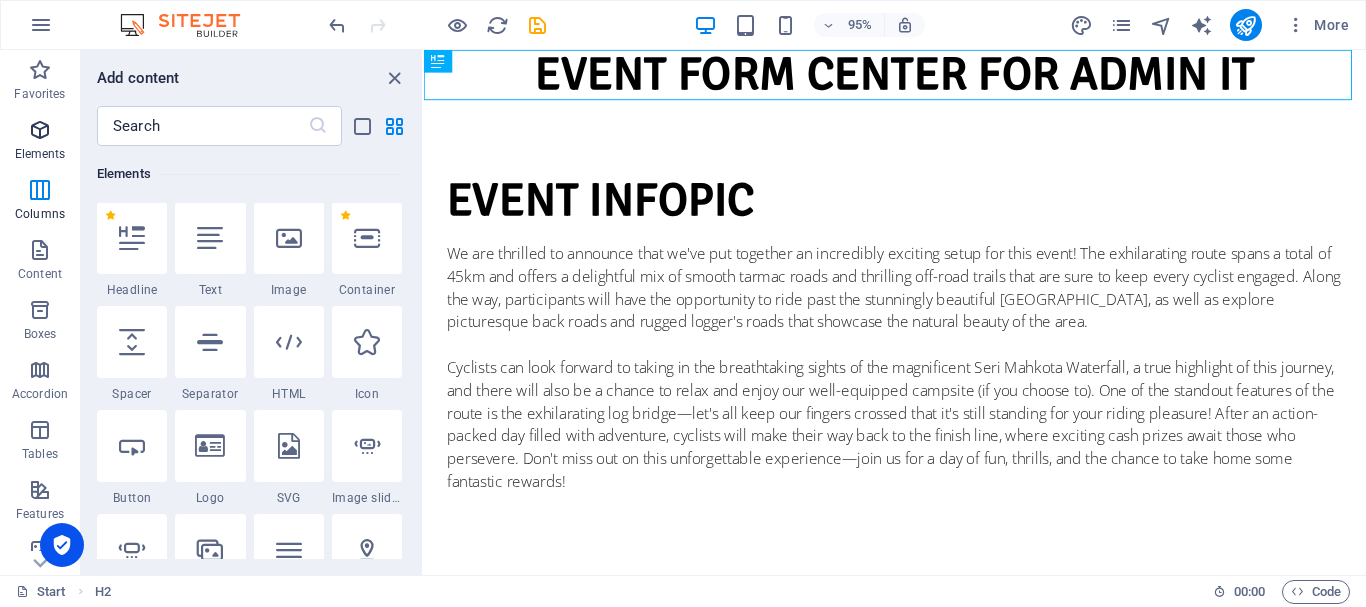 scroll, scrollTop: 213, scrollLeft: 0, axis: vertical 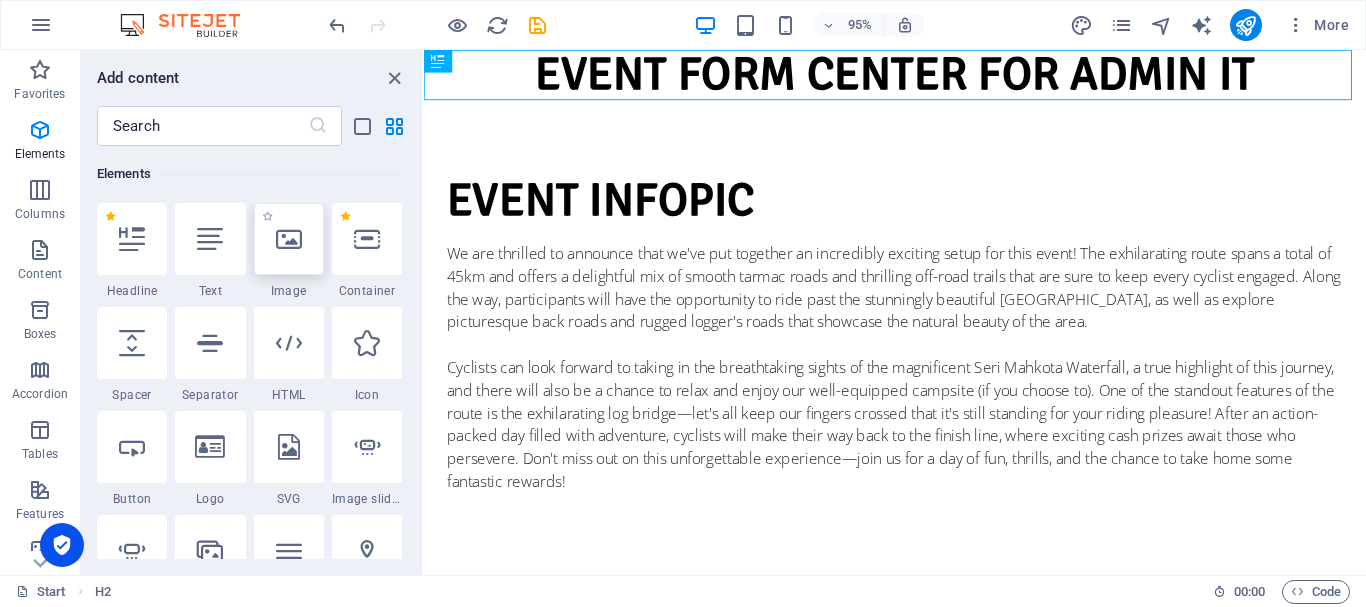 click at bounding box center (289, 239) 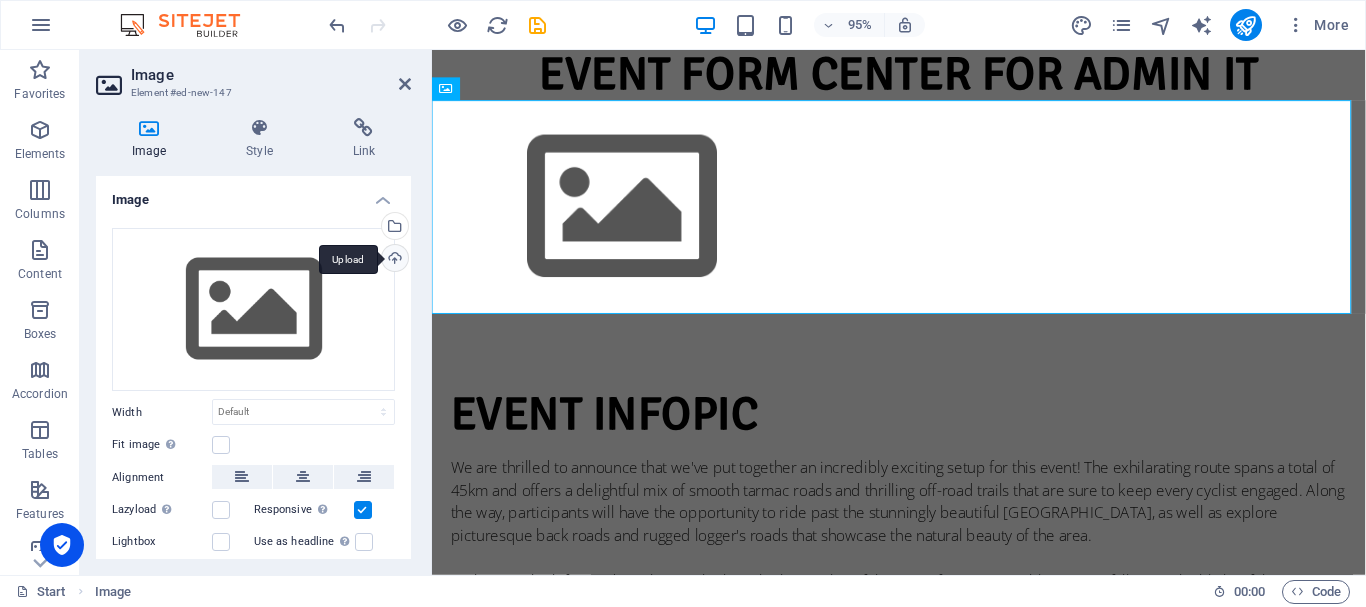 click on "Upload" at bounding box center (393, 260) 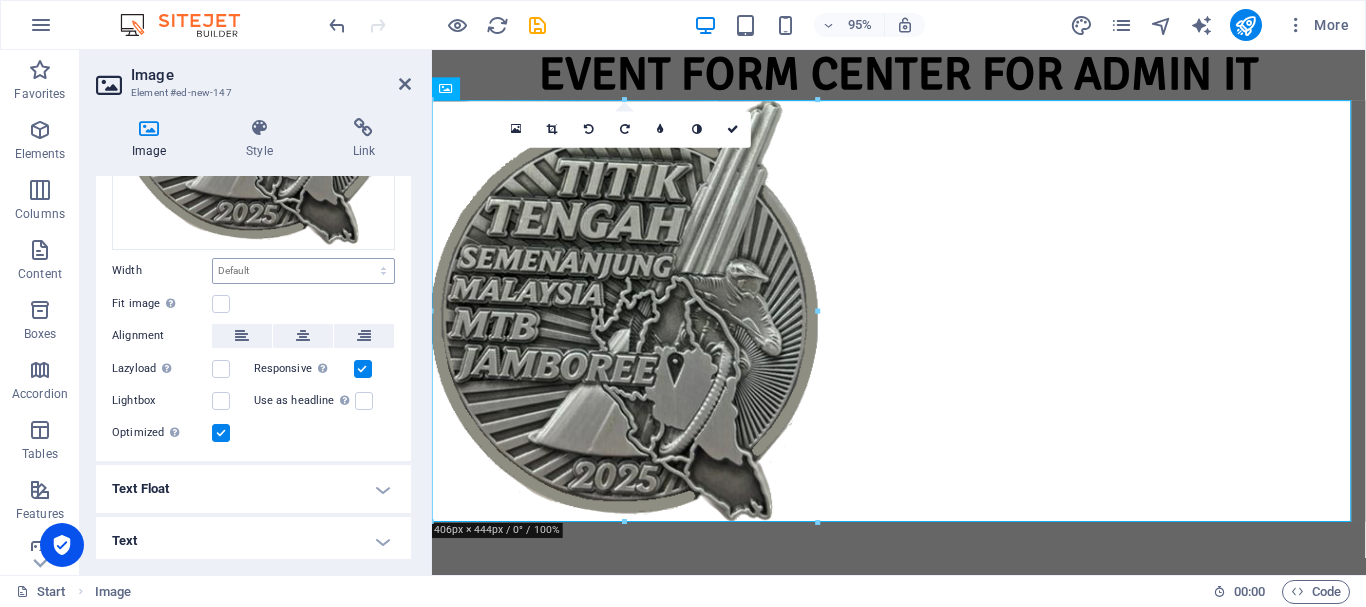 scroll, scrollTop: 287, scrollLeft: 0, axis: vertical 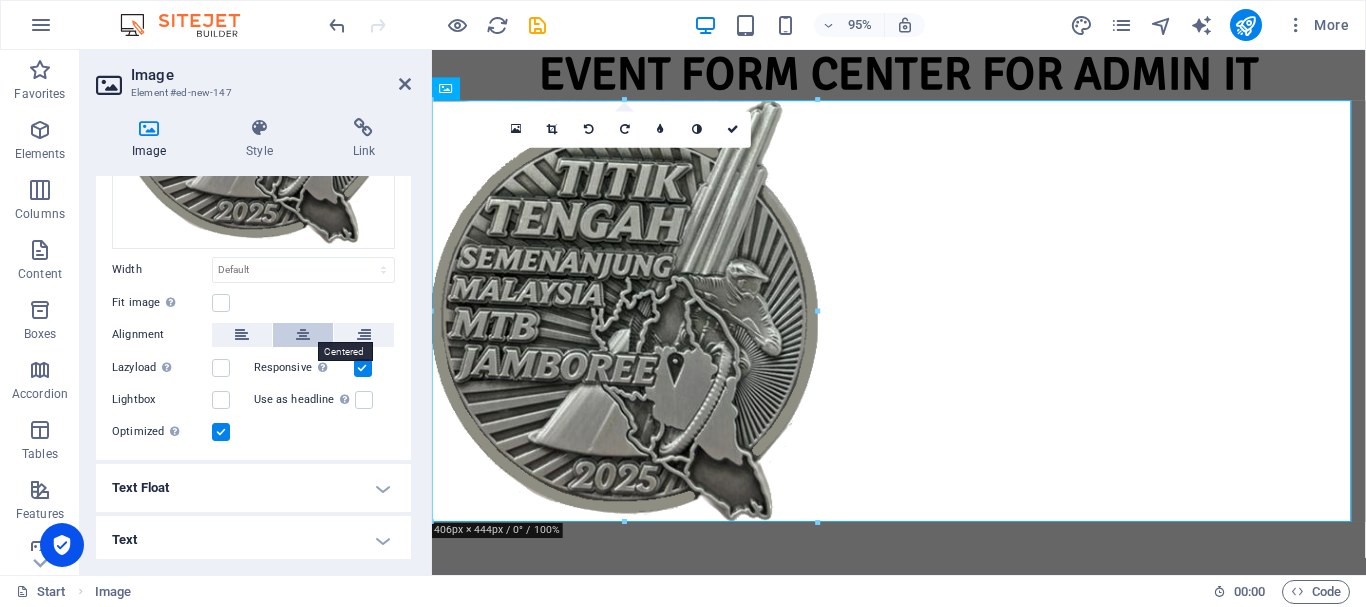 click at bounding box center (303, 335) 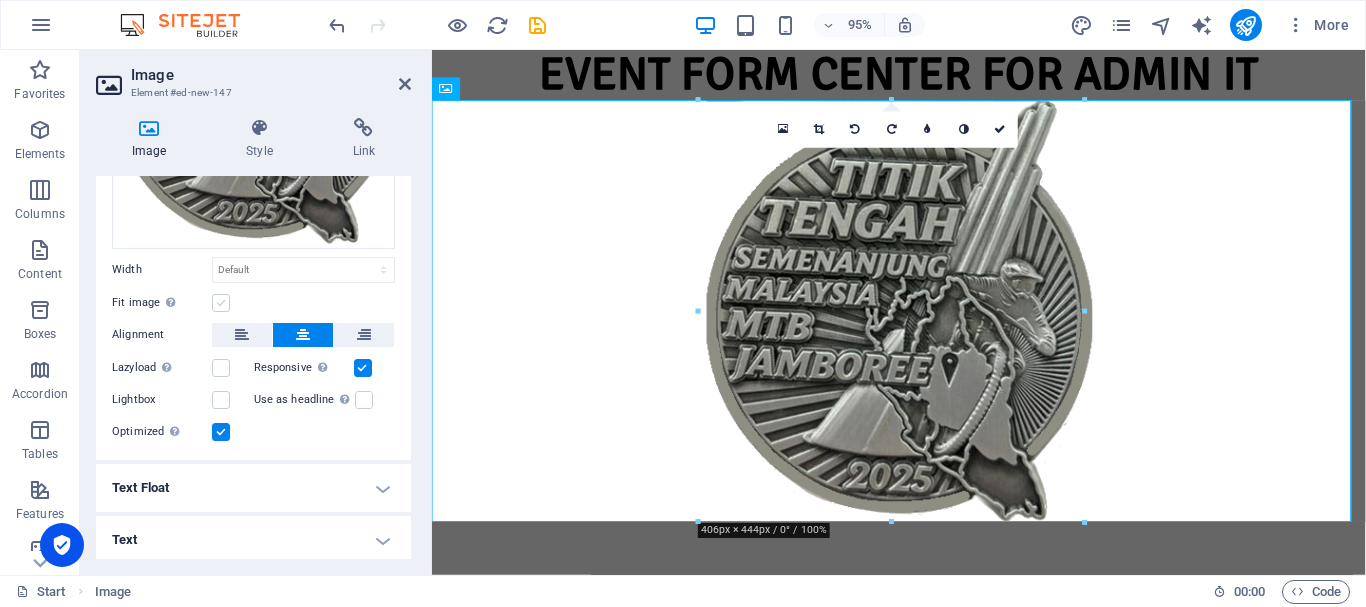 click at bounding box center (221, 303) 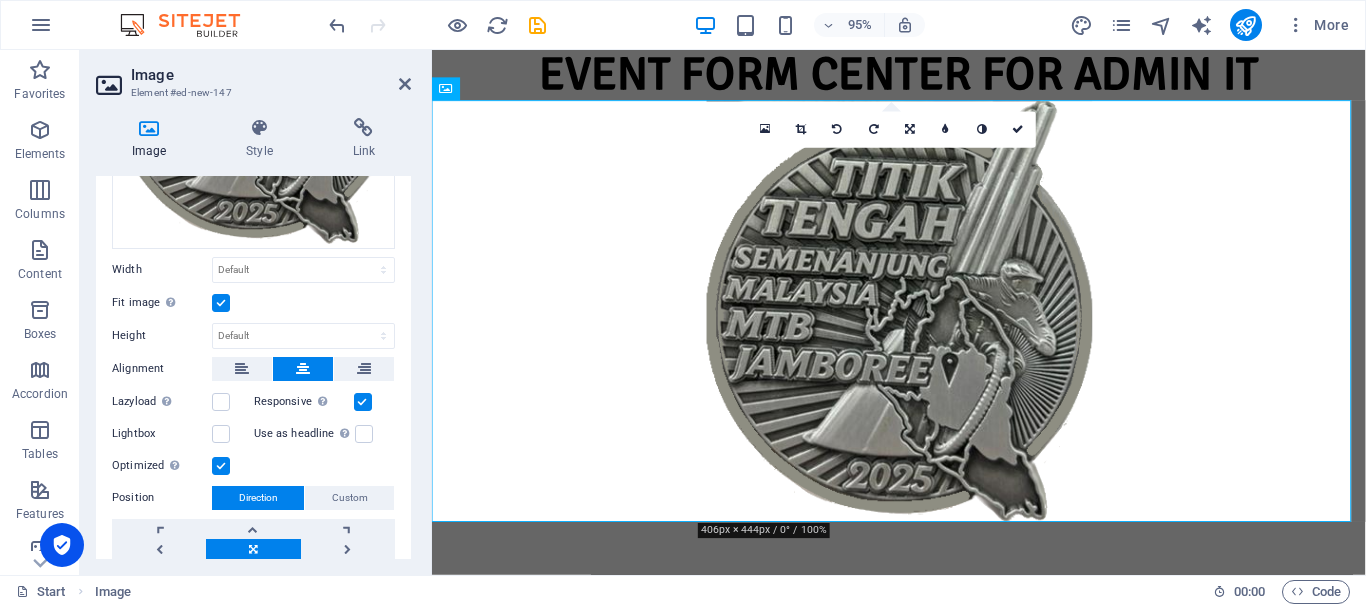 scroll, scrollTop: 422, scrollLeft: 0, axis: vertical 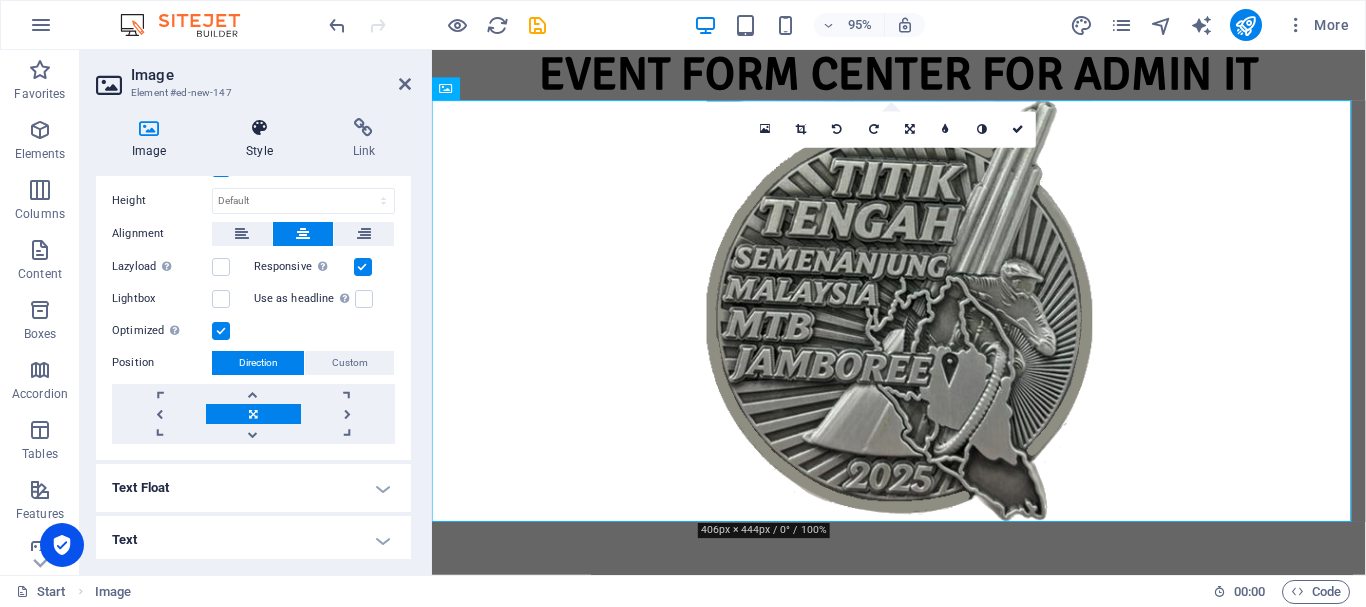 click on "Style" at bounding box center (263, 139) 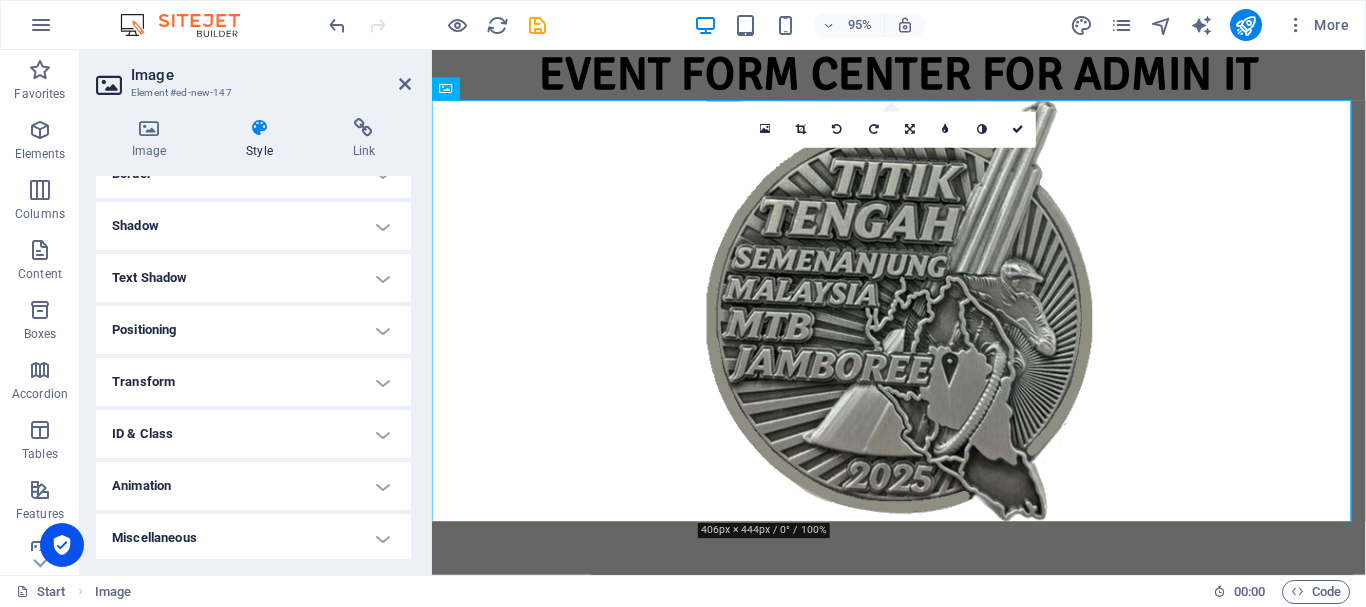 scroll, scrollTop: 252, scrollLeft: 0, axis: vertical 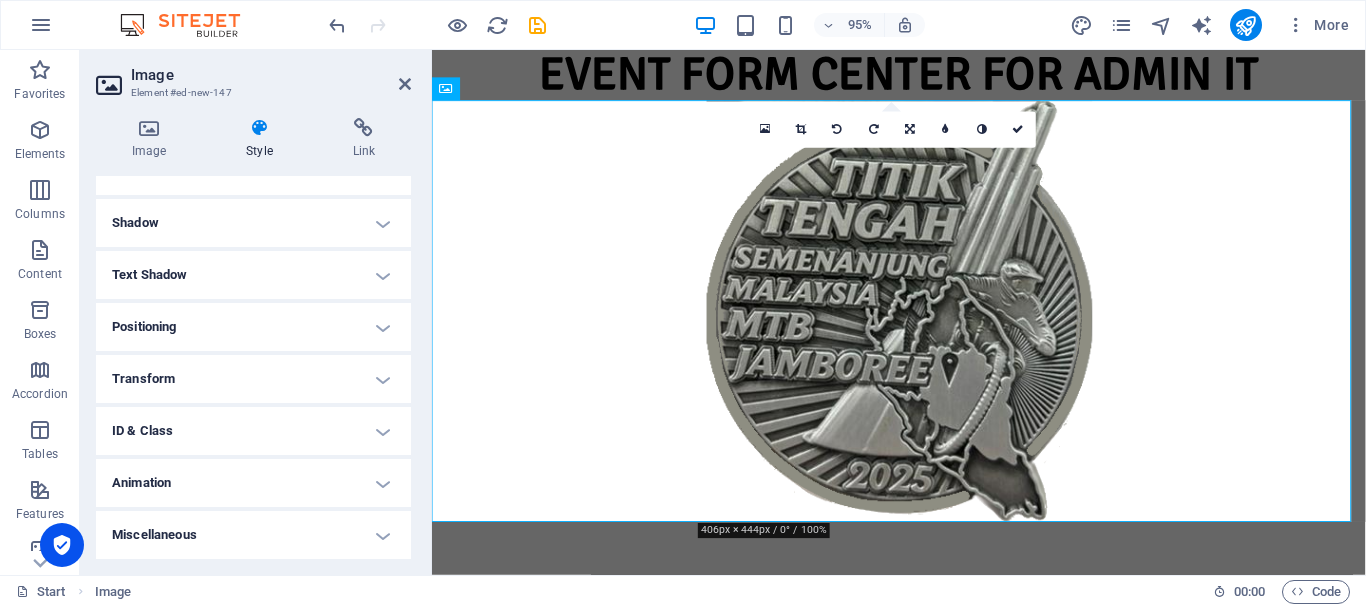 click on "Animation" at bounding box center (253, 483) 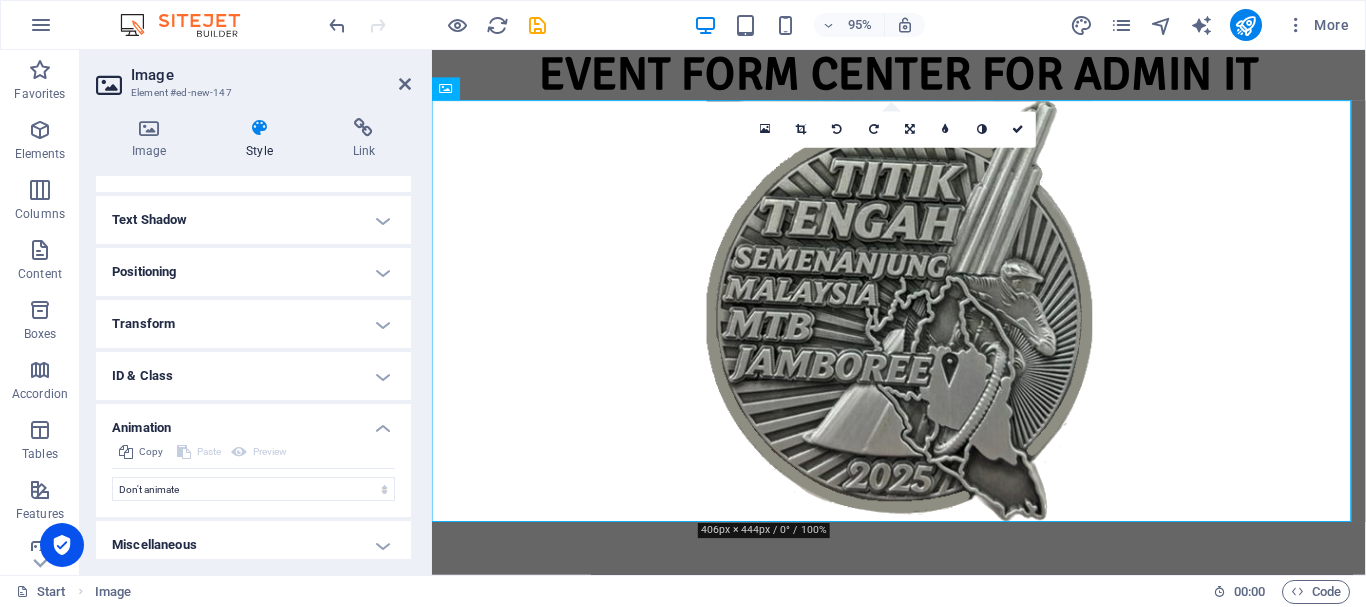 scroll, scrollTop: 317, scrollLeft: 0, axis: vertical 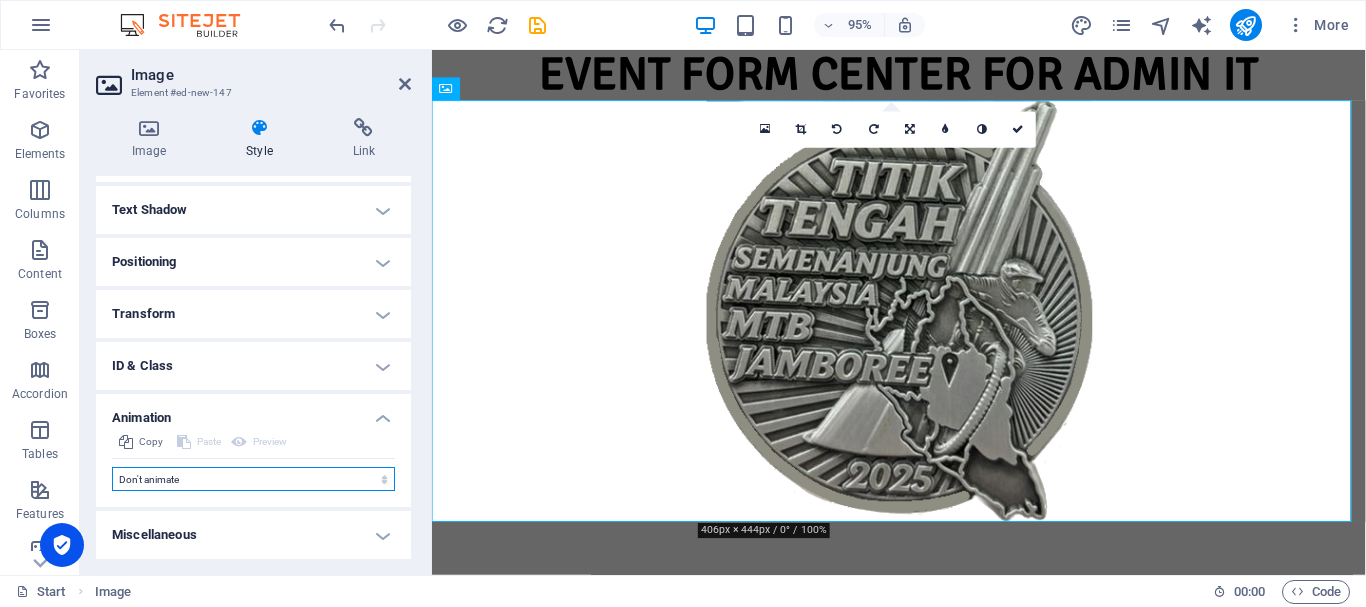 click on "Don't animate Show / Hide Slide up/down Zoom in/out Slide left to right Slide right to left Slide top to bottom Slide bottom to top Pulse Blink Open as overlay" at bounding box center (253, 479) 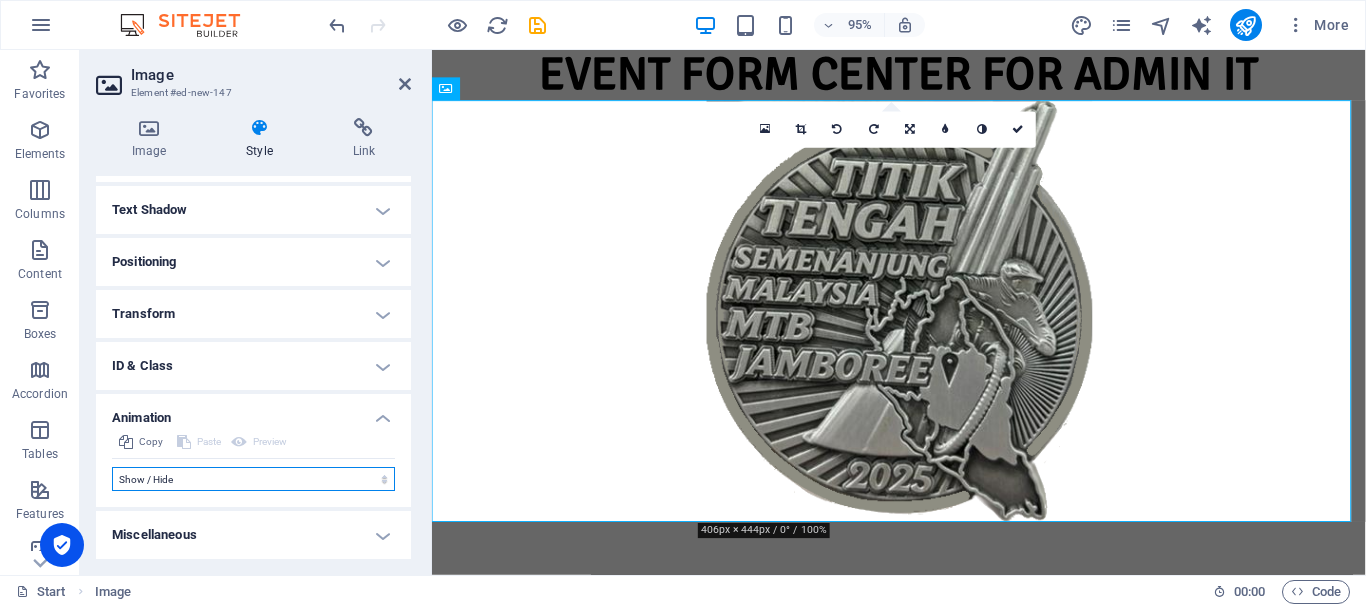 click on "Don't animate Show / Hide Slide up/down Zoom in/out Slide left to right Slide right to left Slide top to bottom Slide bottom to top Pulse Blink Open as overlay" at bounding box center [253, 479] 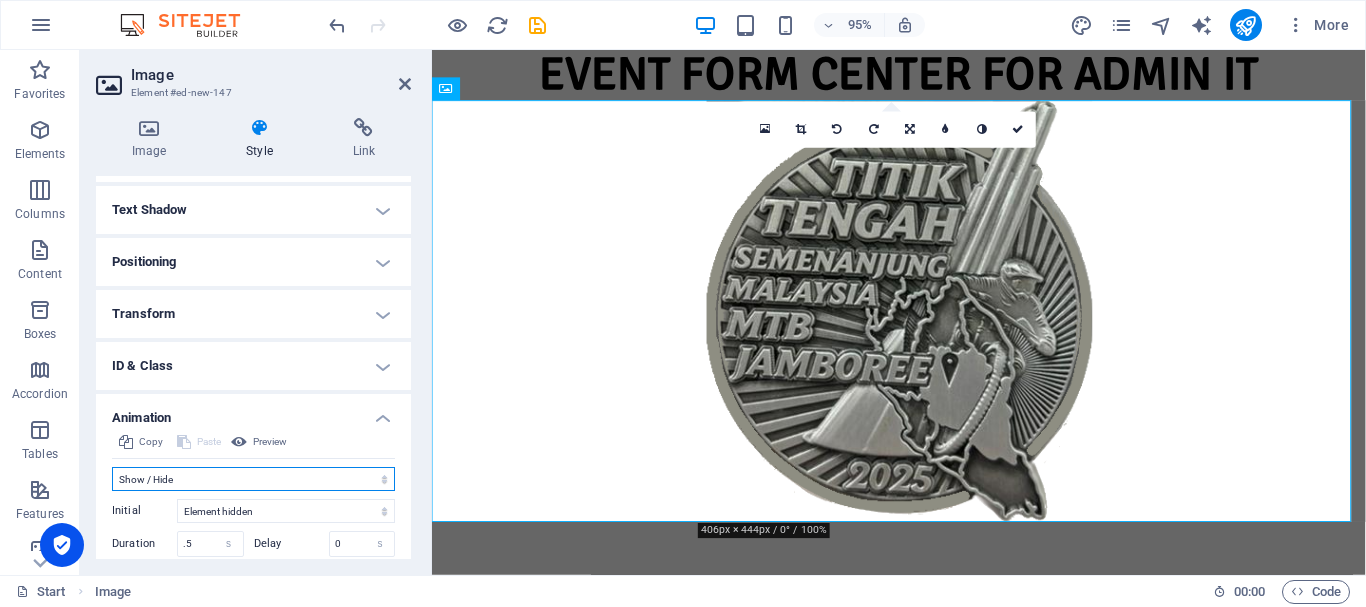 click on "Don't animate Show / Hide Slide up/down Zoom in/out Slide left to right Slide right to left Slide top to bottom Slide bottom to top Pulse Blink Open as overlay" at bounding box center (253, 479) 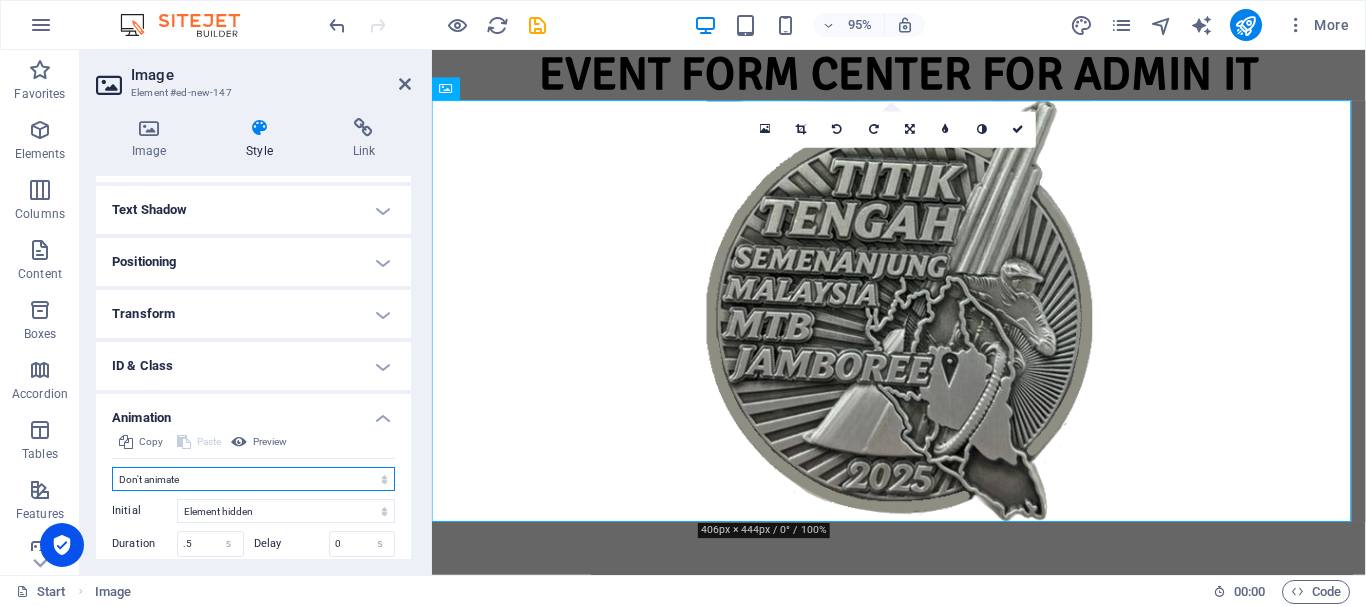 click on "Don't animate Show / Hide Slide up/down Zoom in/out Slide left to right Slide right to left Slide top to bottom Slide bottom to top Pulse Blink Open as overlay" at bounding box center [253, 479] 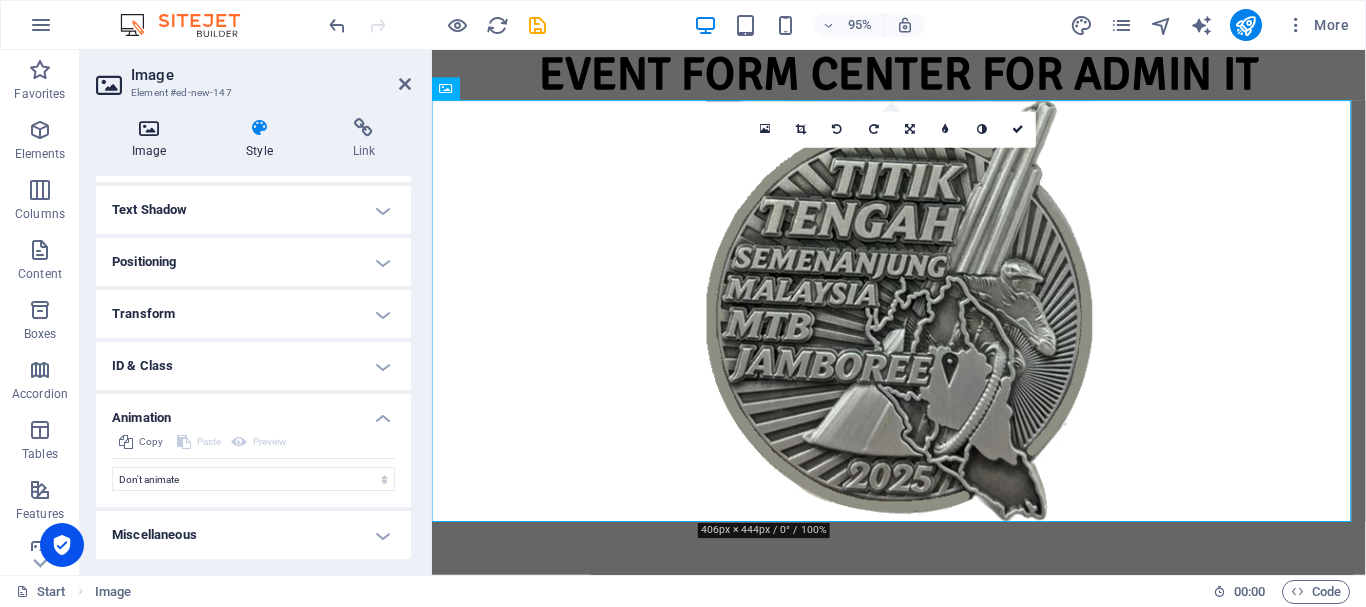 click at bounding box center [149, 128] 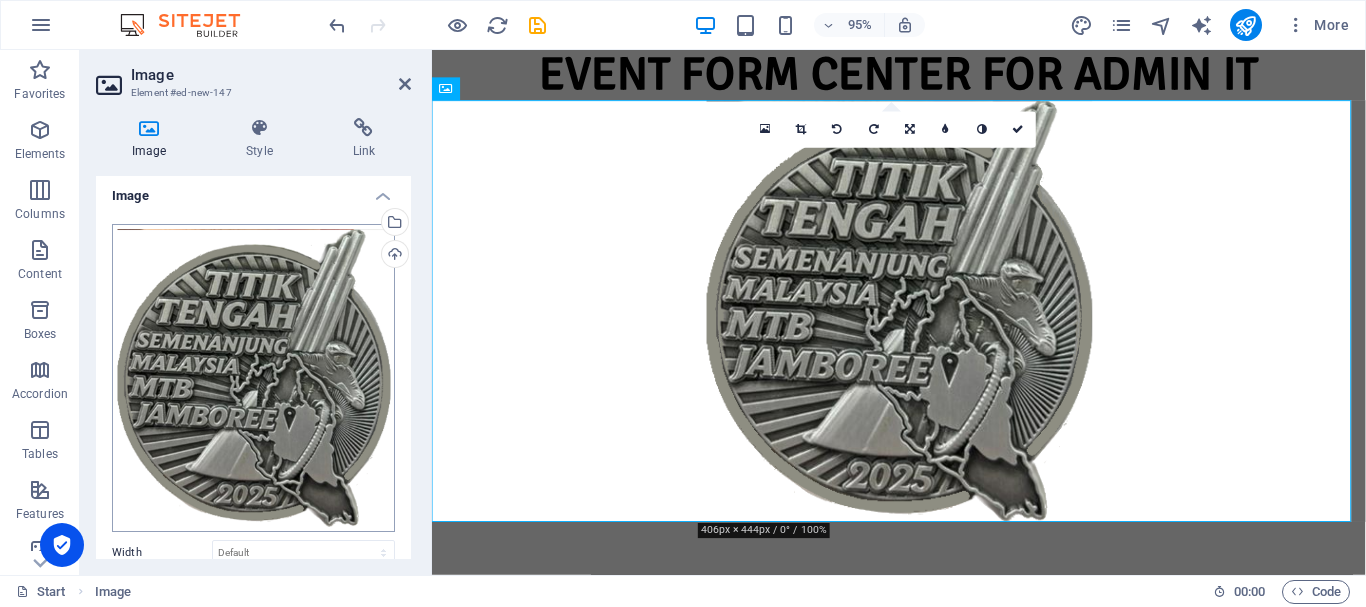 scroll, scrollTop: 0, scrollLeft: 0, axis: both 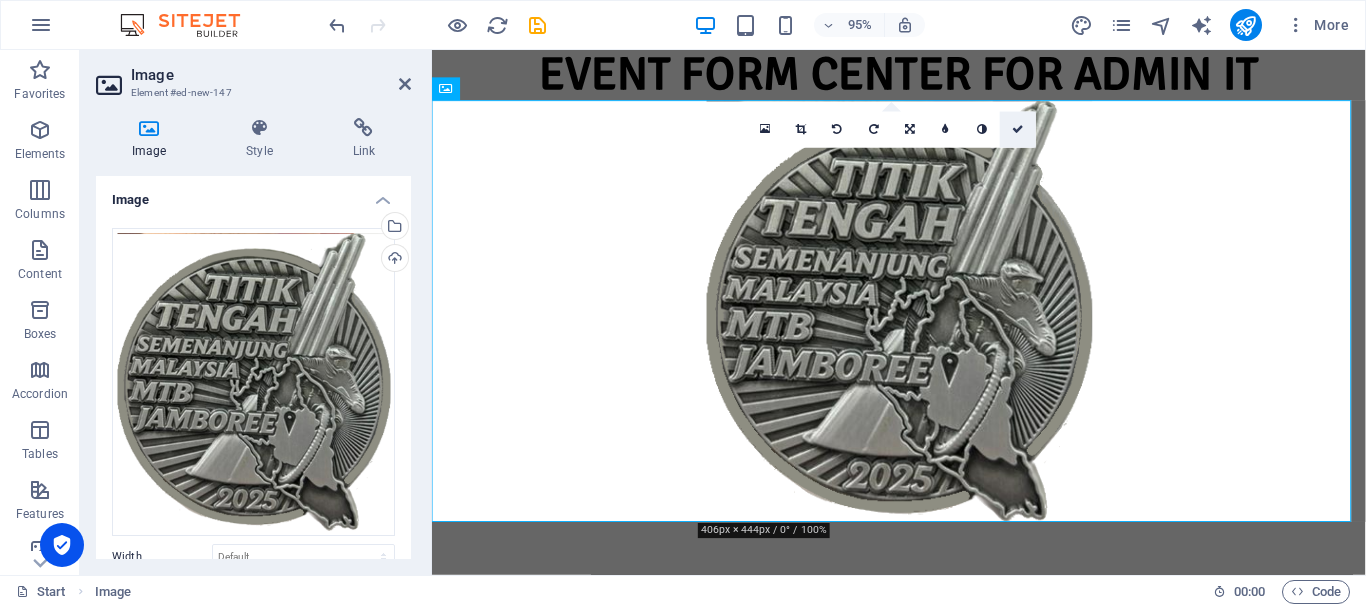 click at bounding box center (1018, 129) 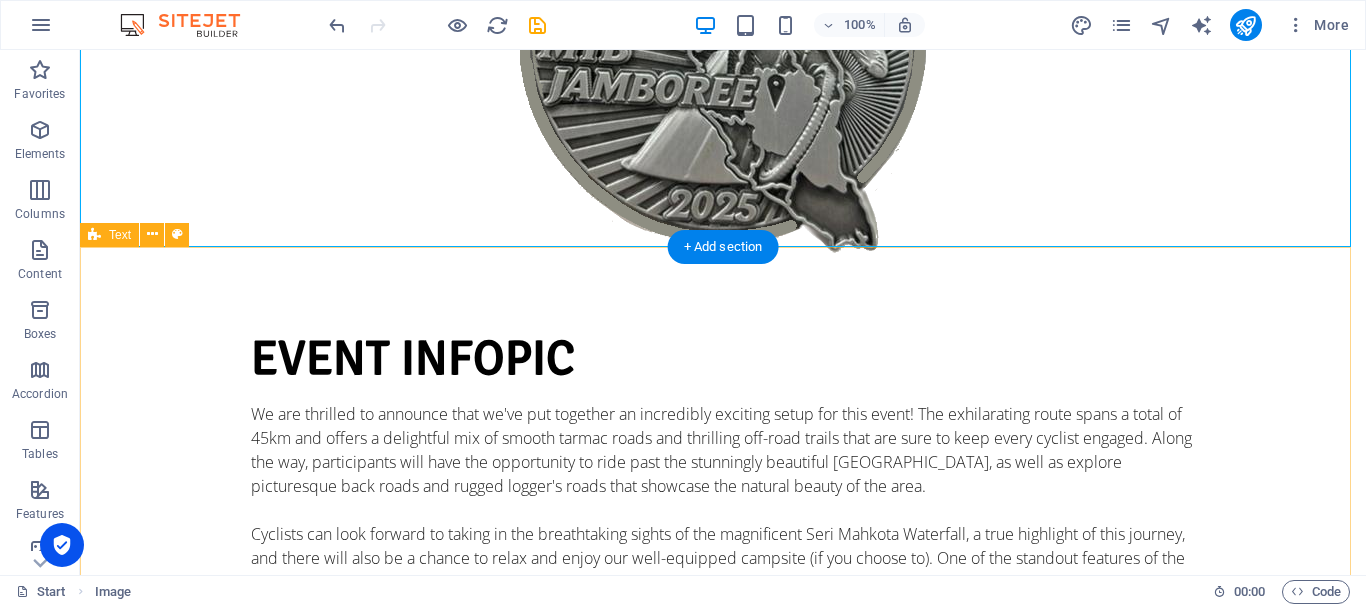 scroll, scrollTop: 300, scrollLeft: 0, axis: vertical 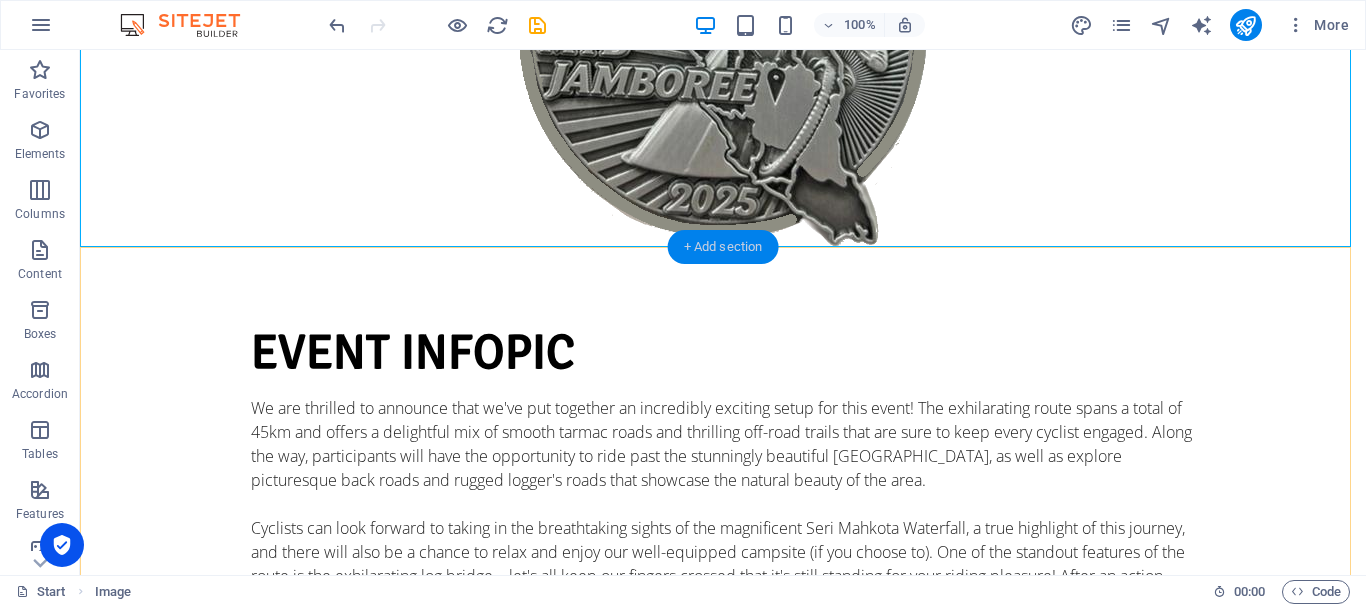 click on "+ Add section" at bounding box center (723, 247) 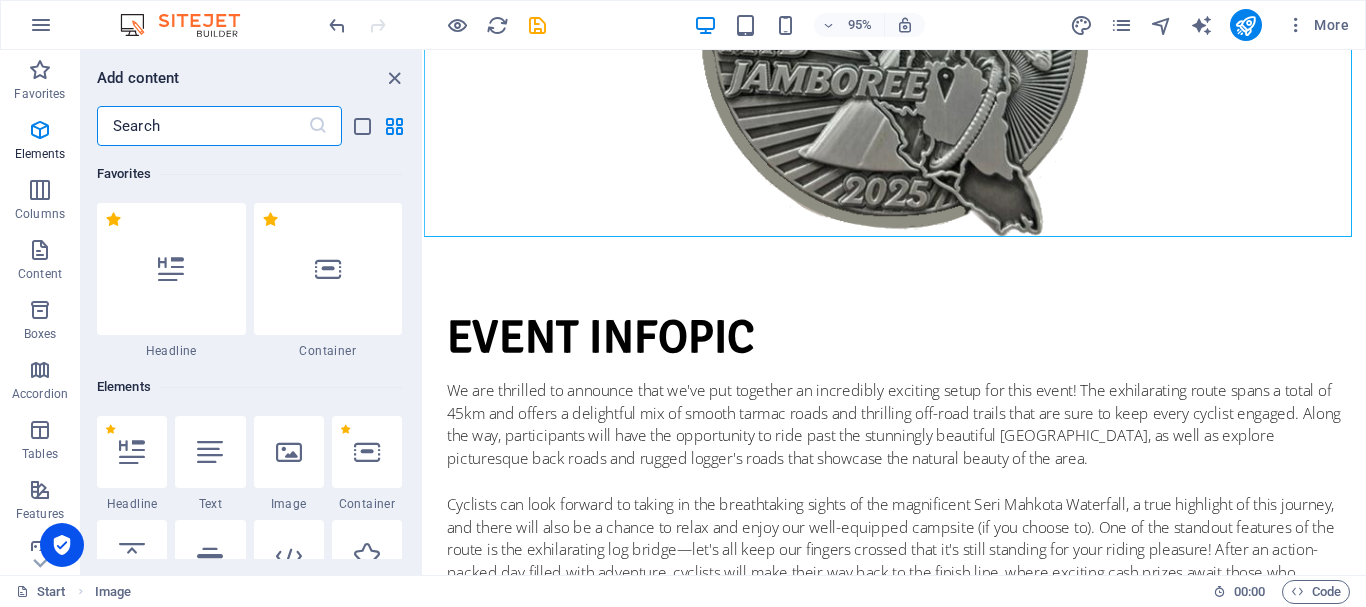 scroll, scrollTop: 3499, scrollLeft: 0, axis: vertical 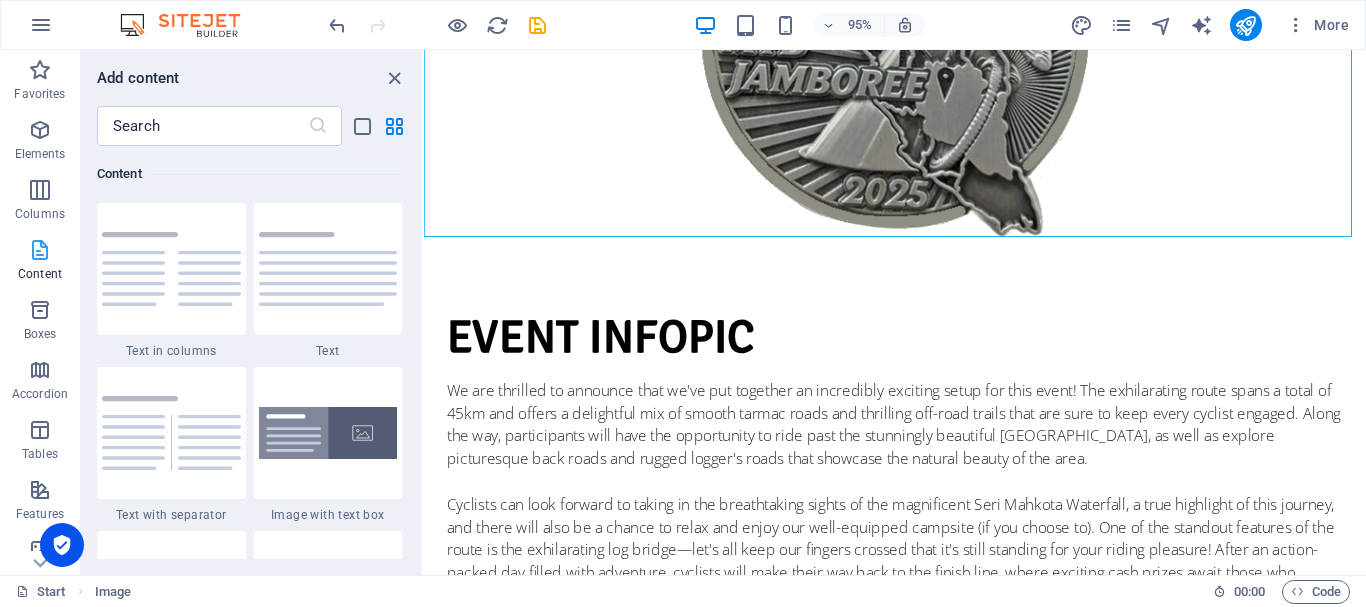 click at bounding box center (40, 250) 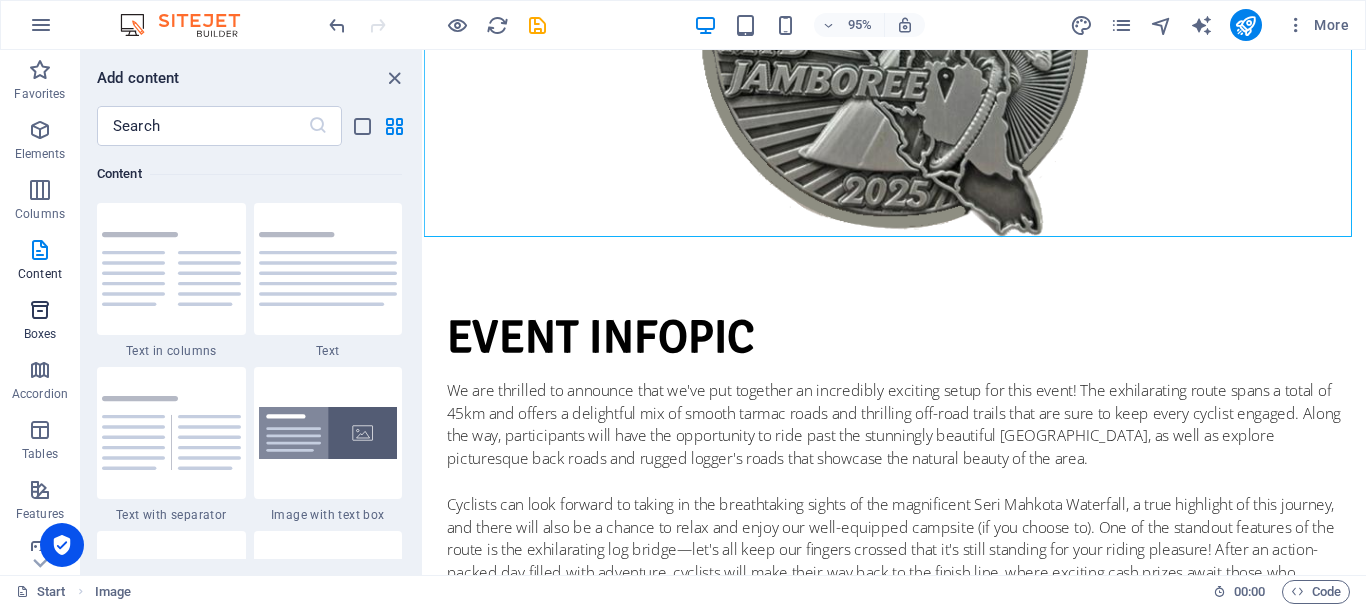 click at bounding box center [40, 310] 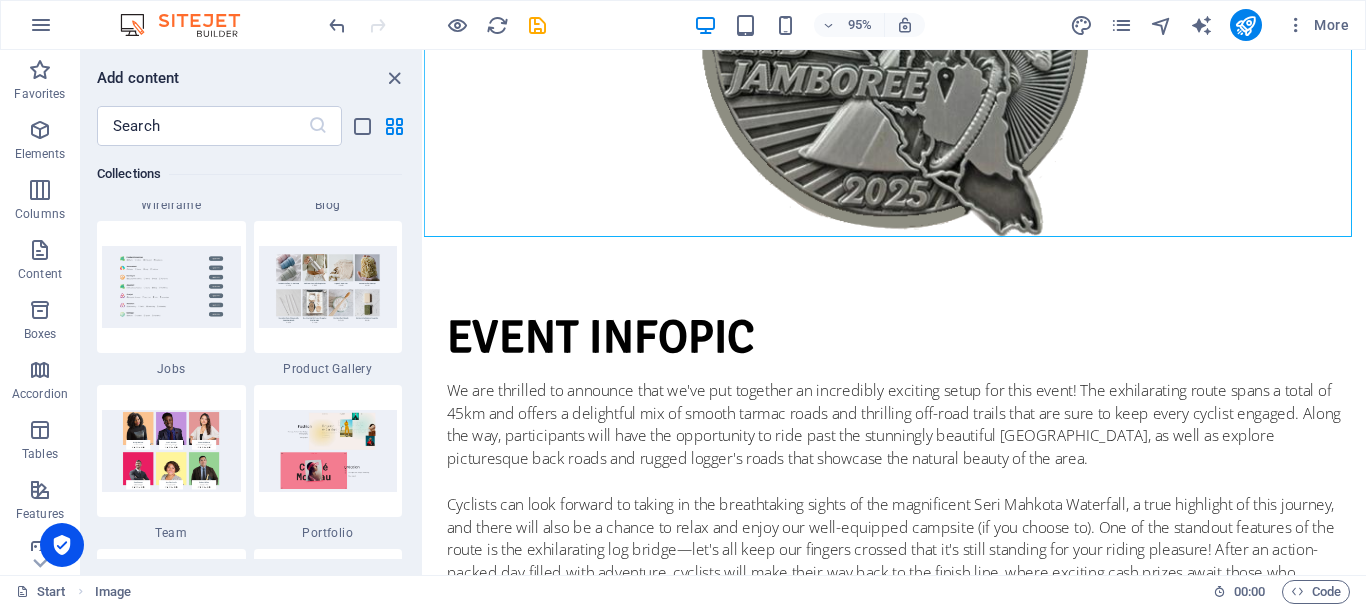scroll, scrollTop: 18352, scrollLeft: 0, axis: vertical 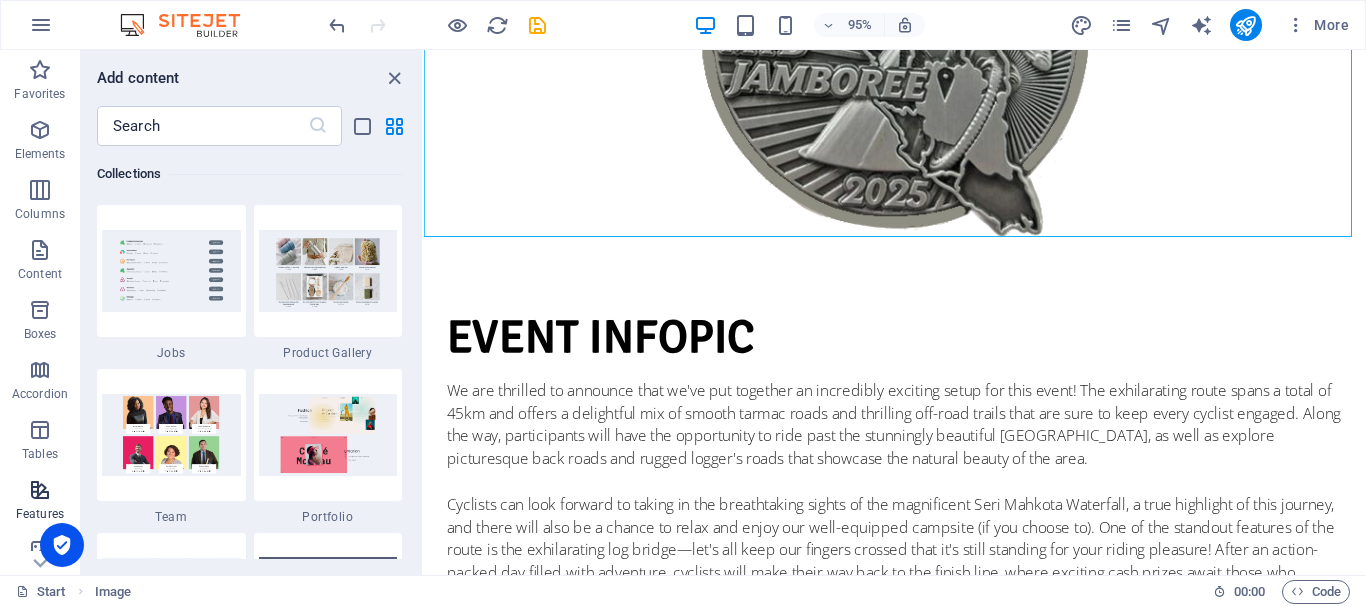 click at bounding box center [40, 490] 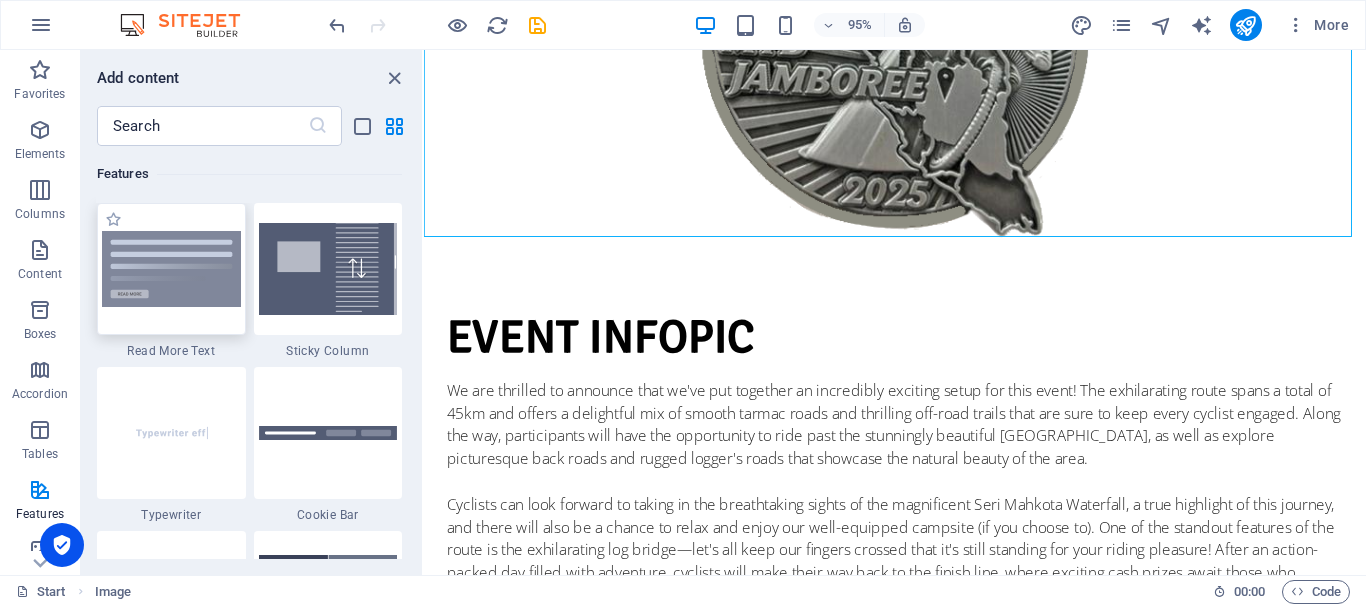 scroll, scrollTop: 7731, scrollLeft: 0, axis: vertical 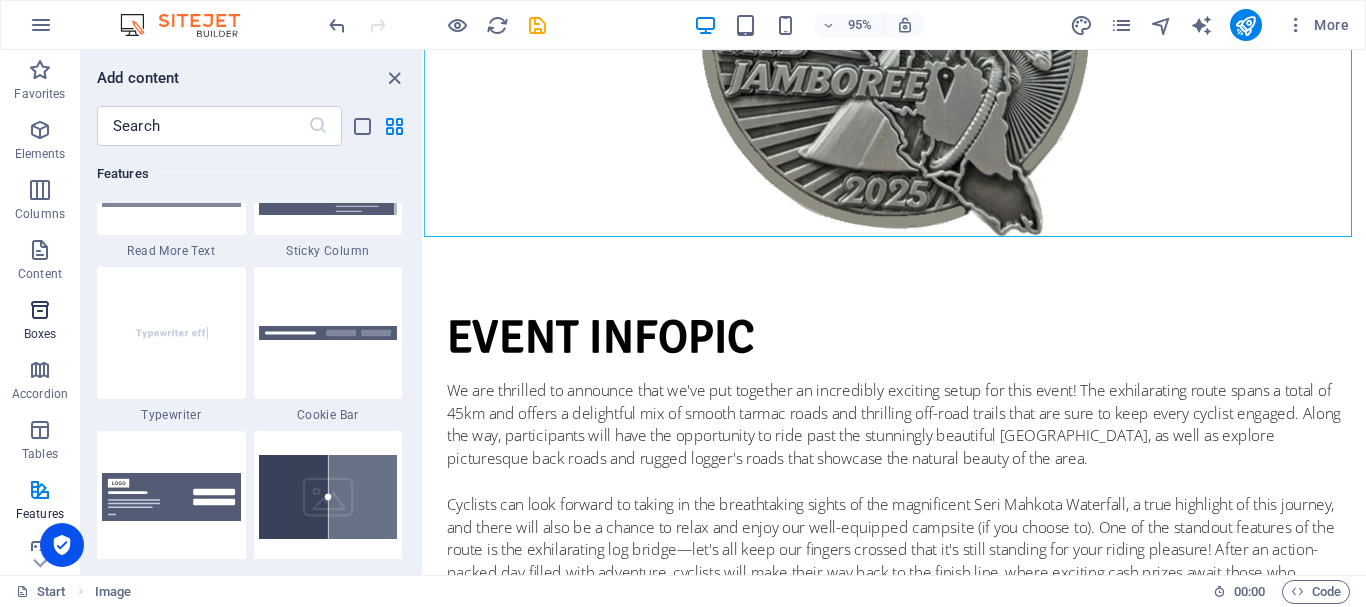 click on "Boxes" at bounding box center [40, 322] 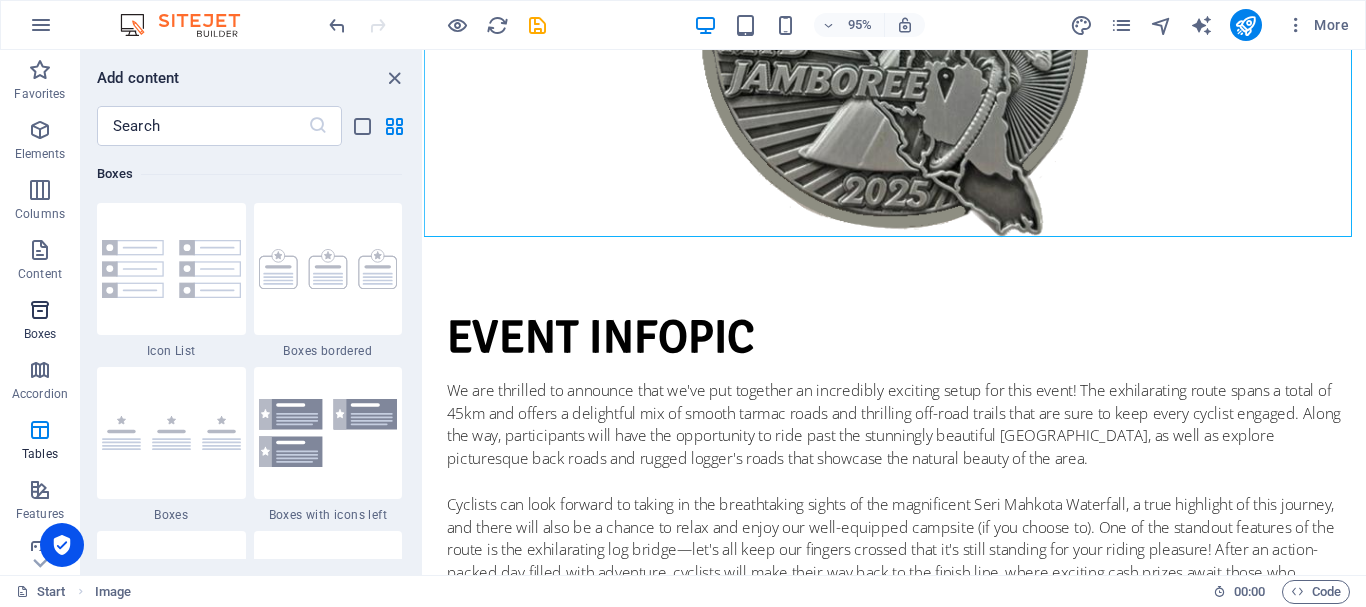 scroll, scrollTop: 5352, scrollLeft: 0, axis: vertical 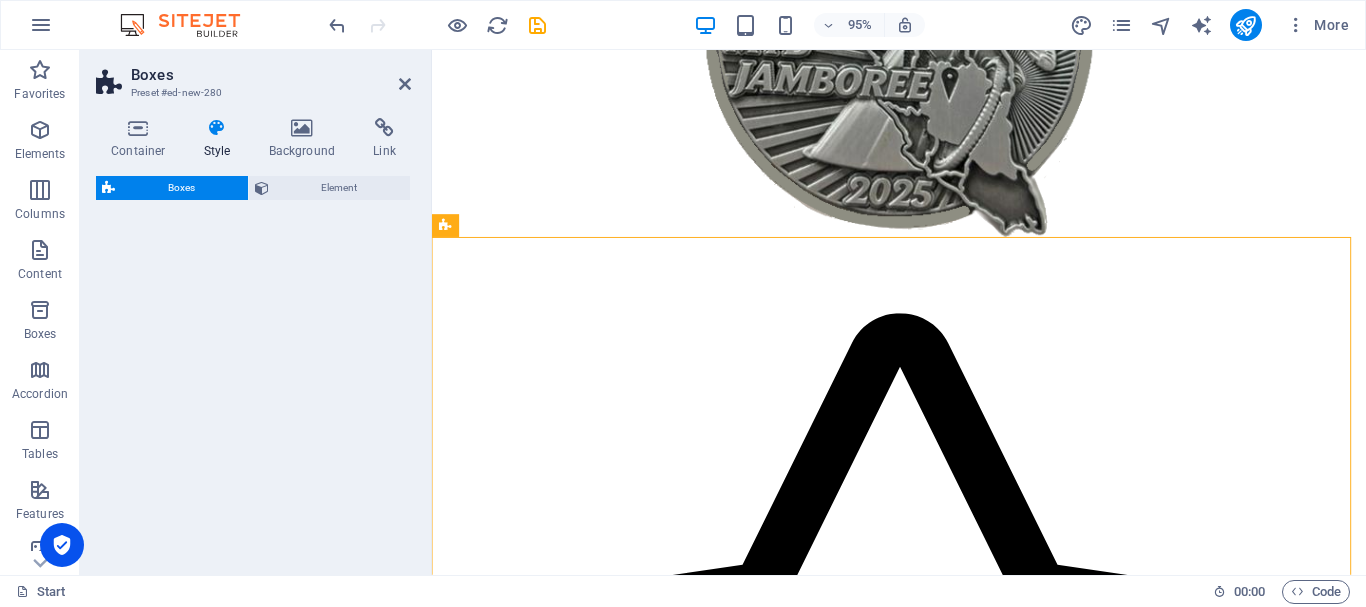 select on "rem" 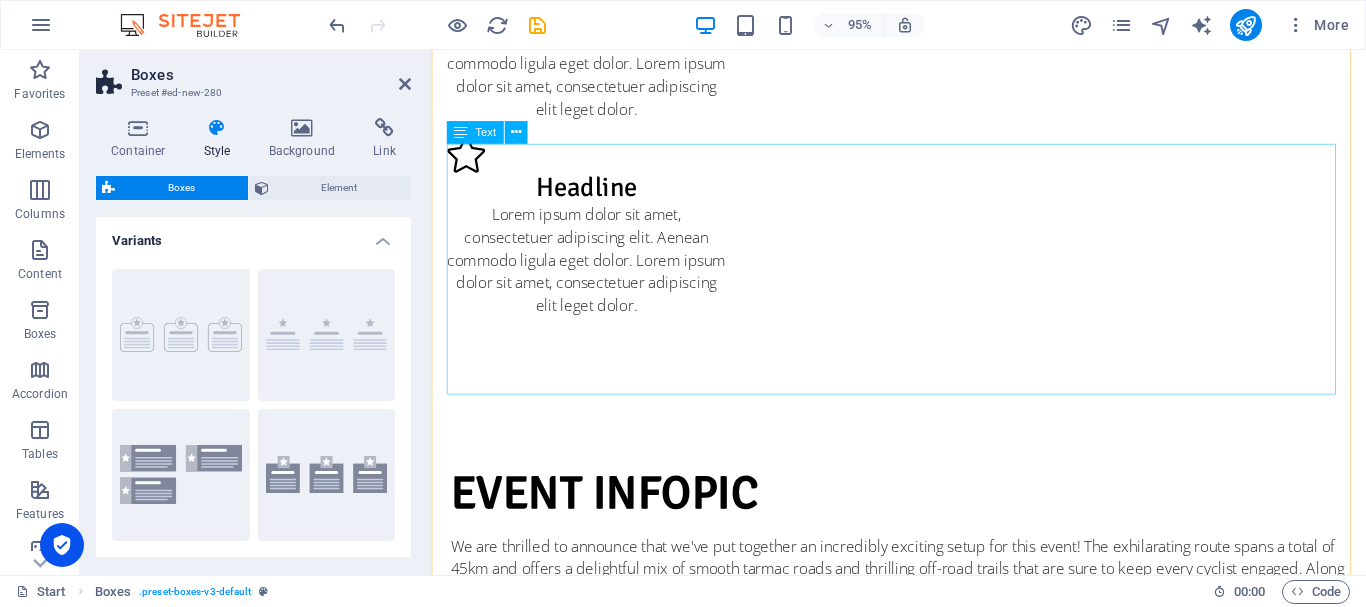 scroll, scrollTop: 400, scrollLeft: 0, axis: vertical 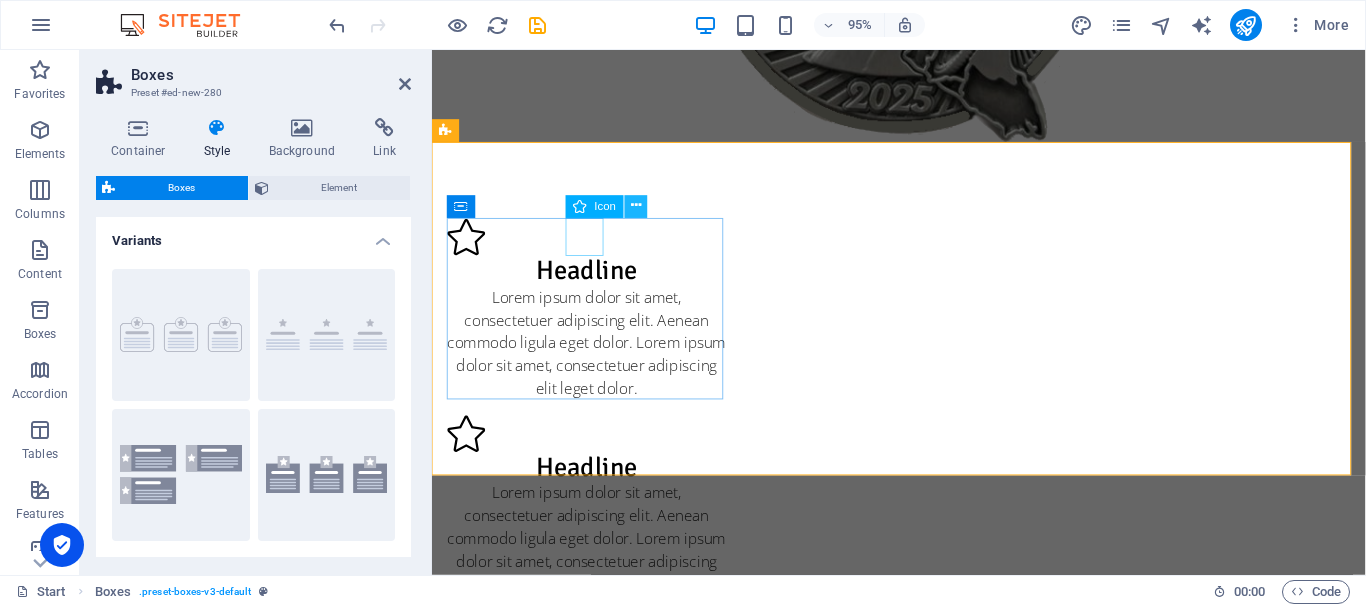 click at bounding box center (636, 207) 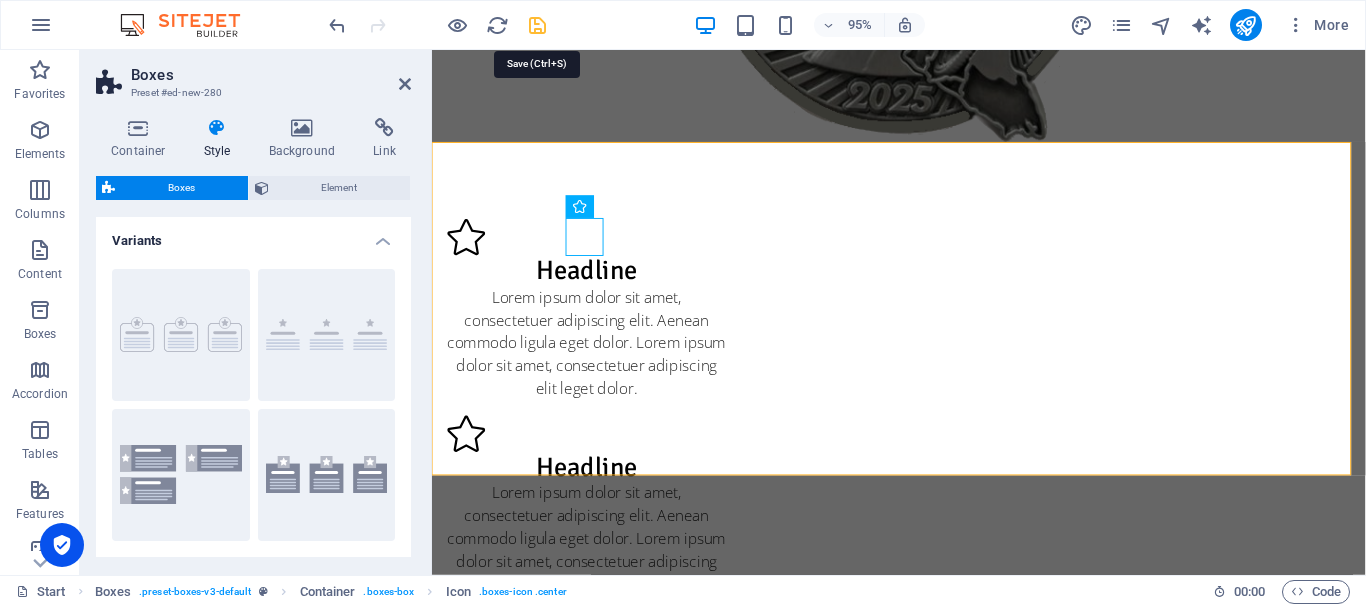 click at bounding box center (537, 25) 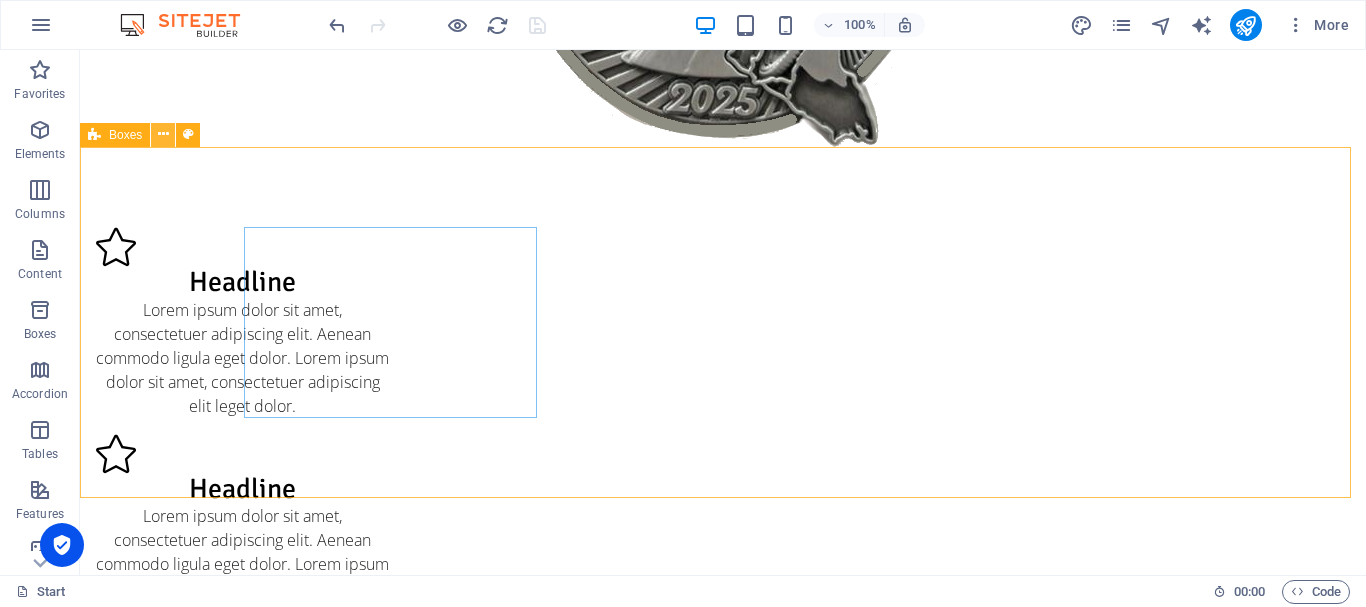 click at bounding box center (163, 134) 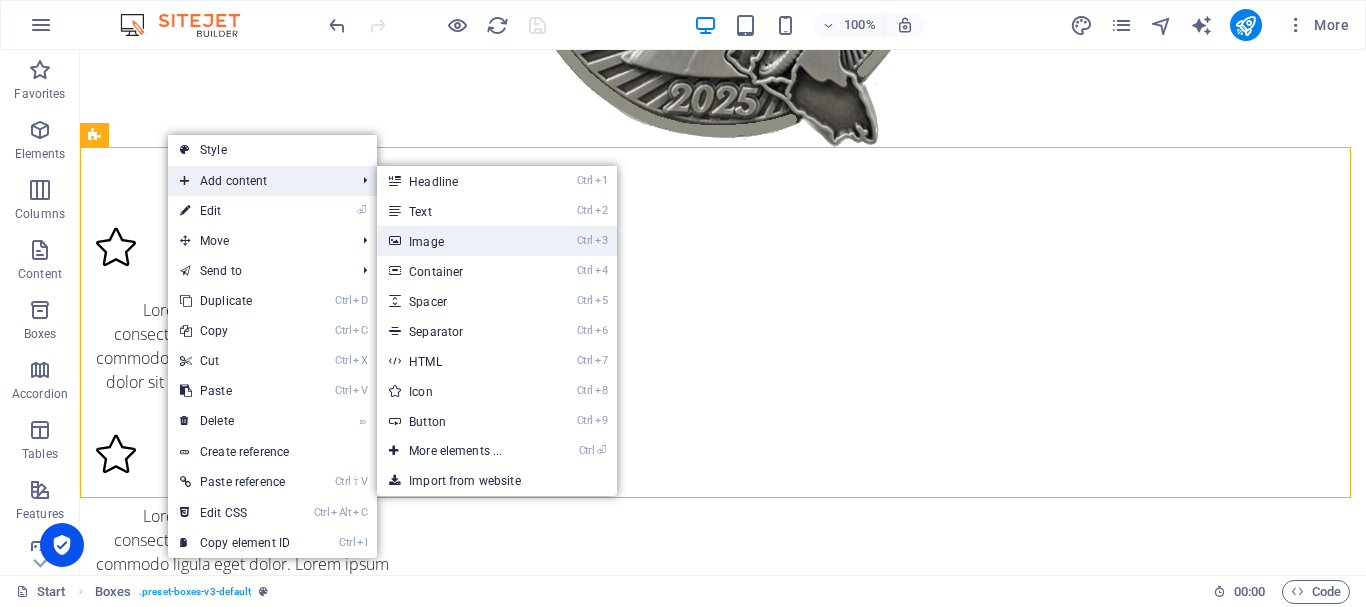 click on "Ctrl 3  Image" at bounding box center [459, 241] 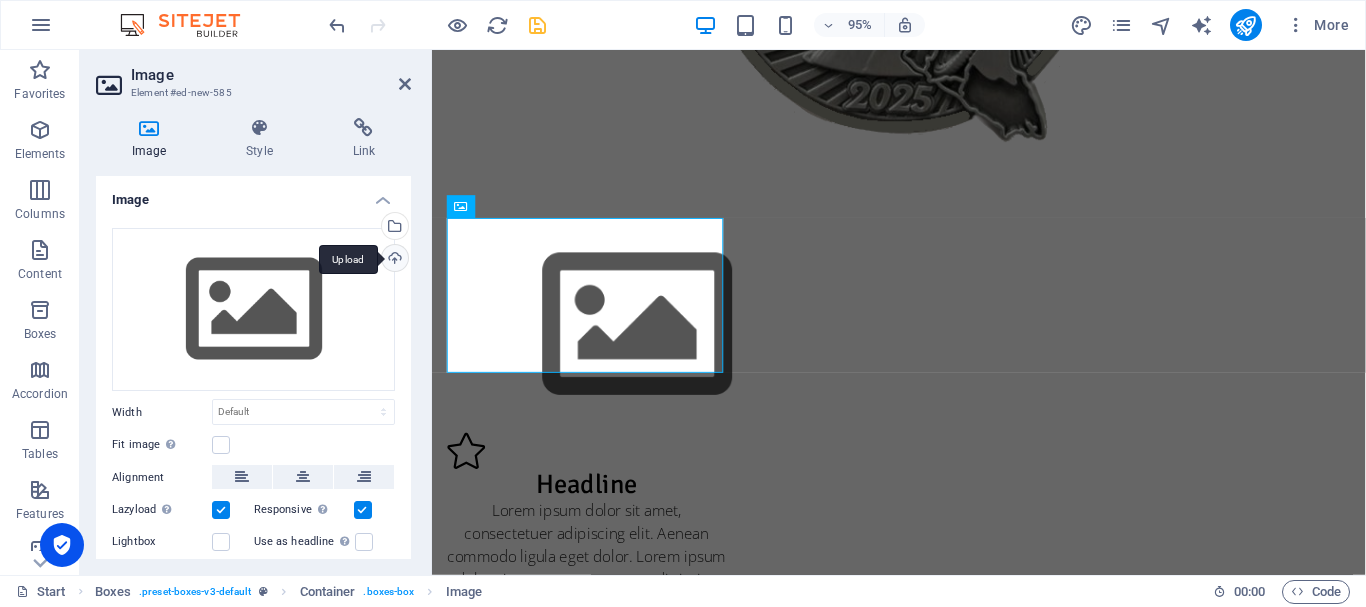 click on "Upload" at bounding box center (393, 260) 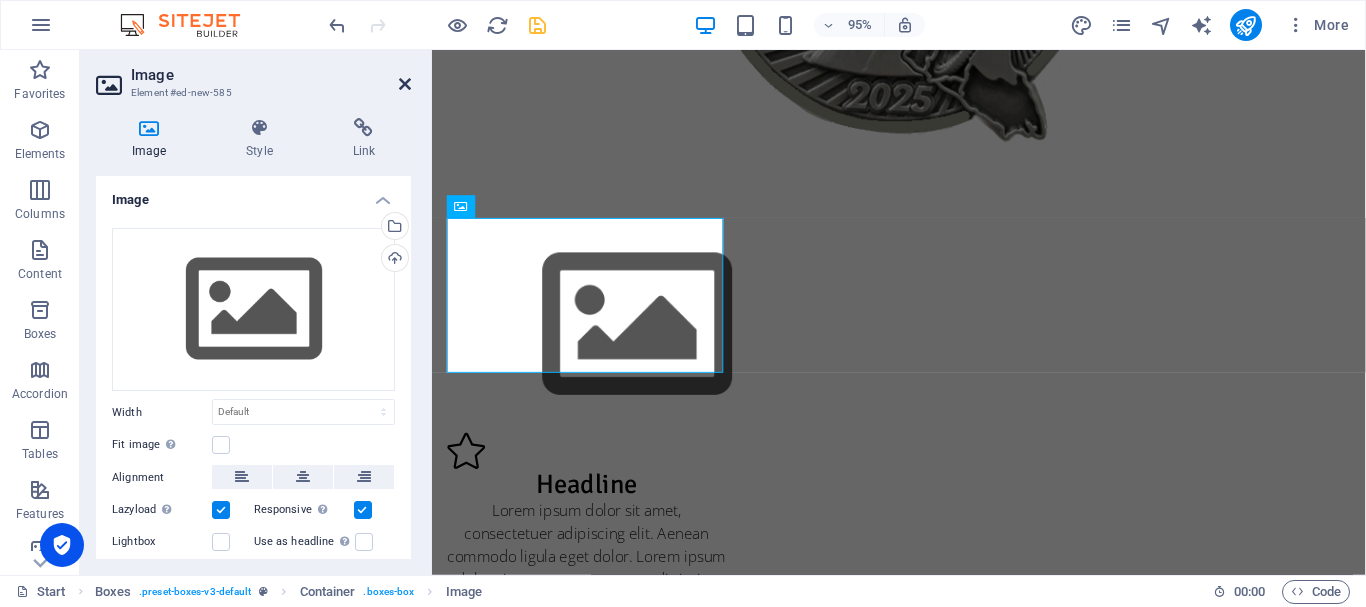 click at bounding box center (405, 84) 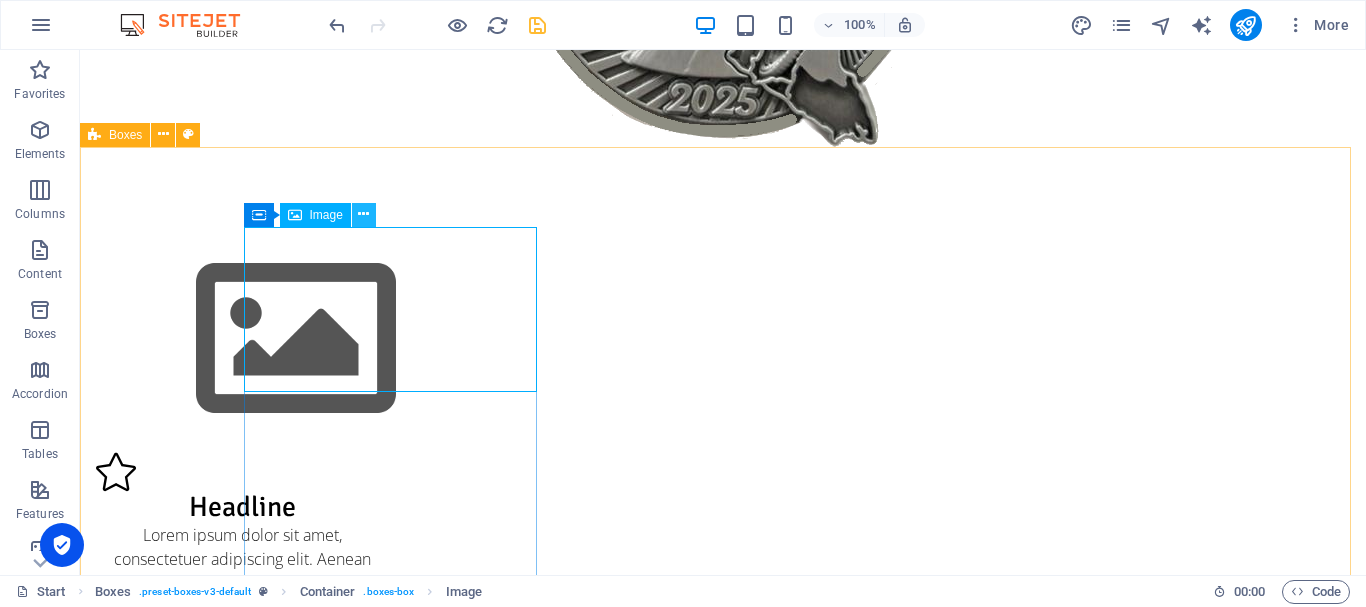 click at bounding box center (363, 214) 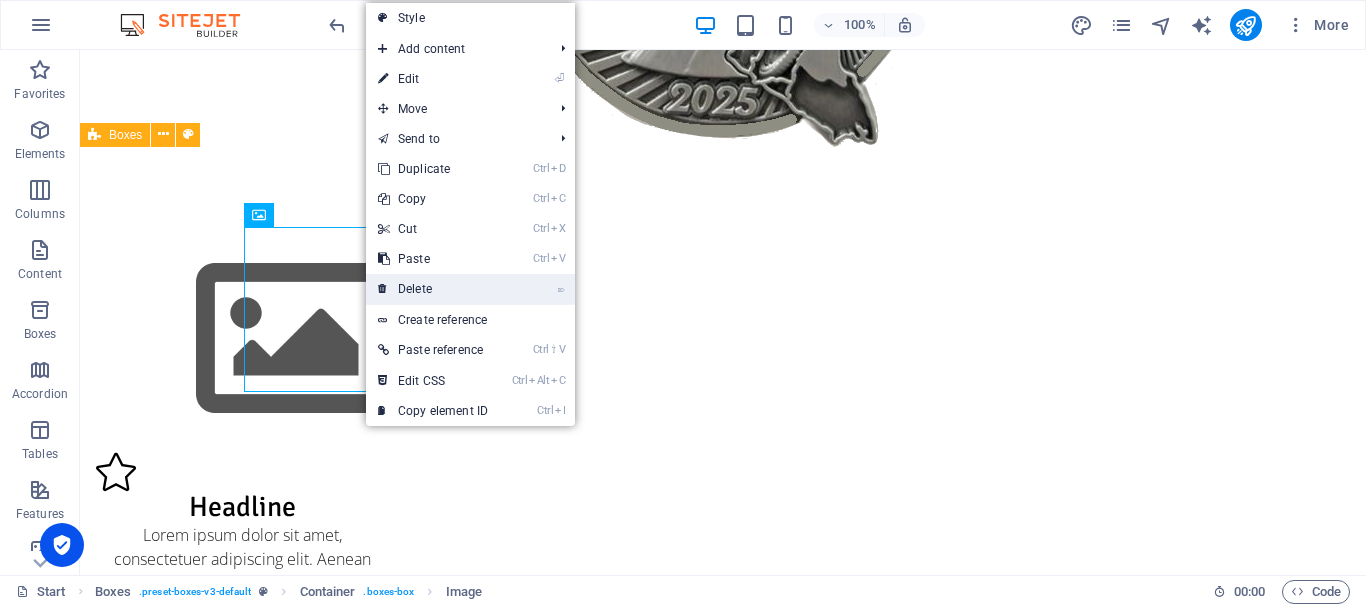 click on "⌦  Delete" at bounding box center [433, 289] 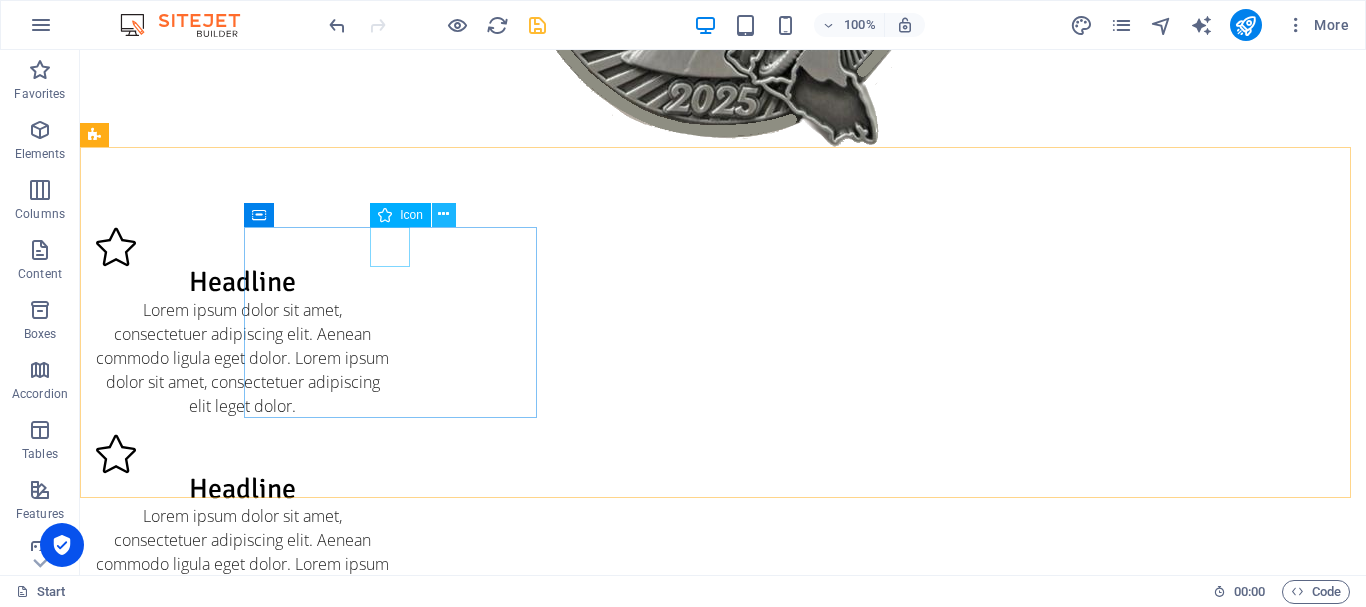 click at bounding box center (444, 215) 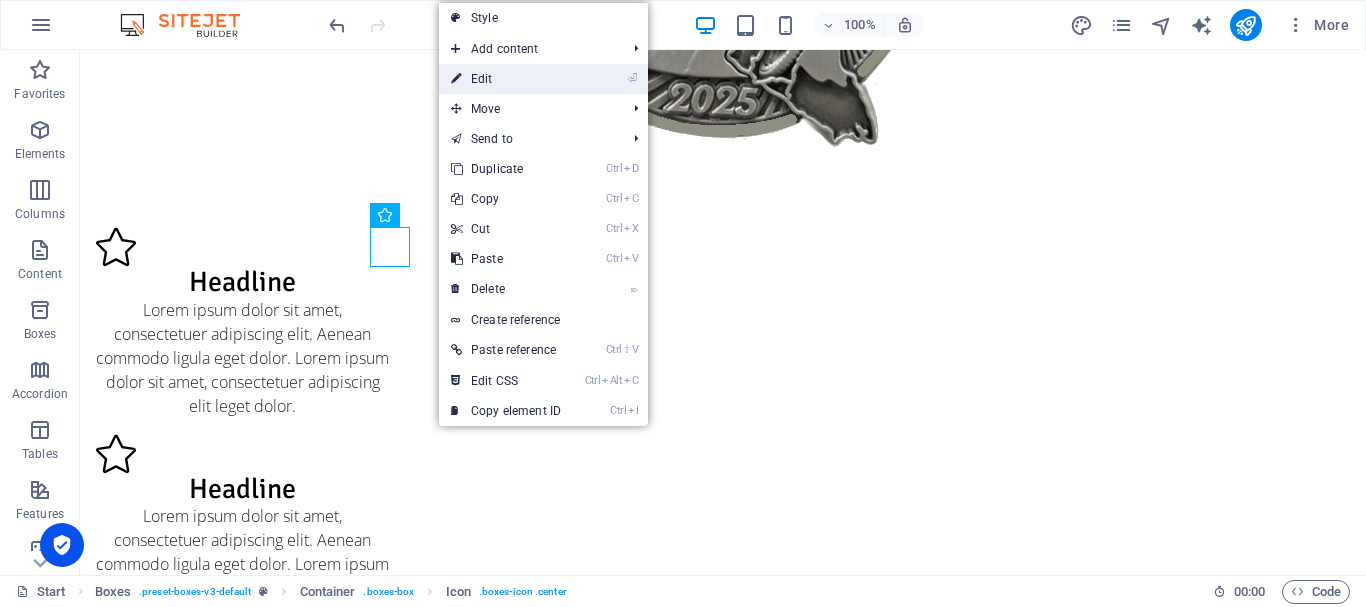 click on "⏎  Edit" at bounding box center [506, 79] 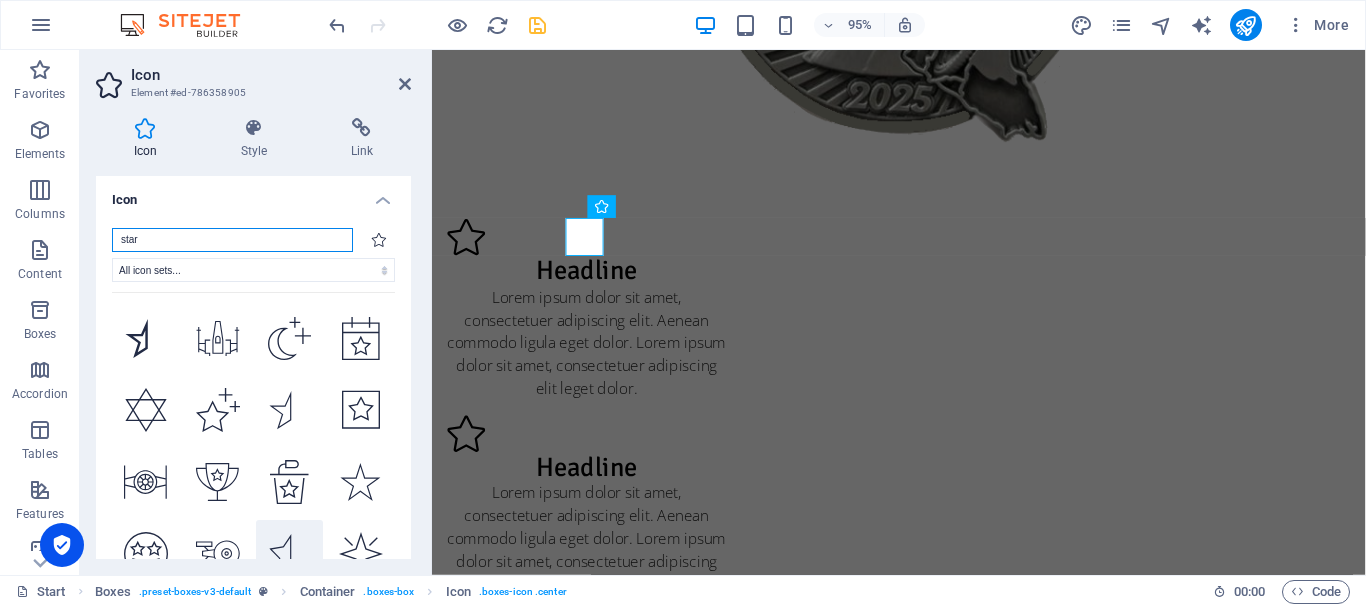 scroll, scrollTop: 4460, scrollLeft: 0, axis: vertical 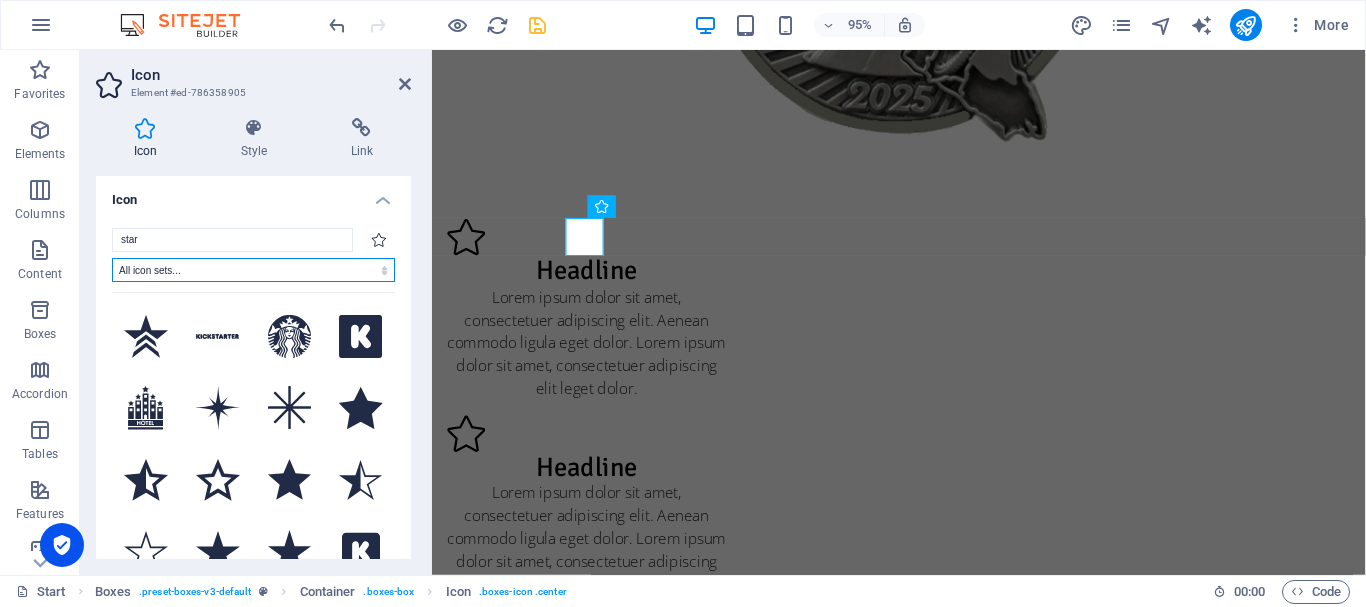 click on "All icon sets... IcoFont Ionicons FontAwesome Brands FontAwesome Duotone FontAwesome Solid FontAwesome Regular FontAwesome Light FontAwesome Thin FontAwesome Sharp Solid FontAwesome Sharp Regular FontAwesome Sharp Light FontAwesome Sharp Thin" at bounding box center [253, 270] 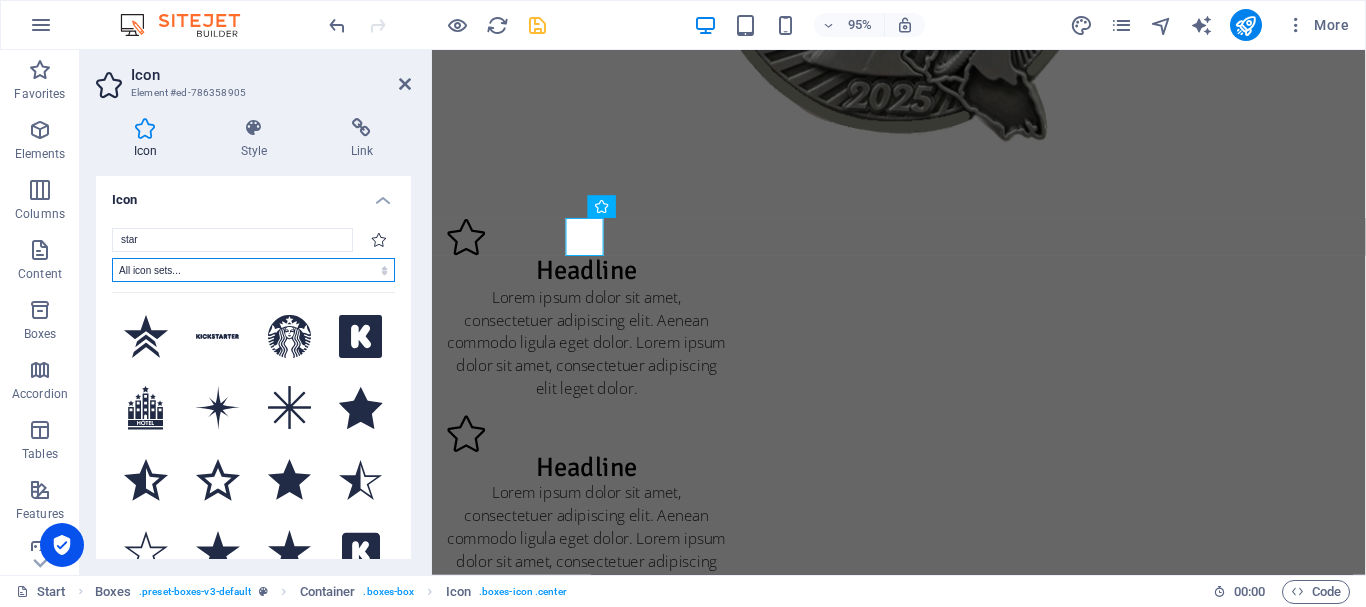 select on "font-awesome-sharp-regular" 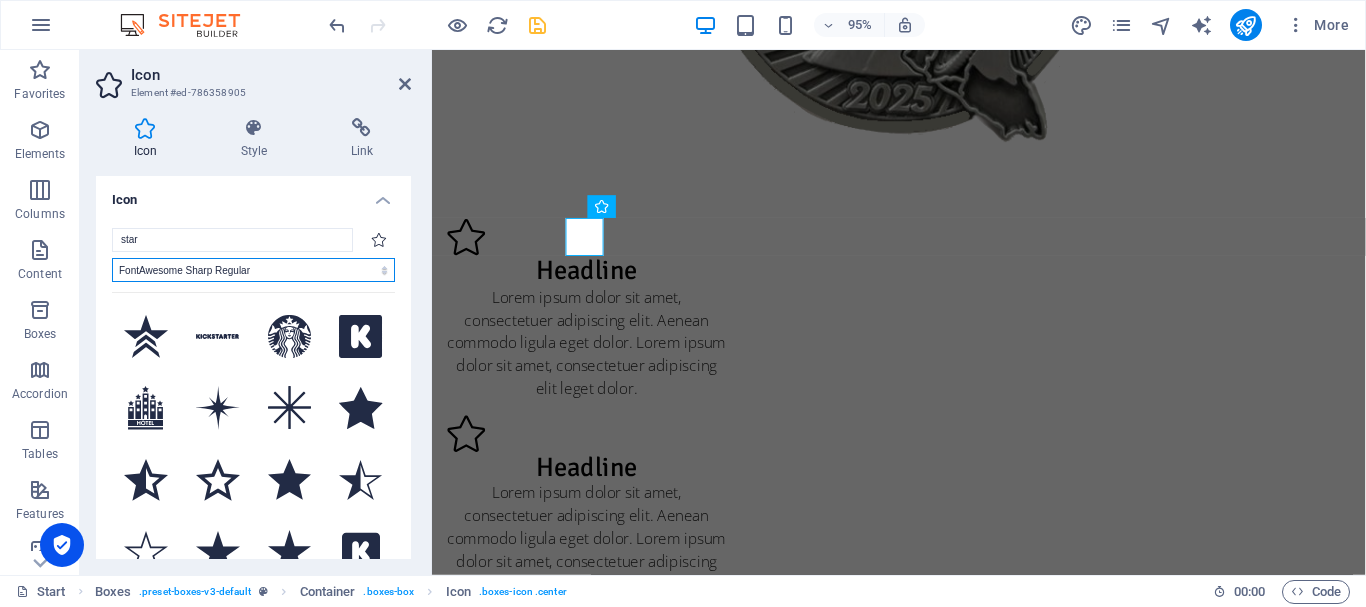 click on "All icon sets... IcoFont Ionicons FontAwesome Brands FontAwesome Duotone FontAwesome Solid FontAwesome Regular FontAwesome Light FontAwesome Thin FontAwesome Sharp Solid FontAwesome Sharp Regular FontAwesome Sharp Light FontAwesome Sharp Thin" at bounding box center [253, 270] 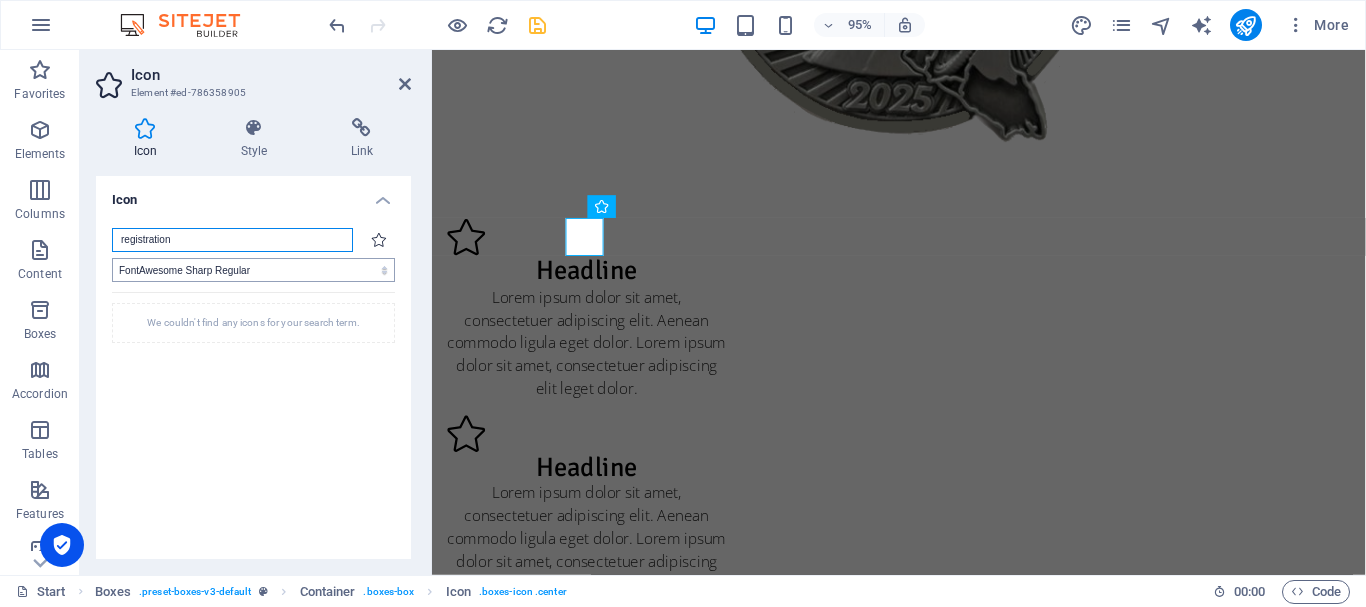 type on "registration" 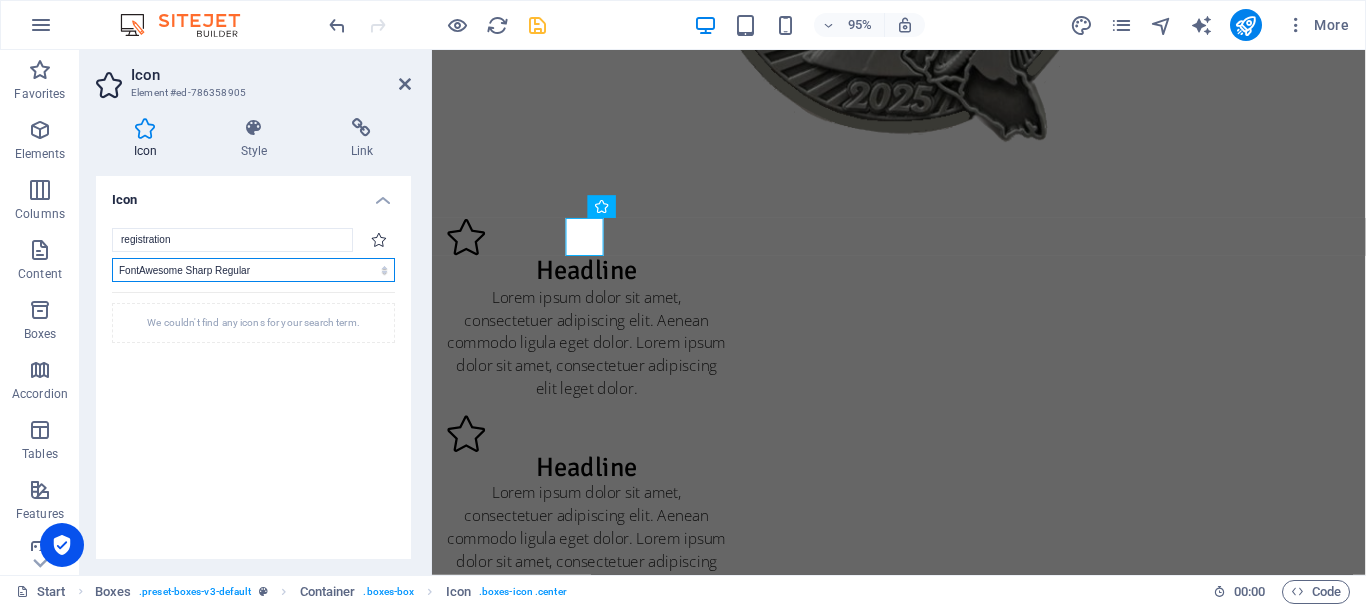 click on "All icon sets... IcoFont Ionicons FontAwesome Brands FontAwesome Duotone FontAwesome Solid FontAwesome Regular FontAwesome Light FontAwesome Thin FontAwesome Sharp Solid FontAwesome Sharp Regular FontAwesome Sharp Light FontAwesome Sharp Thin" at bounding box center [253, 270] 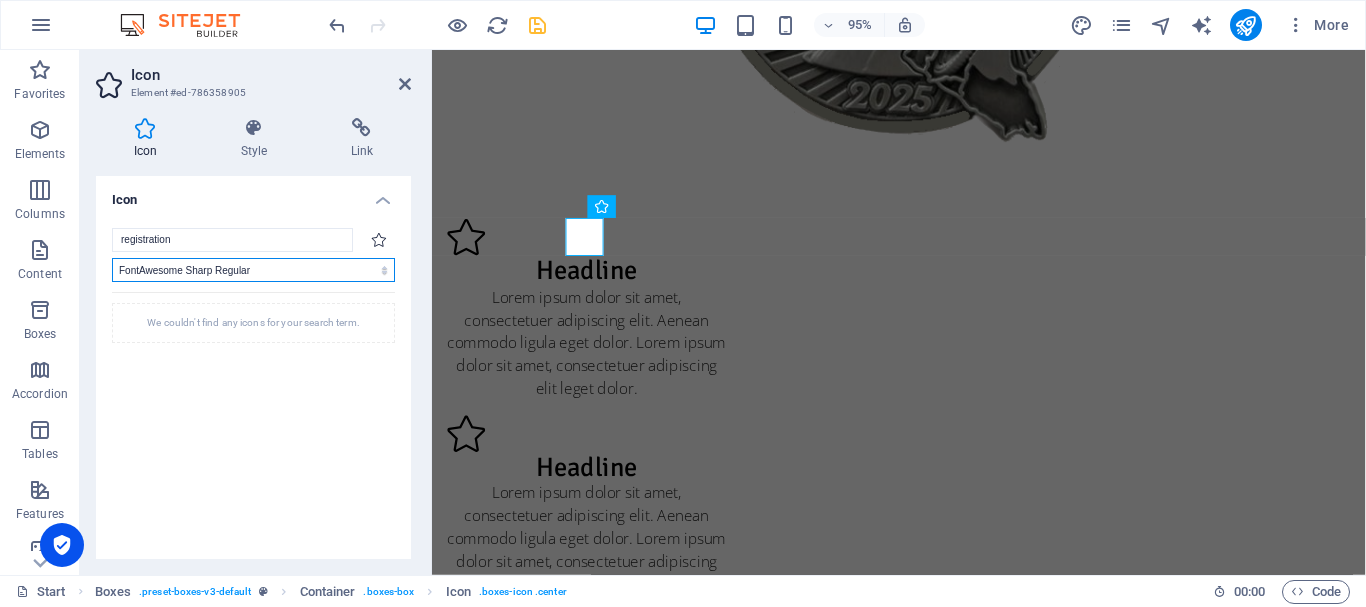 select 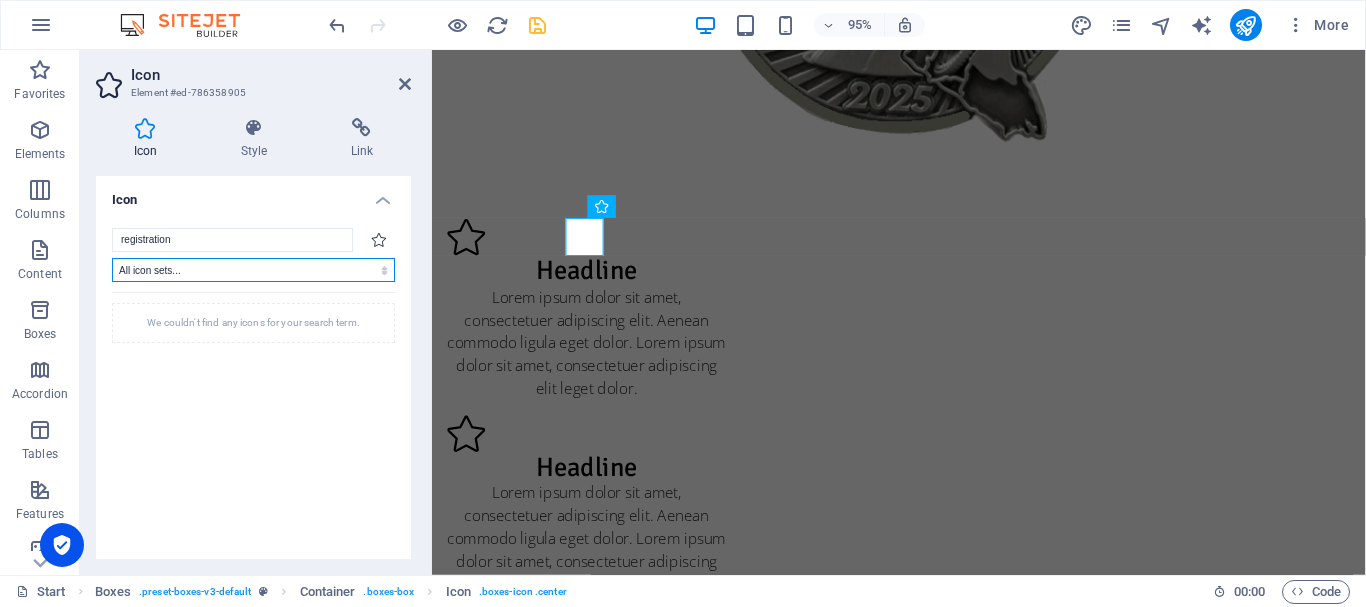 click on "All icon sets... IcoFont Ionicons FontAwesome Brands FontAwesome Duotone FontAwesome Solid FontAwesome Regular FontAwesome Light FontAwesome Thin FontAwesome Sharp Solid FontAwesome Sharp Regular FontAwesome Sharp Light FontAwesome Sharp Thin" at bounding box center (253, 270) 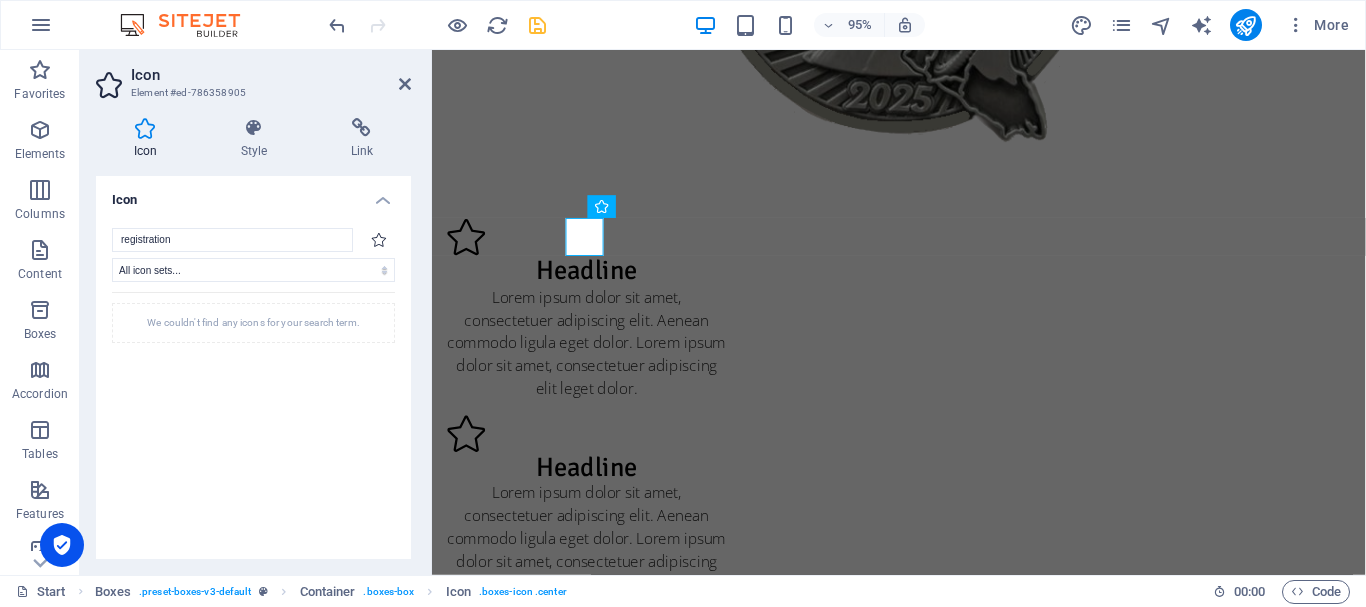 click on "Icon" at bounding box center [253, 194] 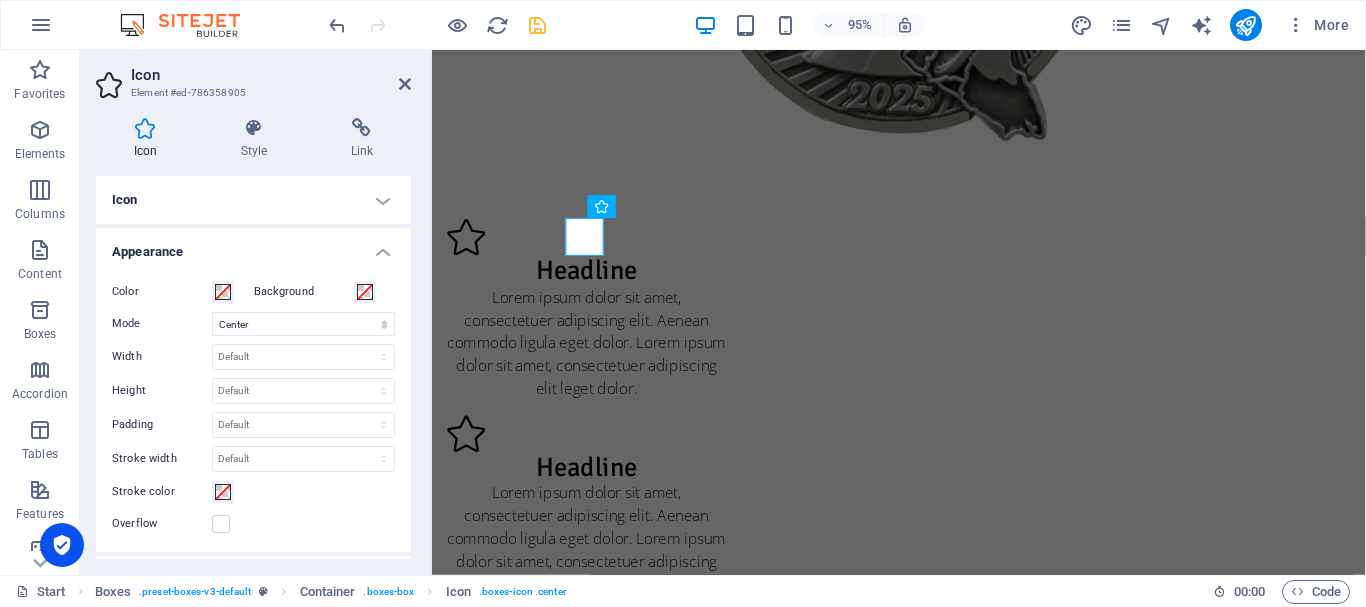 click on "Icon" at bounding box center (253, 200) 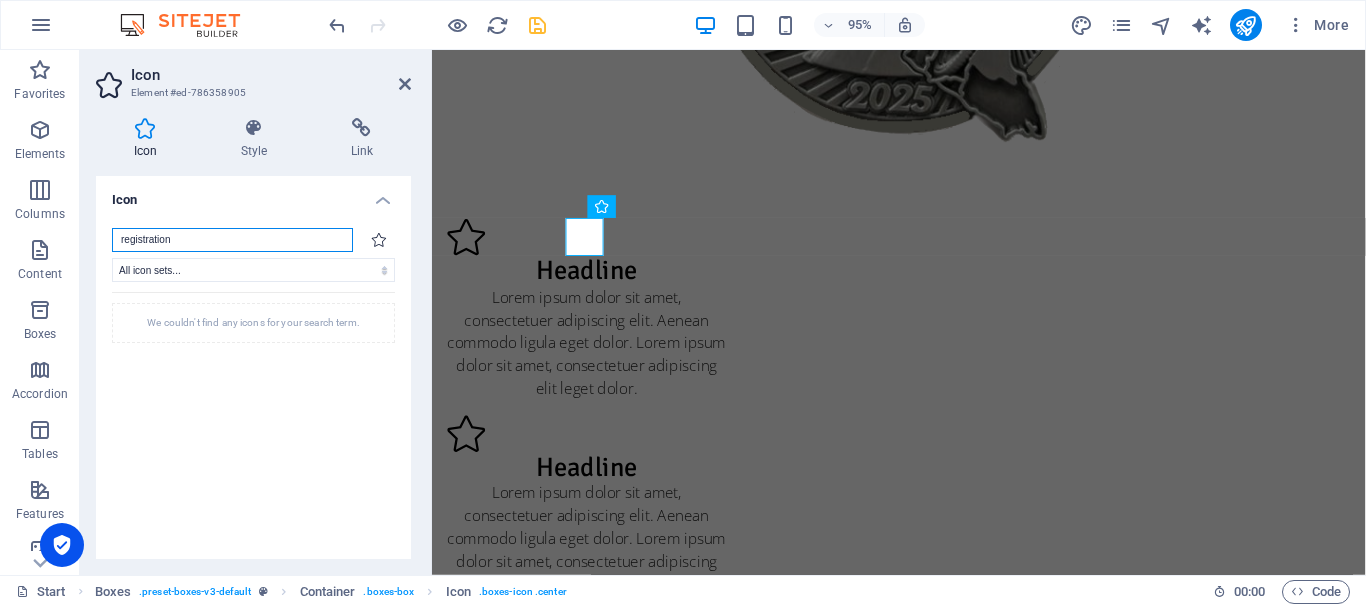 drag, startPoint x: 173, startPoint y: 245, endPoint x: 86, endPoint y: 238, distance: 87.28116 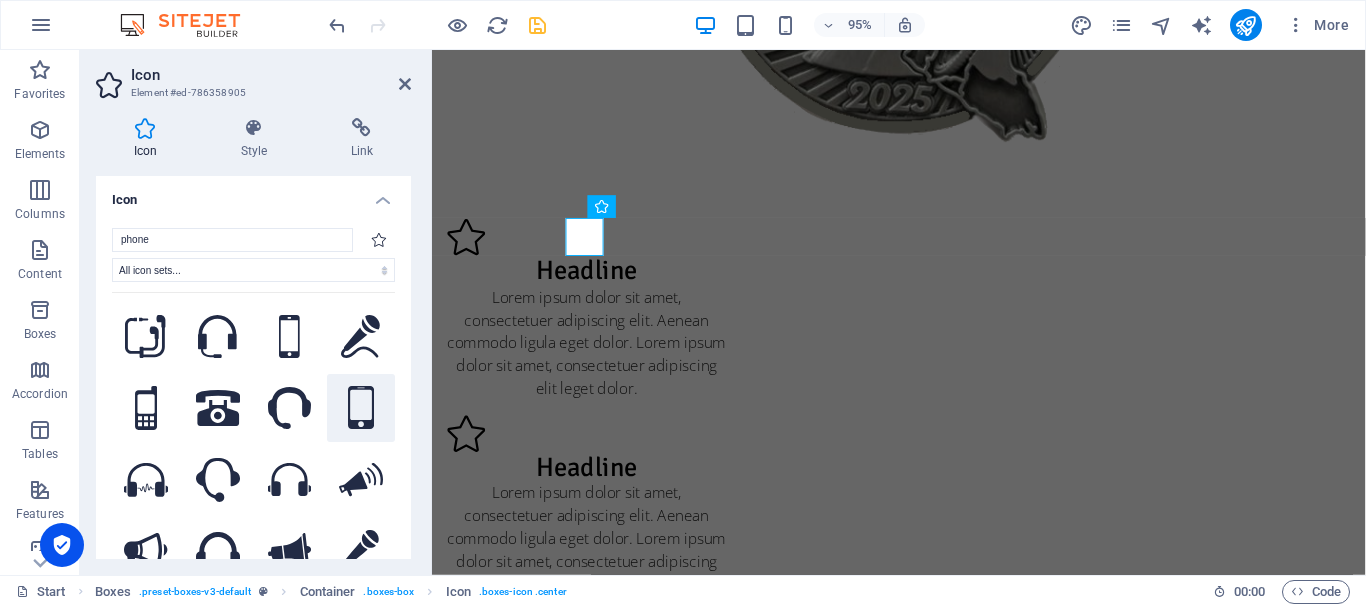 click 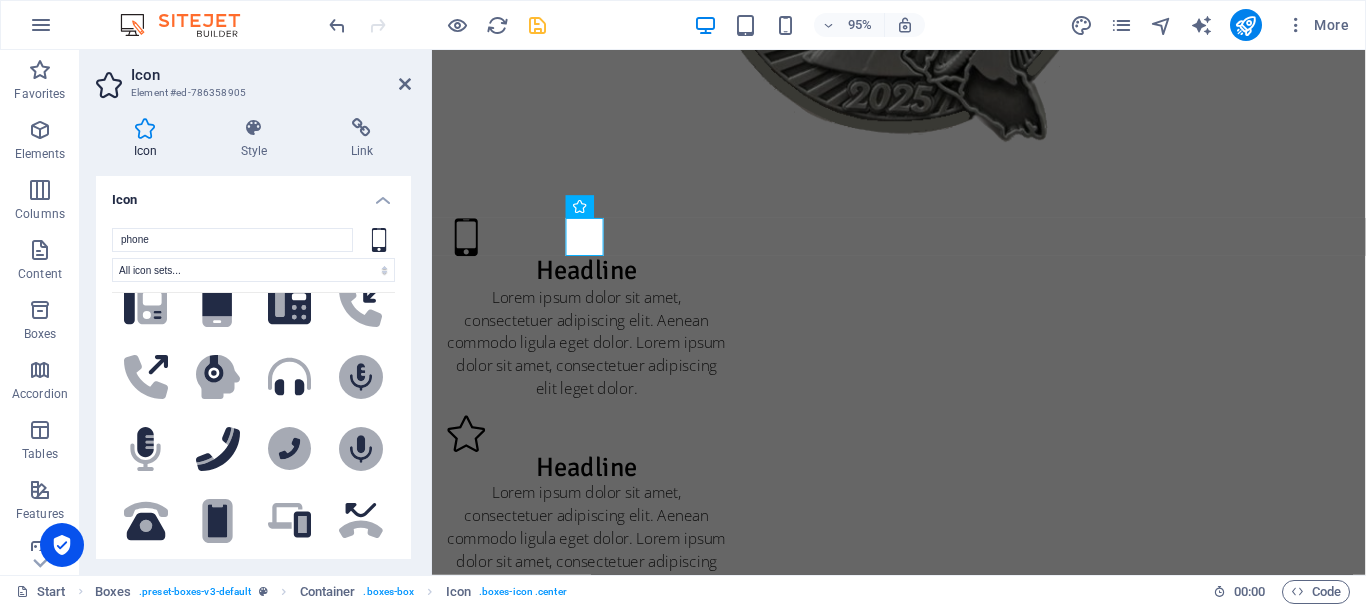 scroll, scrollTop: 900, scrollLeft: 0, axis: vertical 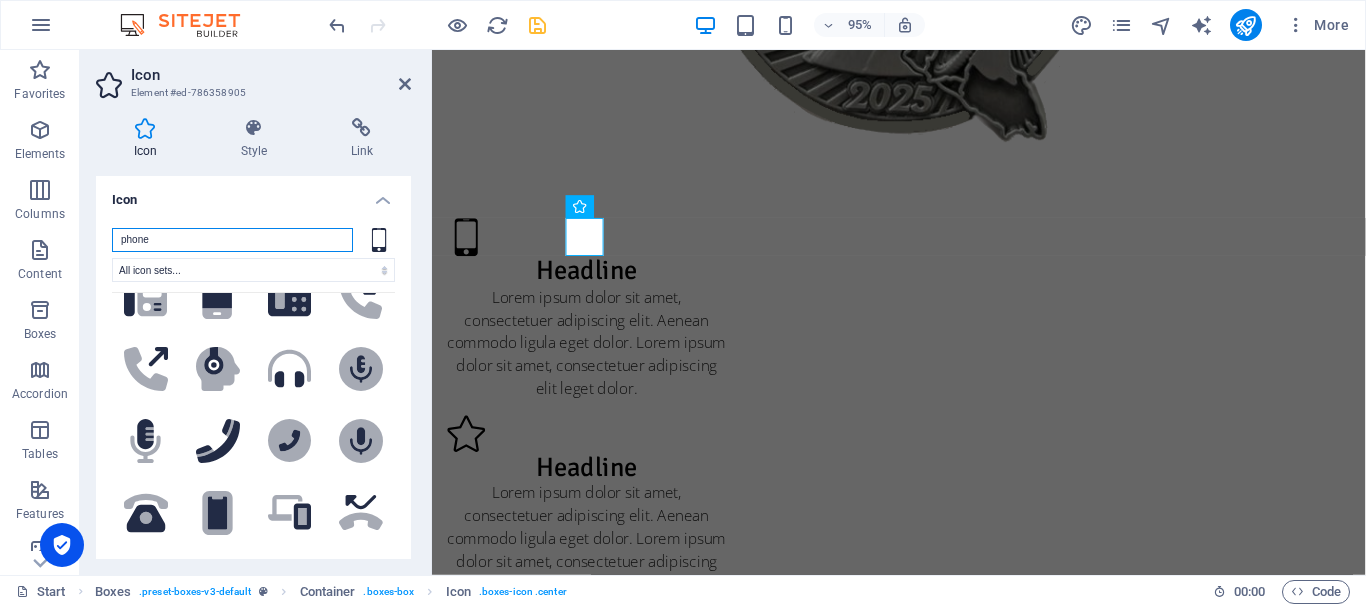 drag, startPoint x: 145, startPoint y: 239, endPoint x: 97, endPoint y: 239, distance: 48 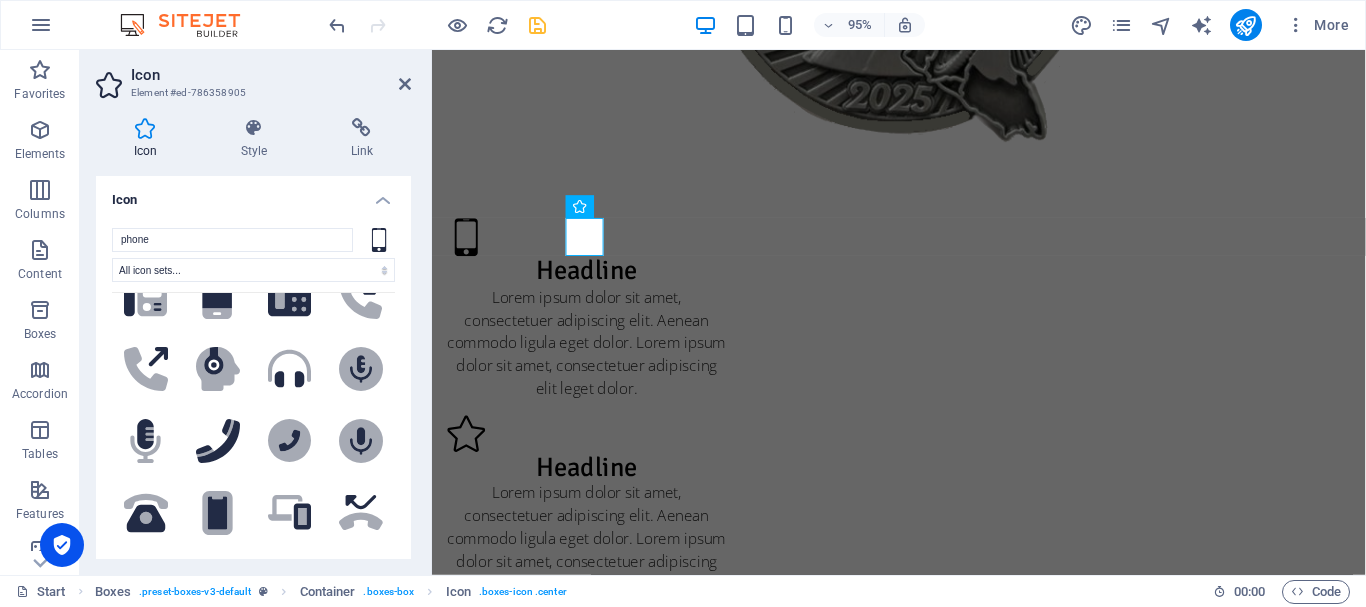 drag, startPoint x: 240, startPoint y: 209, endPoint x: 130, endPoint y: 206, distance: 110.0409 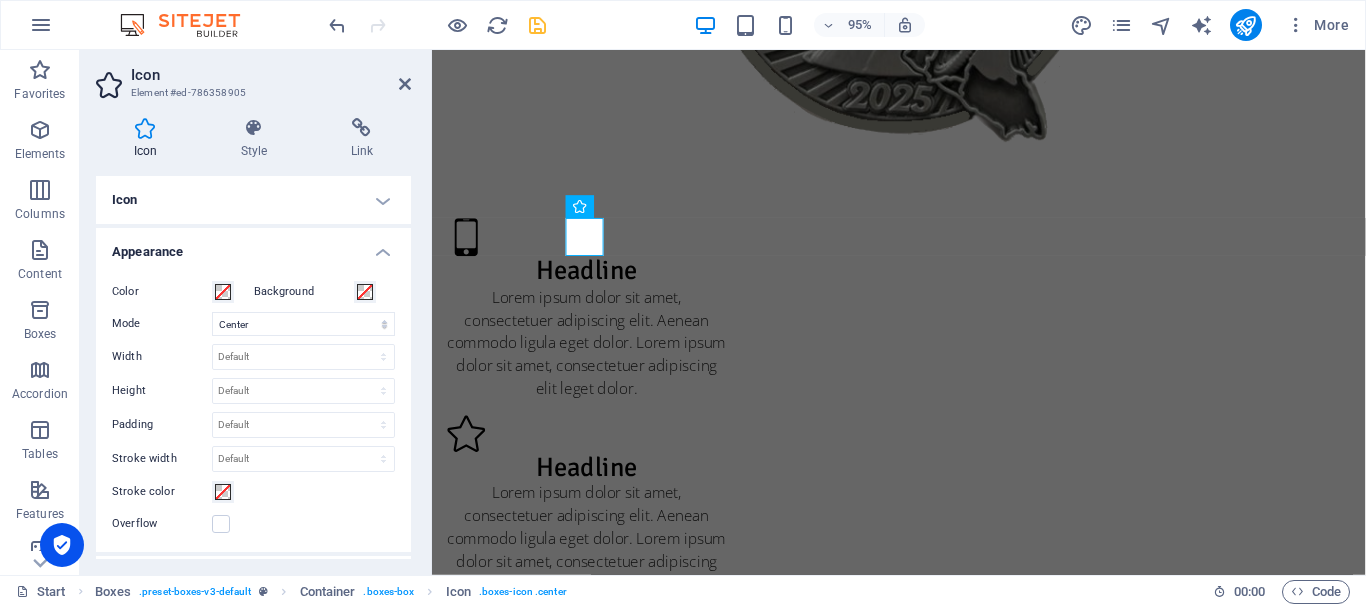 click on "Icon" at bounding box center (253, 200) 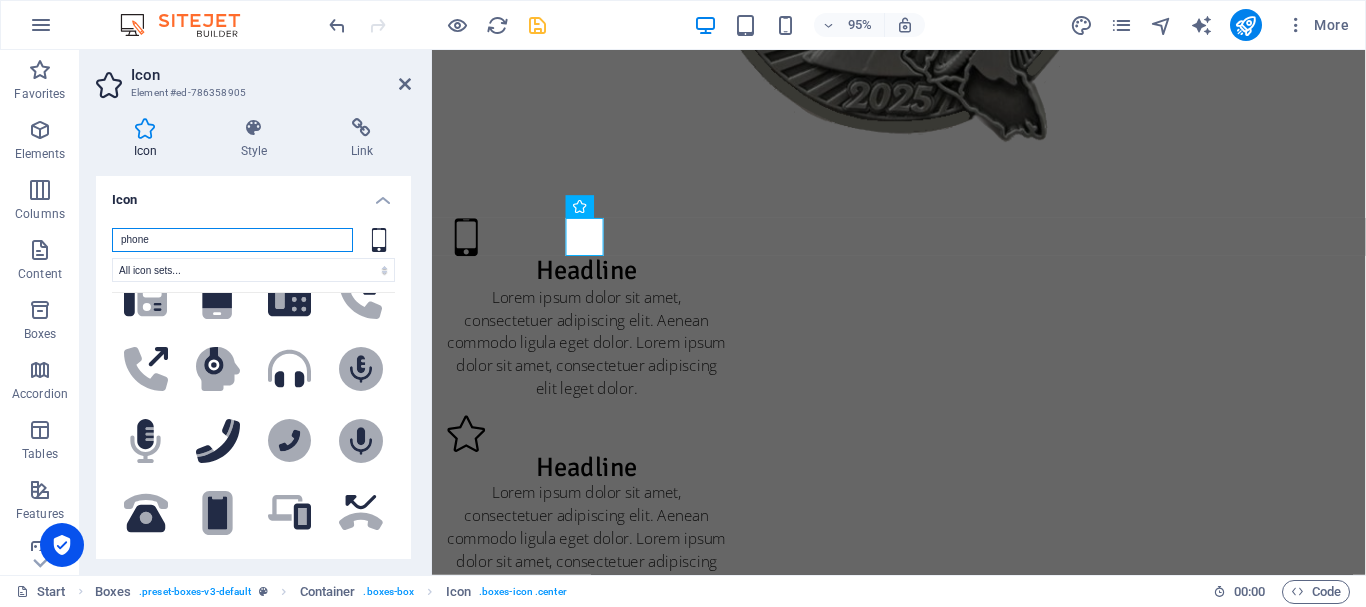 drag, startPoint x: 154, startPoint y: 240, endPoint x: 101, endPoint y: 236, distance: 53.15073 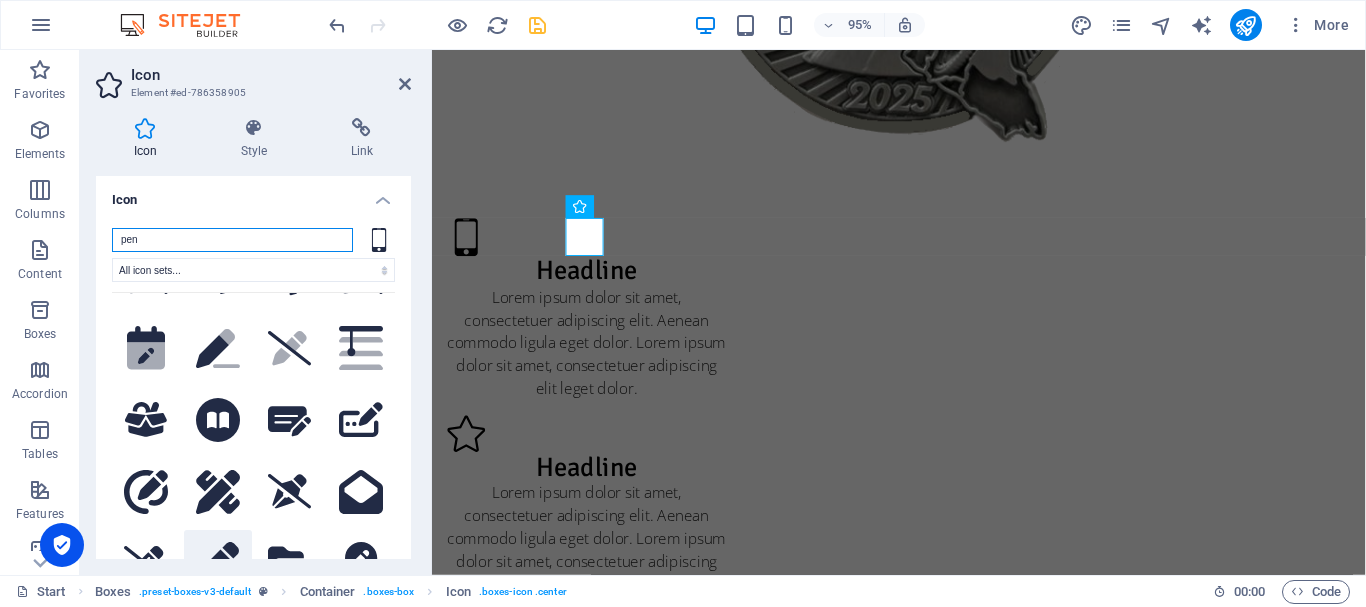 scroll, scrollTop: 1500, scrollLeft: 0, axis: vertical 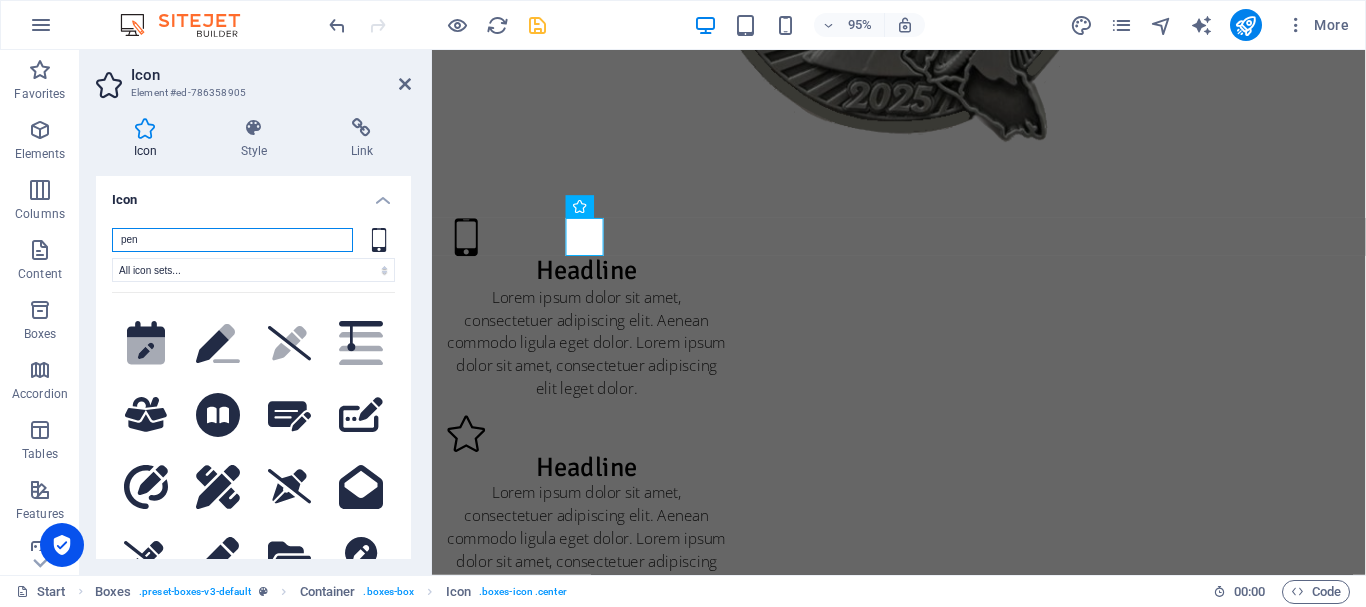 click on "pen" at bounding box center [232, 240] 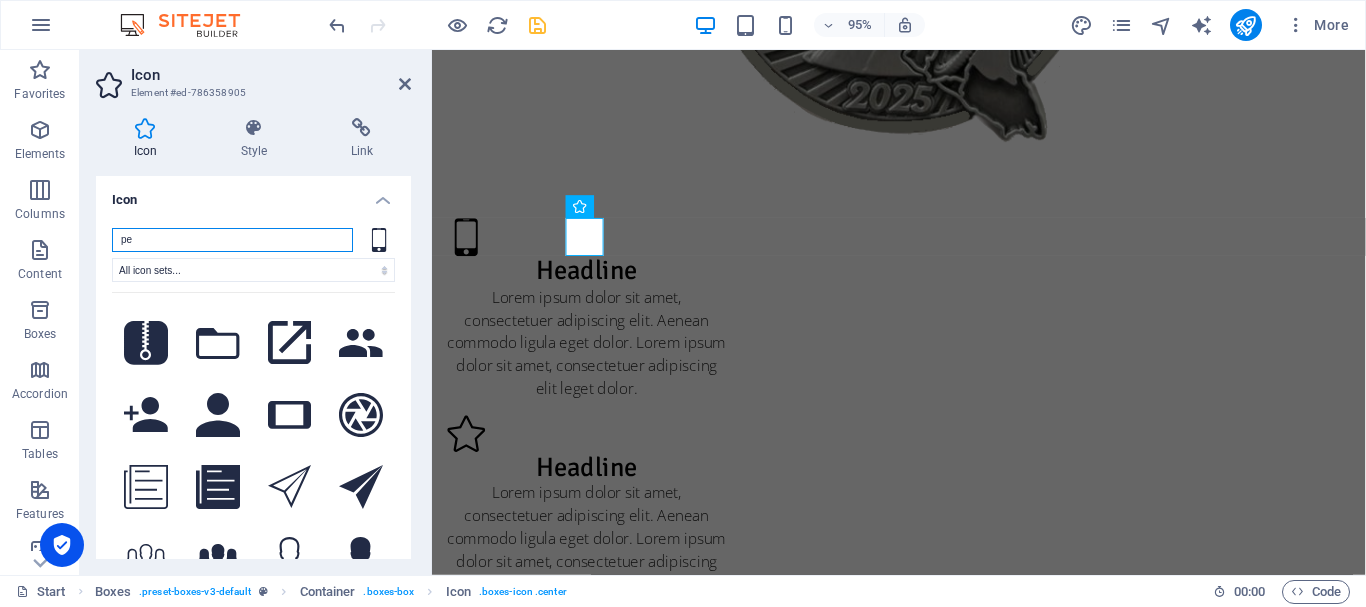 type on "p" 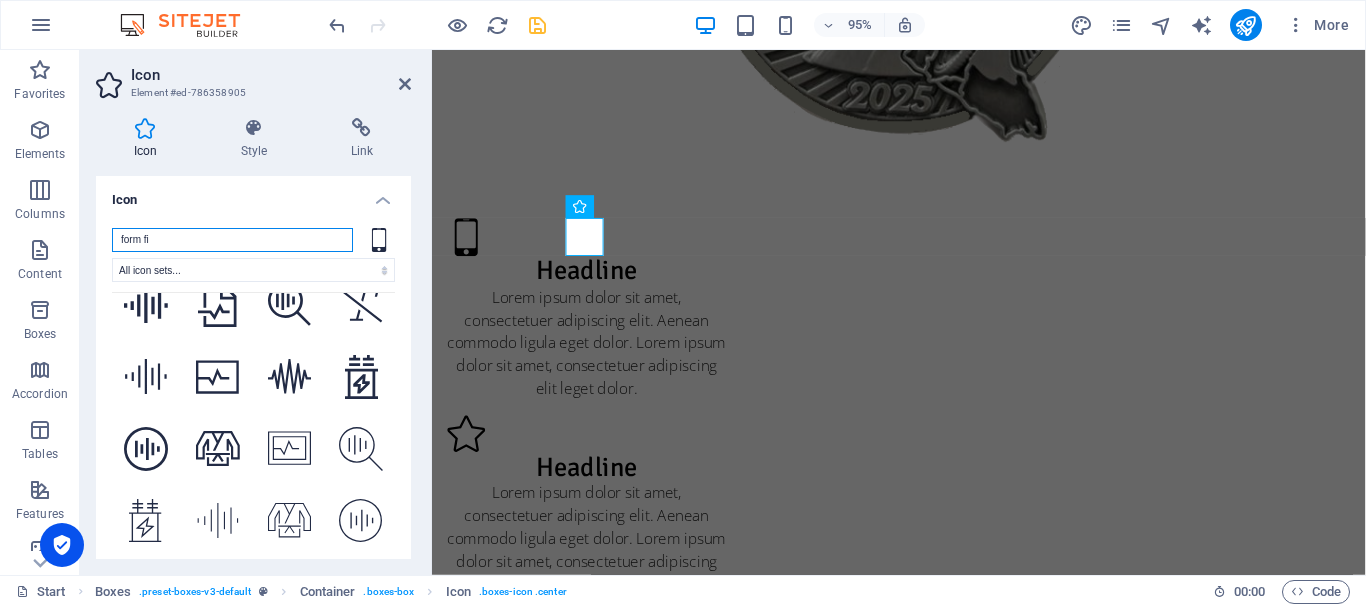 scroll, scrollTop: 0, scrollLeft: 0, axis: both 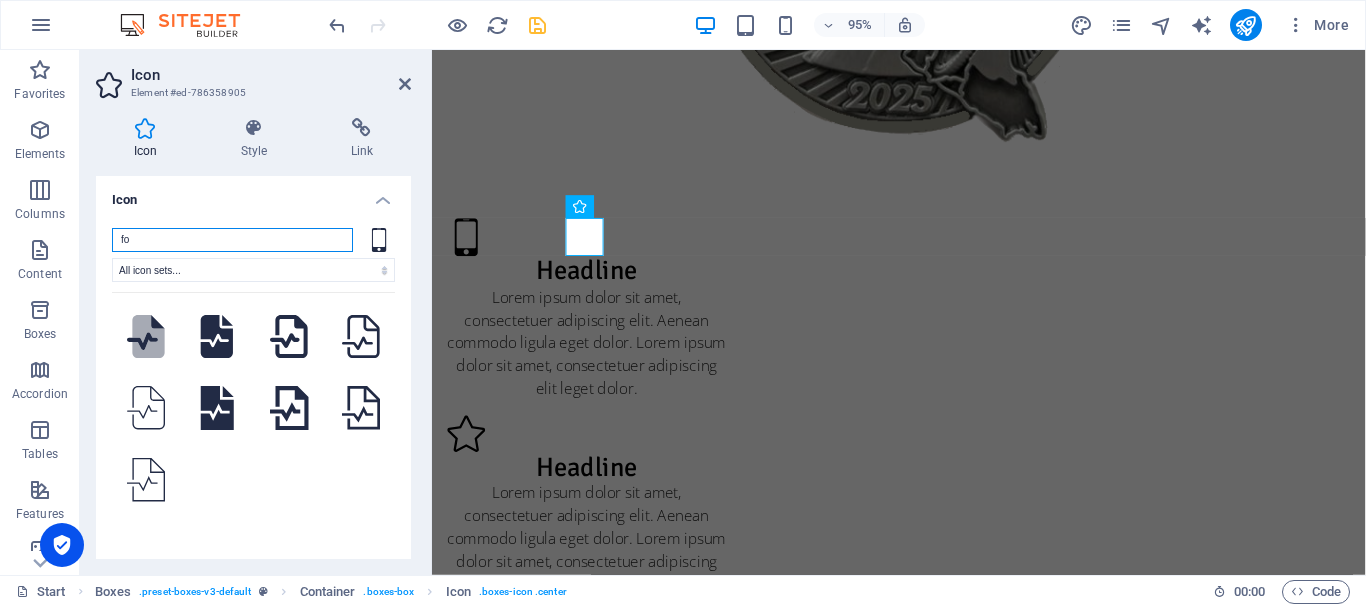 type on "f" 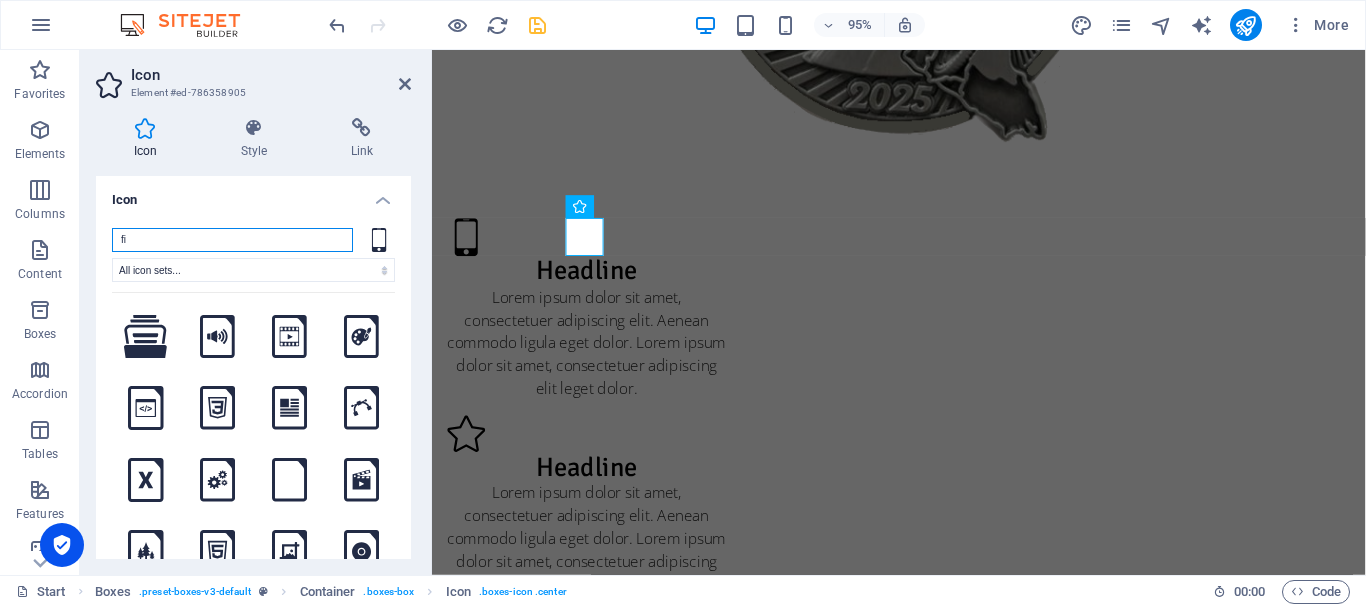 type on "f" 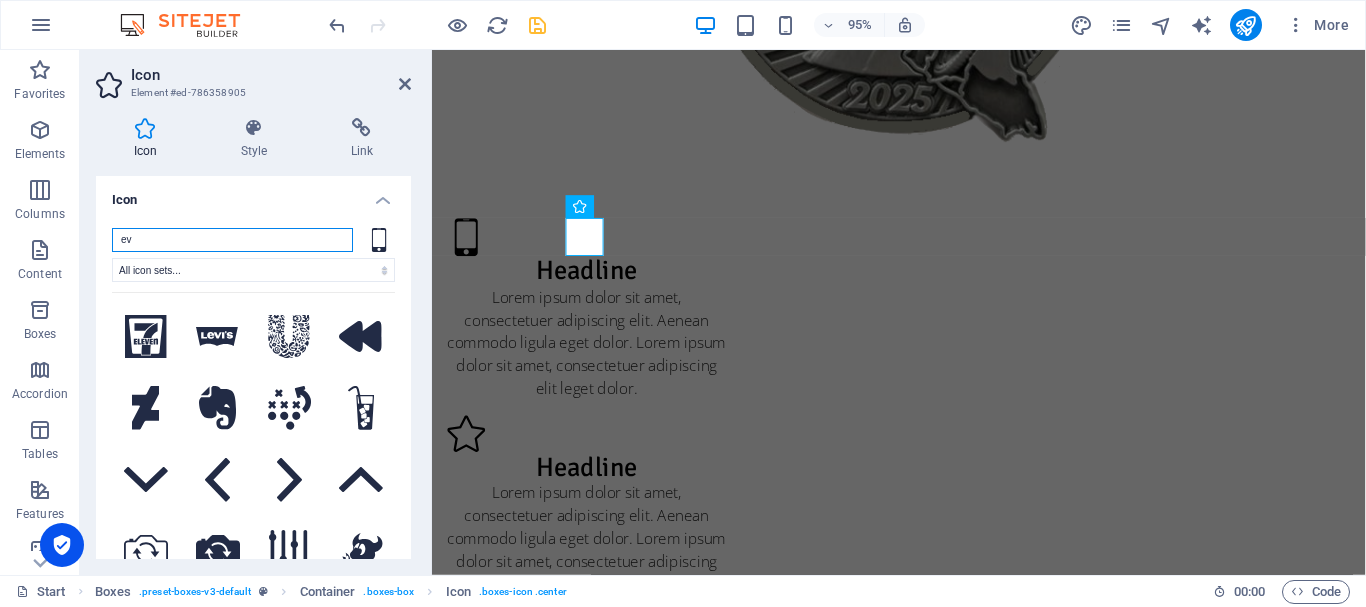 type on "e" 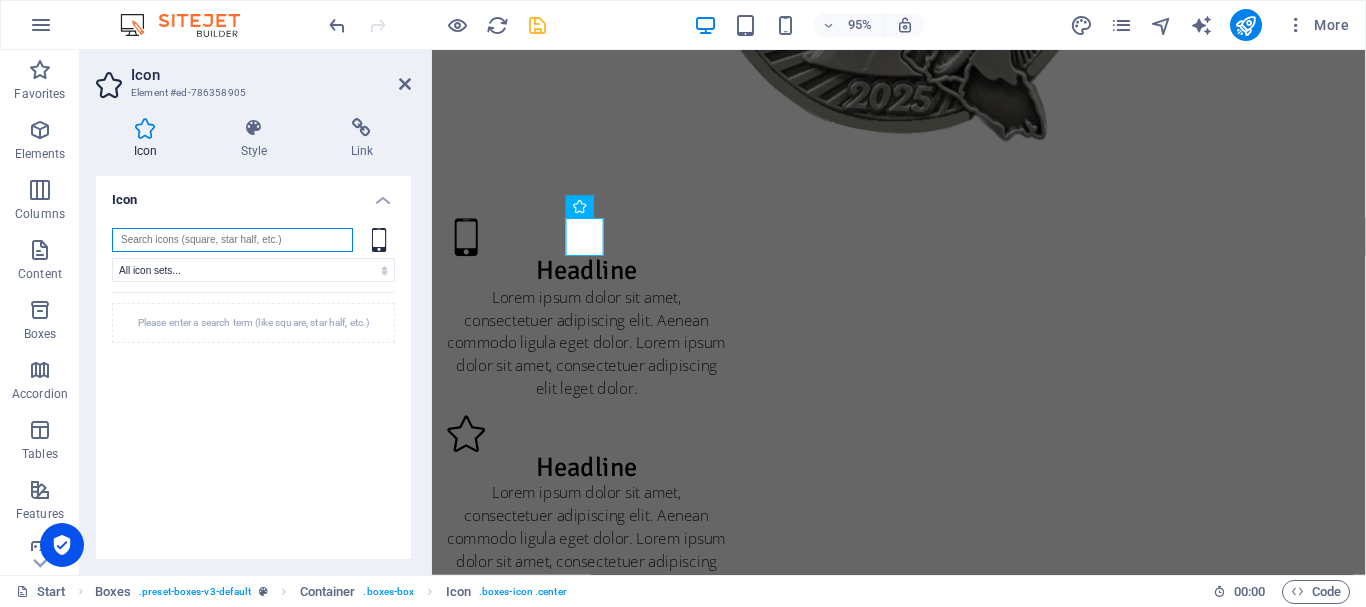 type on "w" 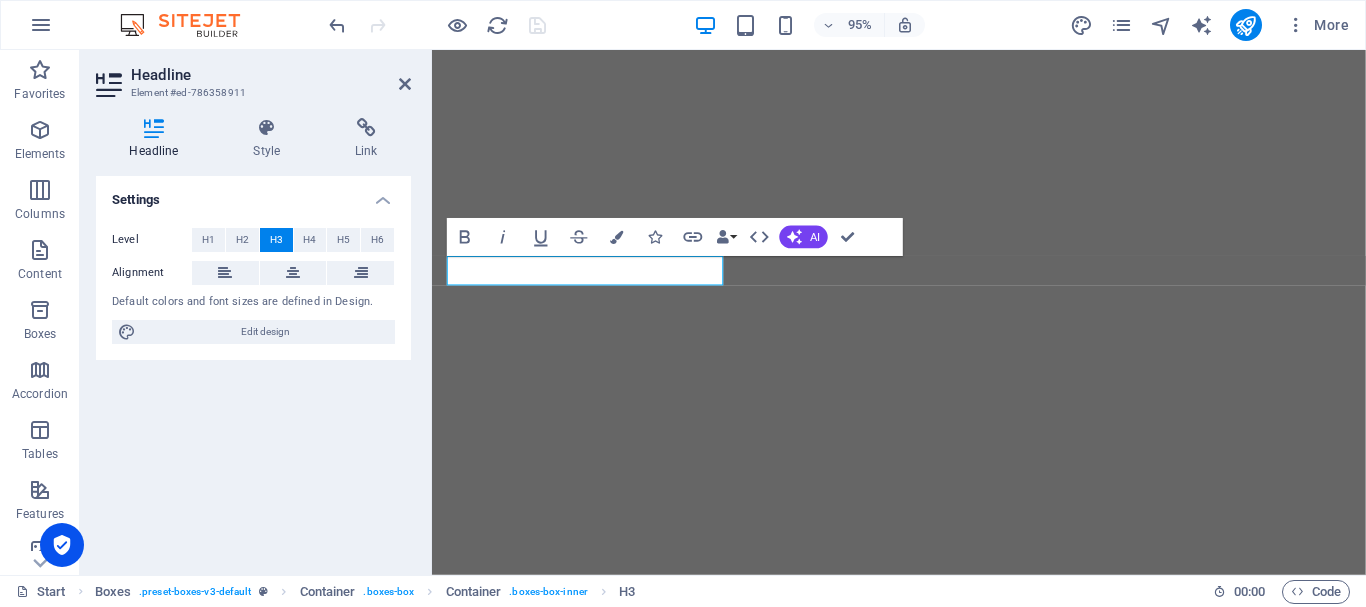 scroll, scrollTop: 0, scrollLeft: 0, axis: both 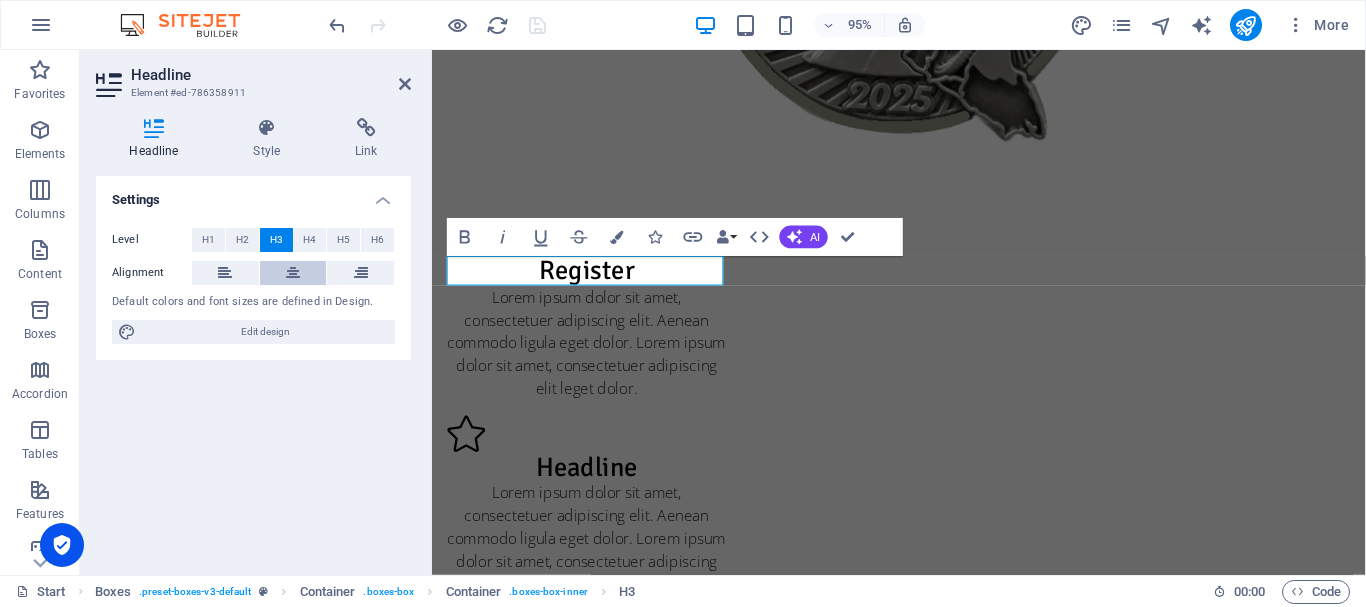 click at bounding box center [293, 273] 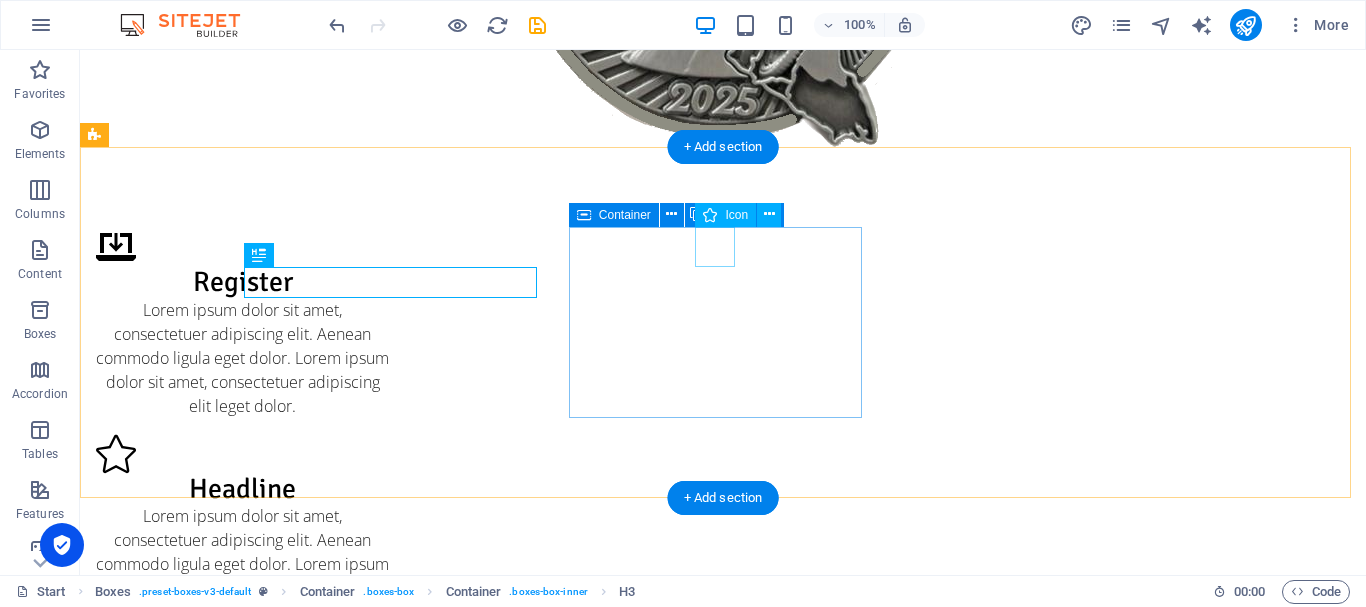click at bounding box center [242, 454] 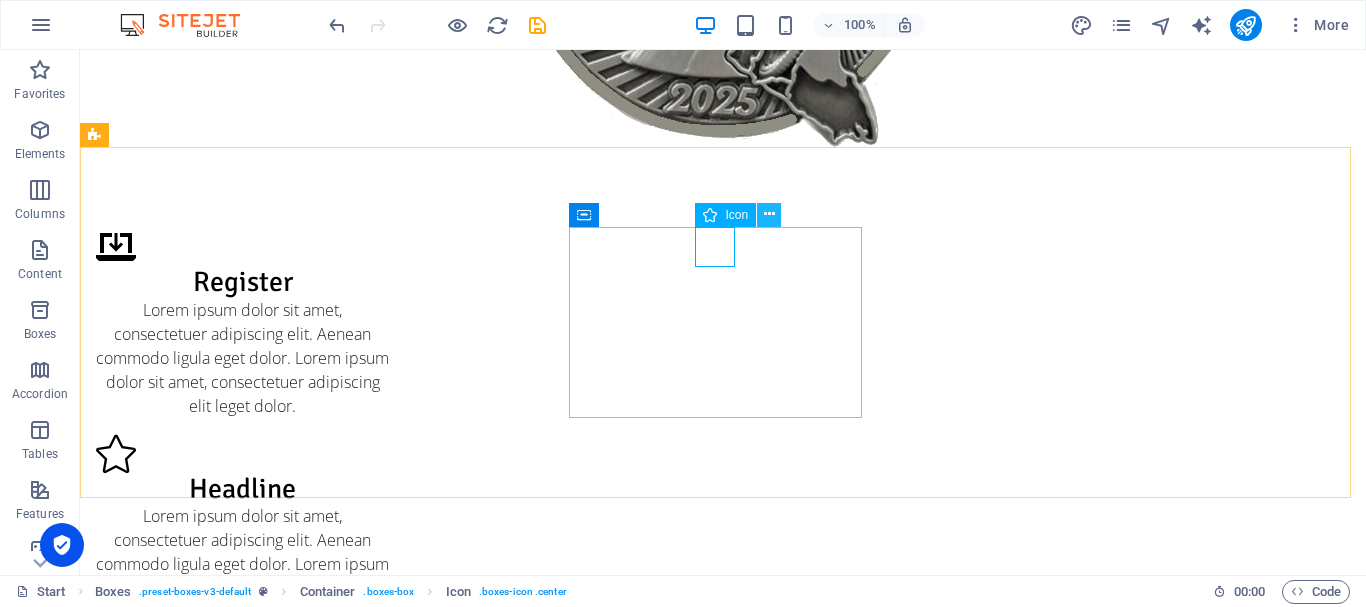 click at bounding box center [769, 214] 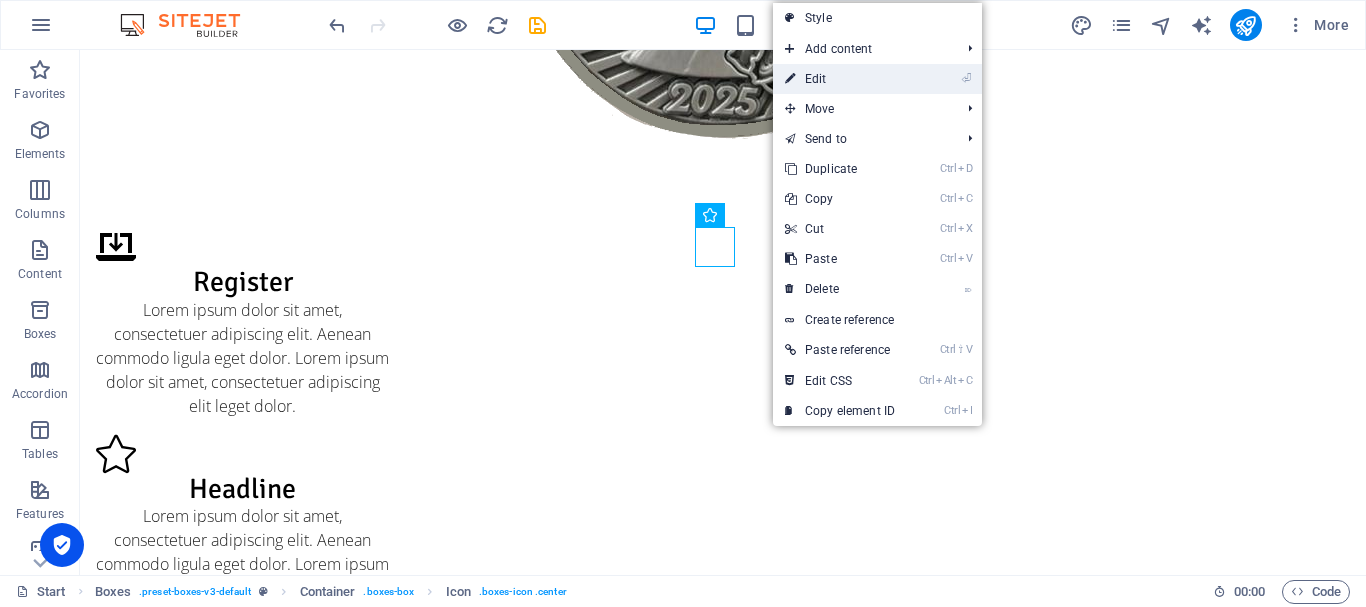 click on "⏎  Edit" at bounding box center (840, 79) 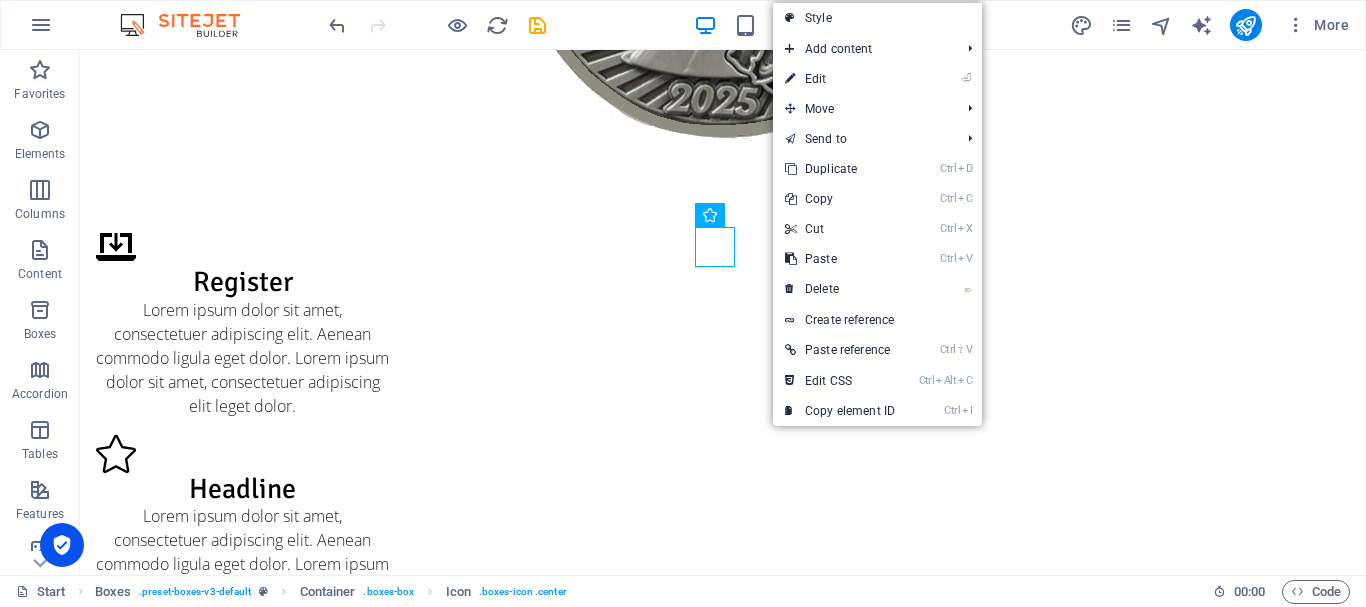 select on "xMidYMid" 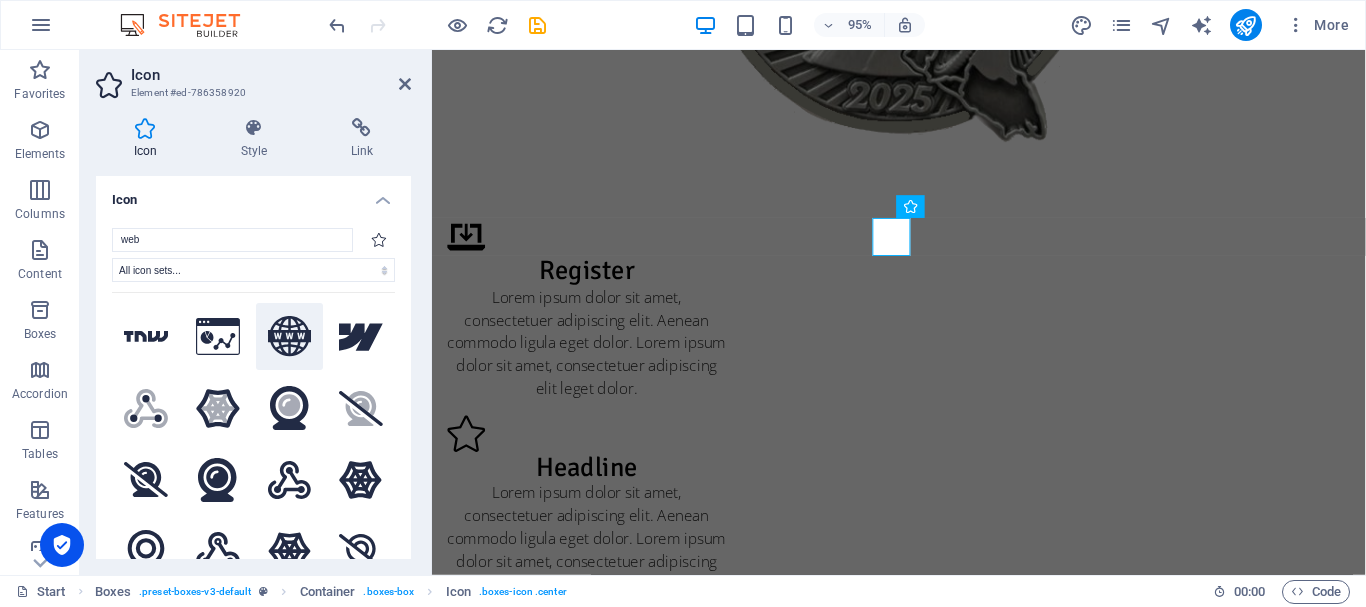type on "web" 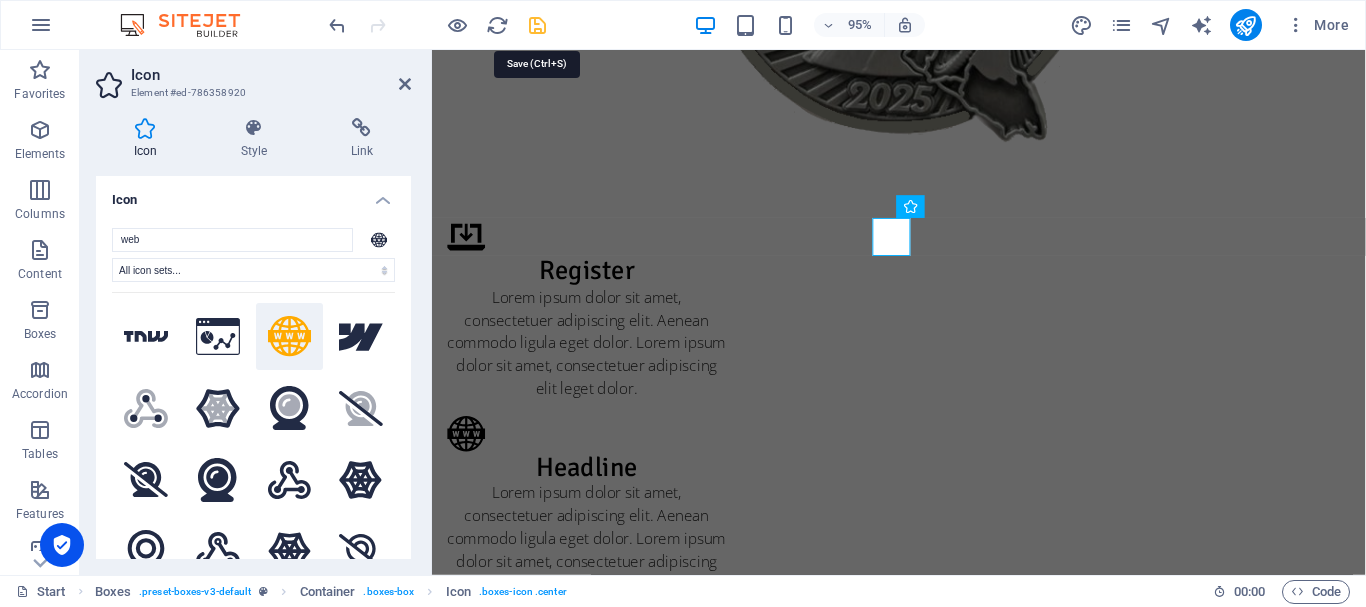 click at bounding box center (537, 25) 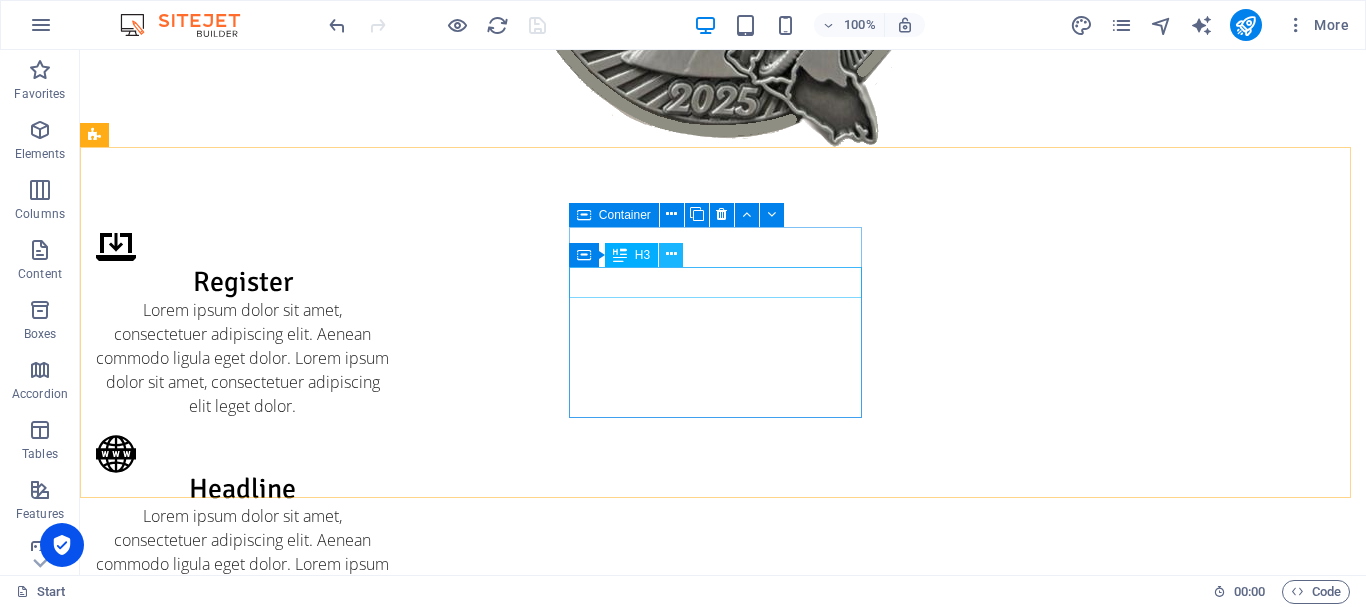 click at bounding box center [671, 254] 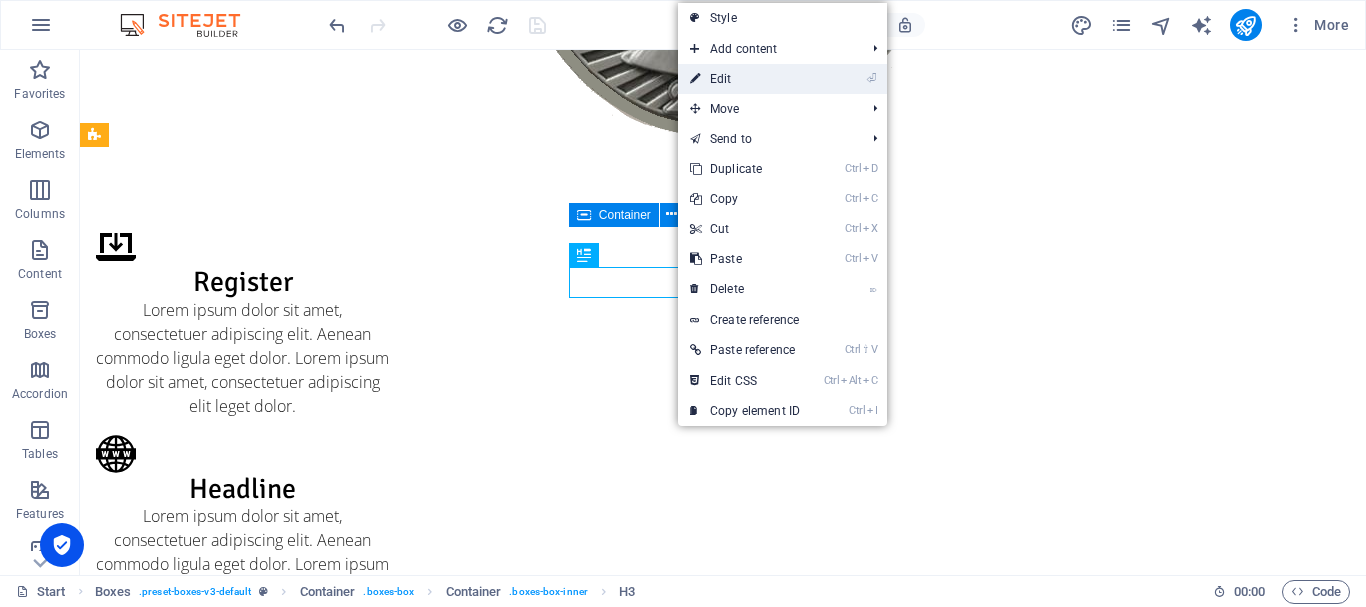 click on "⏎  Edit" at bounding box center [745, 79] 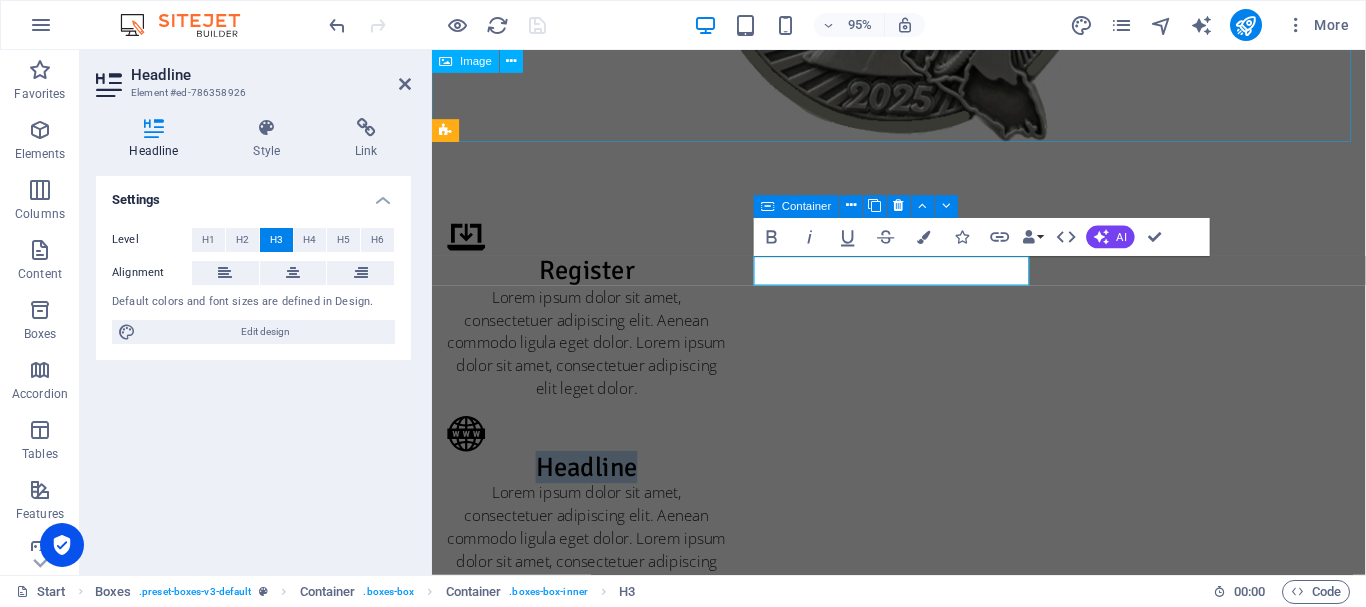 type 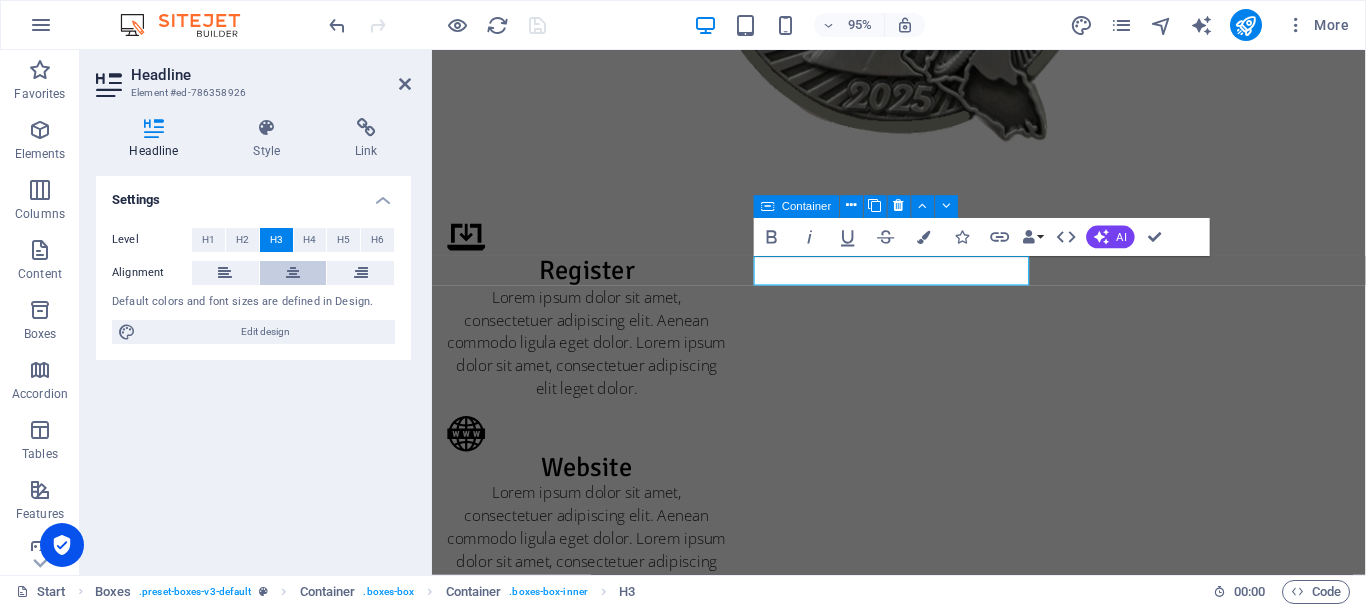 click at bounding box center [293, 273] 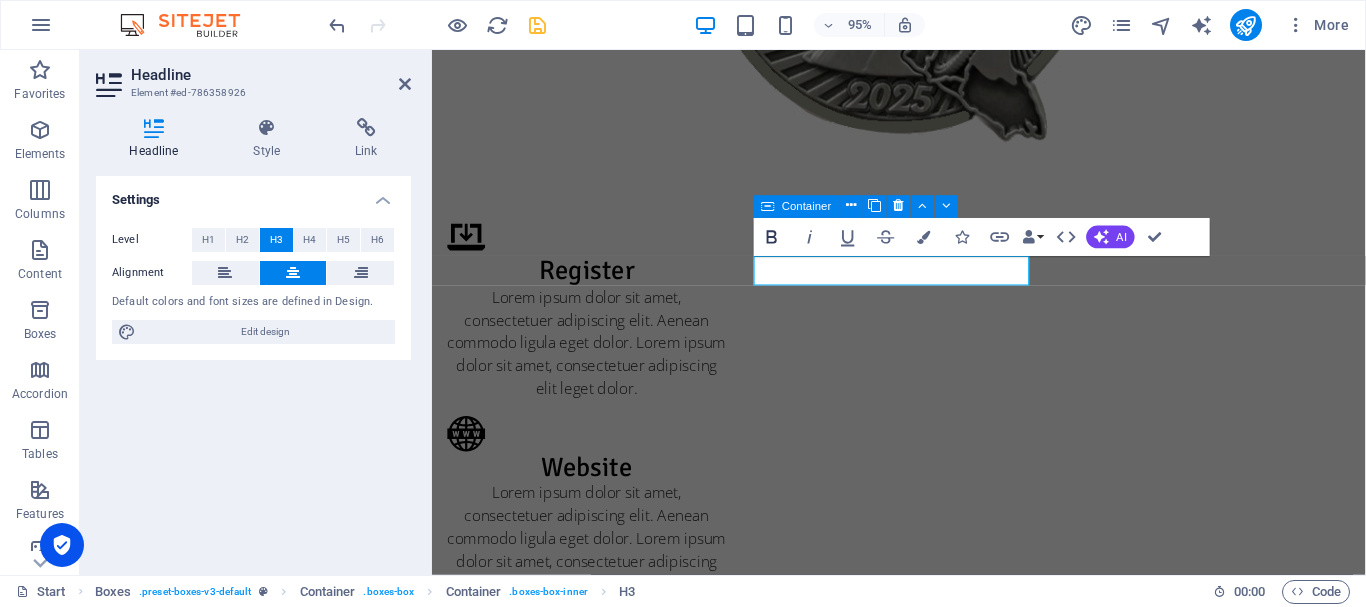 click 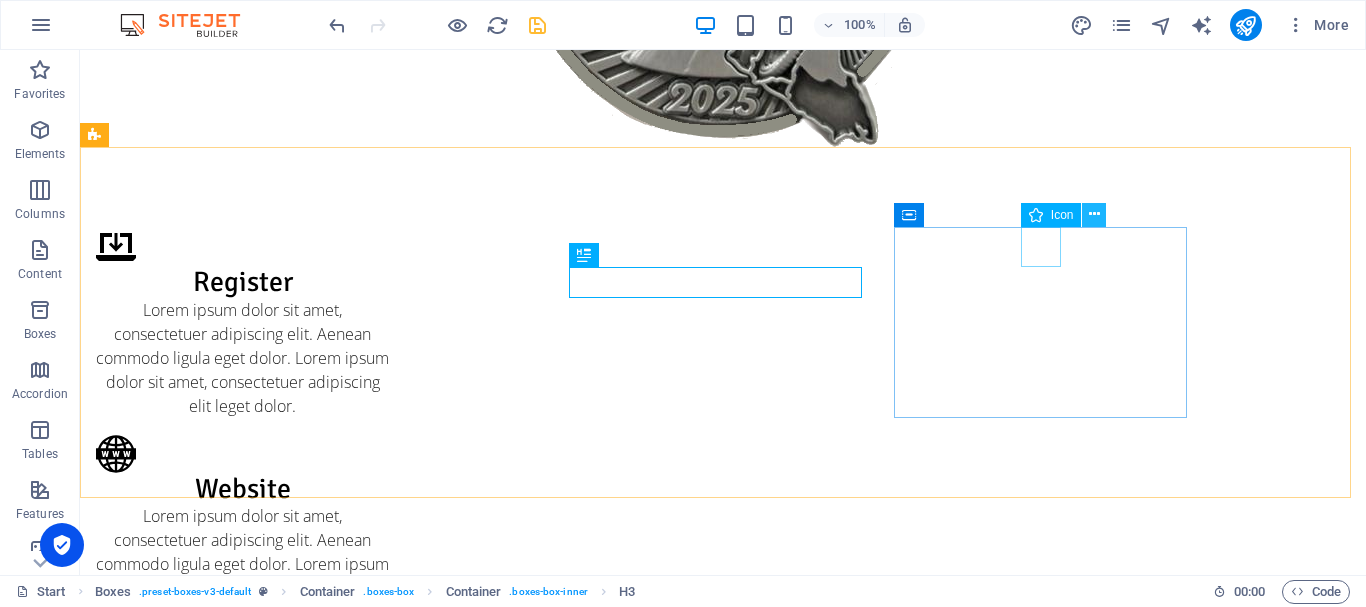 click at bounding box center [1094, 214] 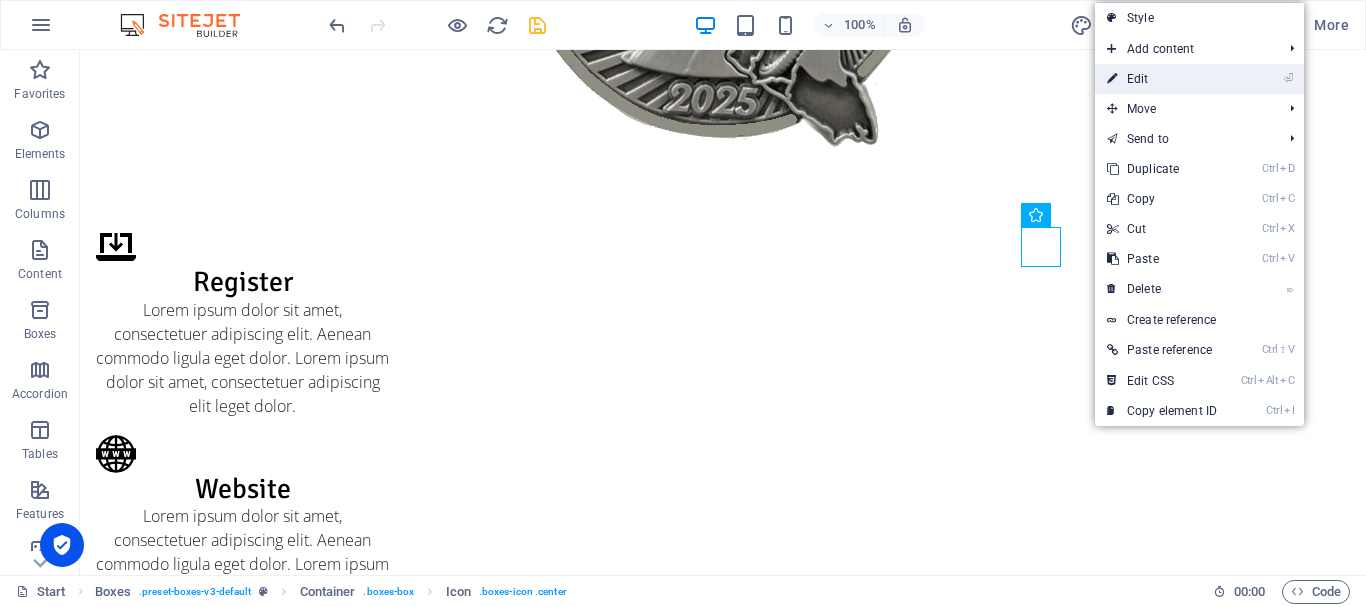 drag, startPoint x: 1137, startPoint y: 82, endPoint x: 418, endPoint y: 113, distance: 719.66797 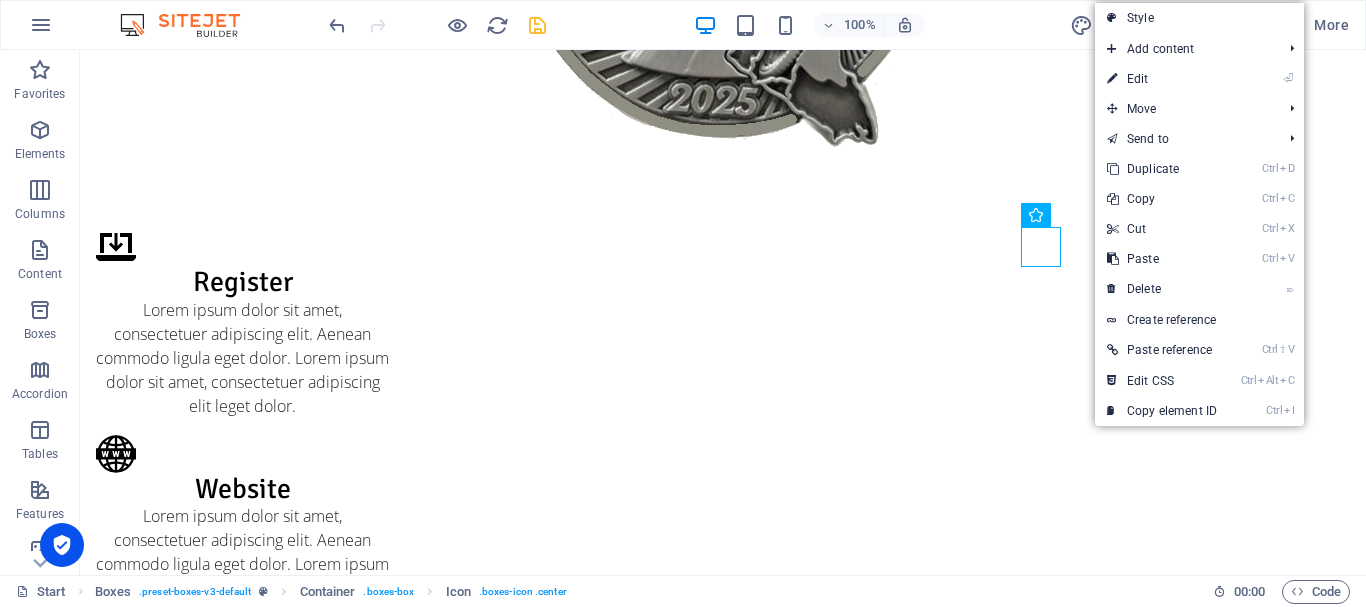 select on "xMidYMid" 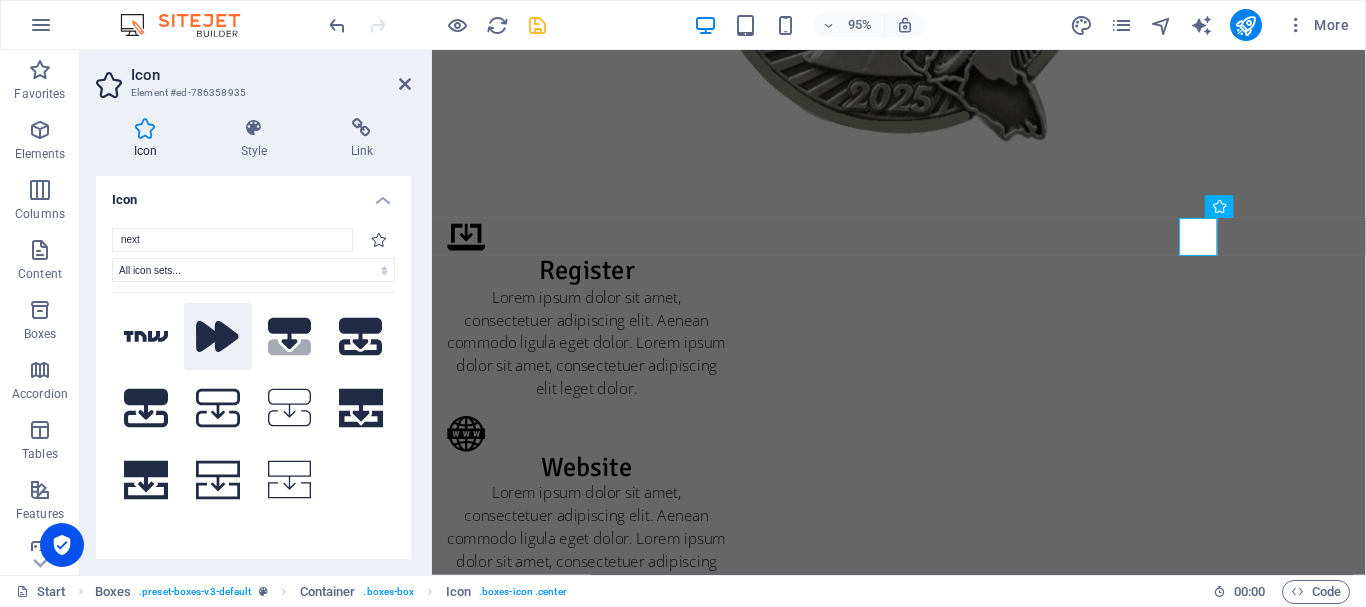 type on "next" 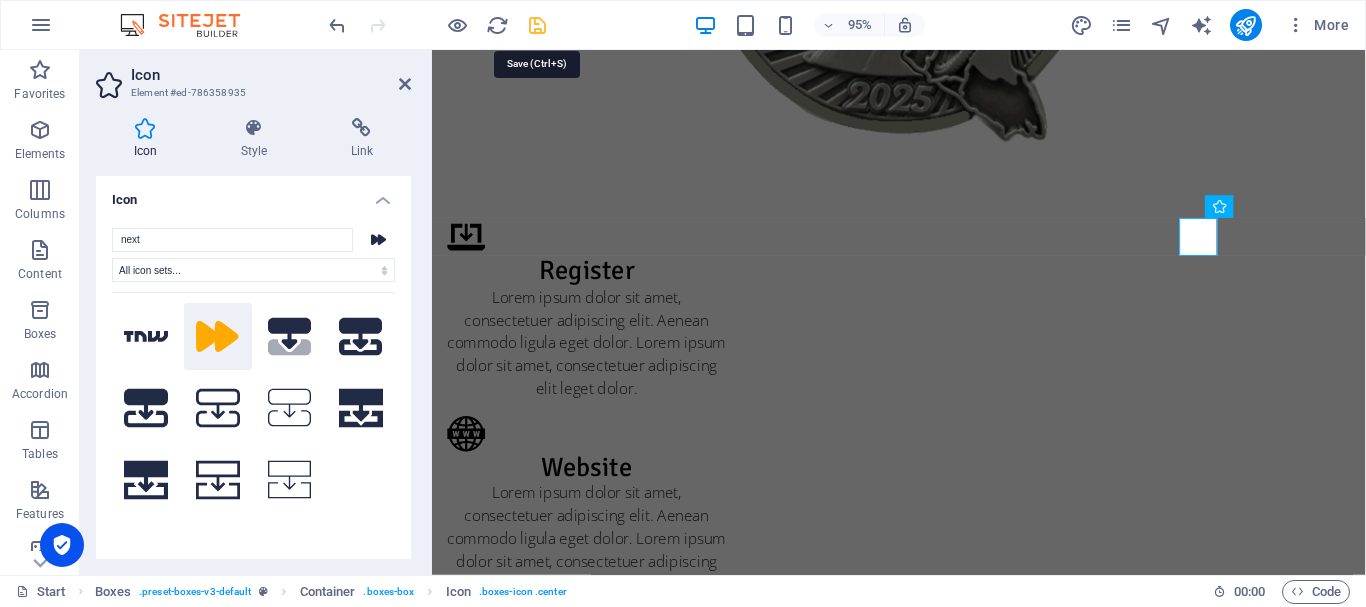 click at bounding box center [537, 25] 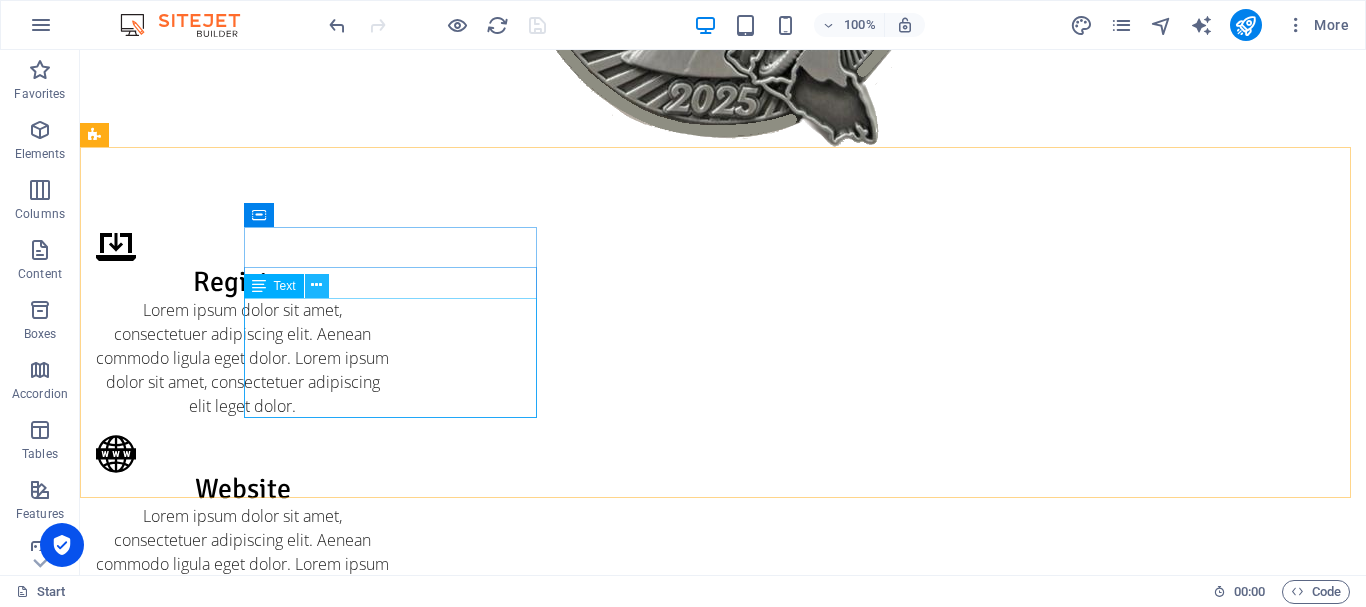 click at bounding box center [316, 285] 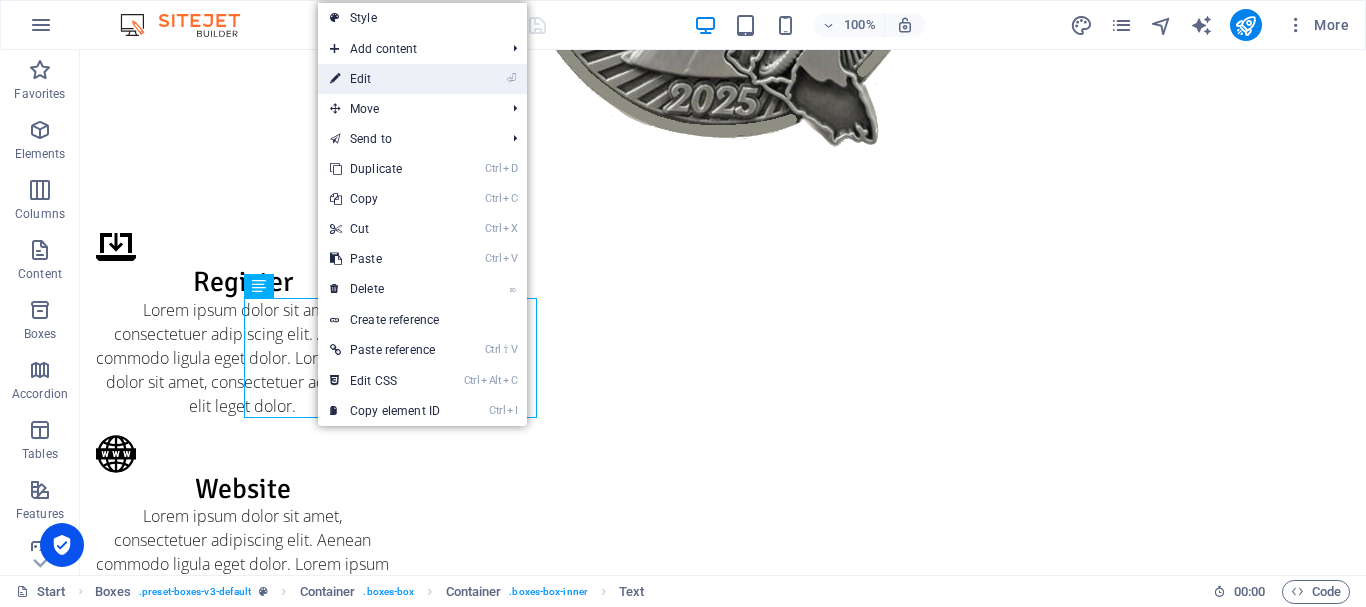 click on "⏎  Edit" at bounding box center (385, 79) 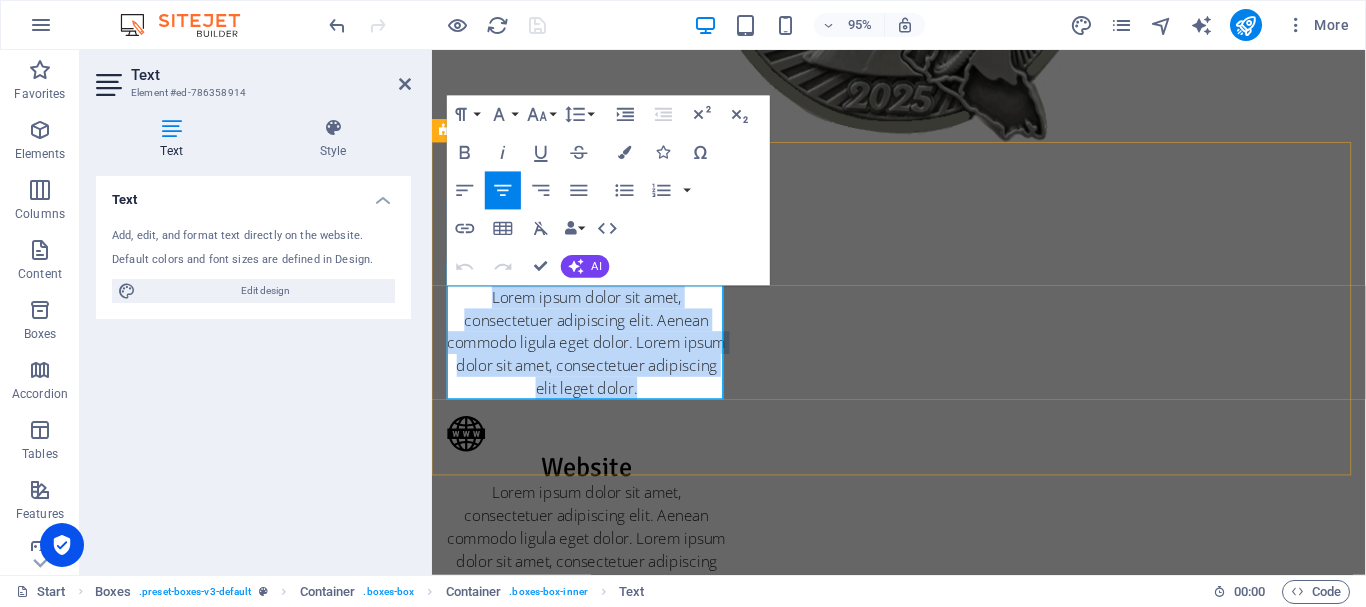 type 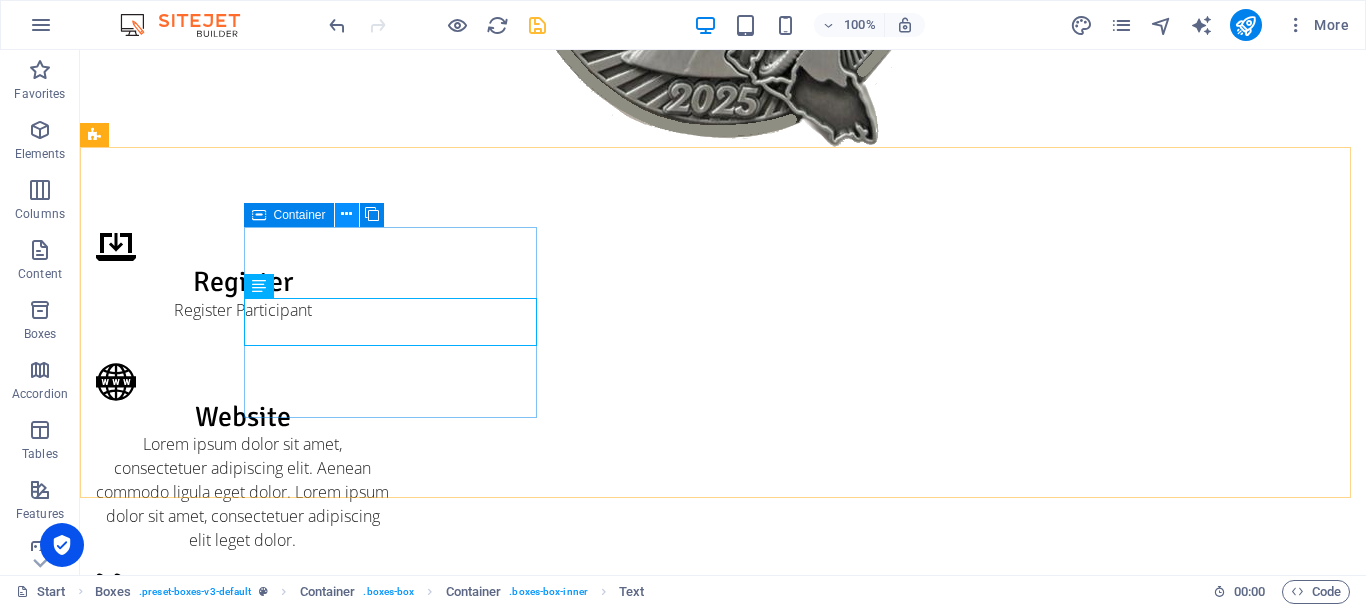 click at bounding box center [346, 214] 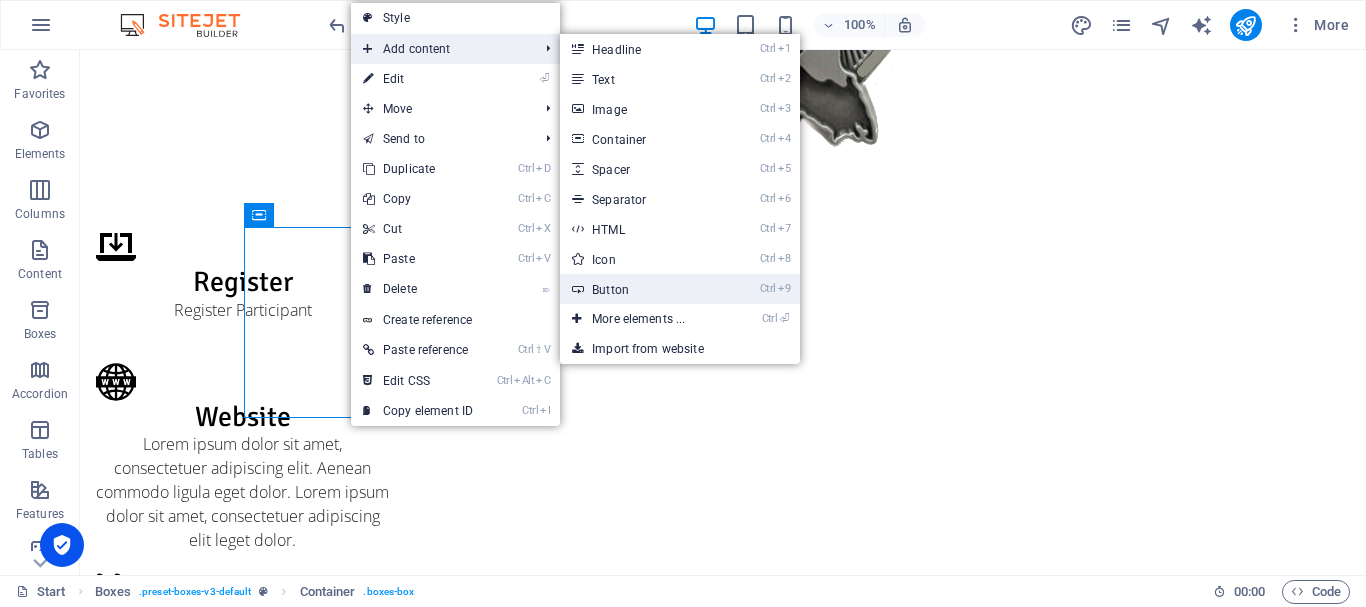 click on "Ctrl 9  Button" at bounding box center (642, 289) 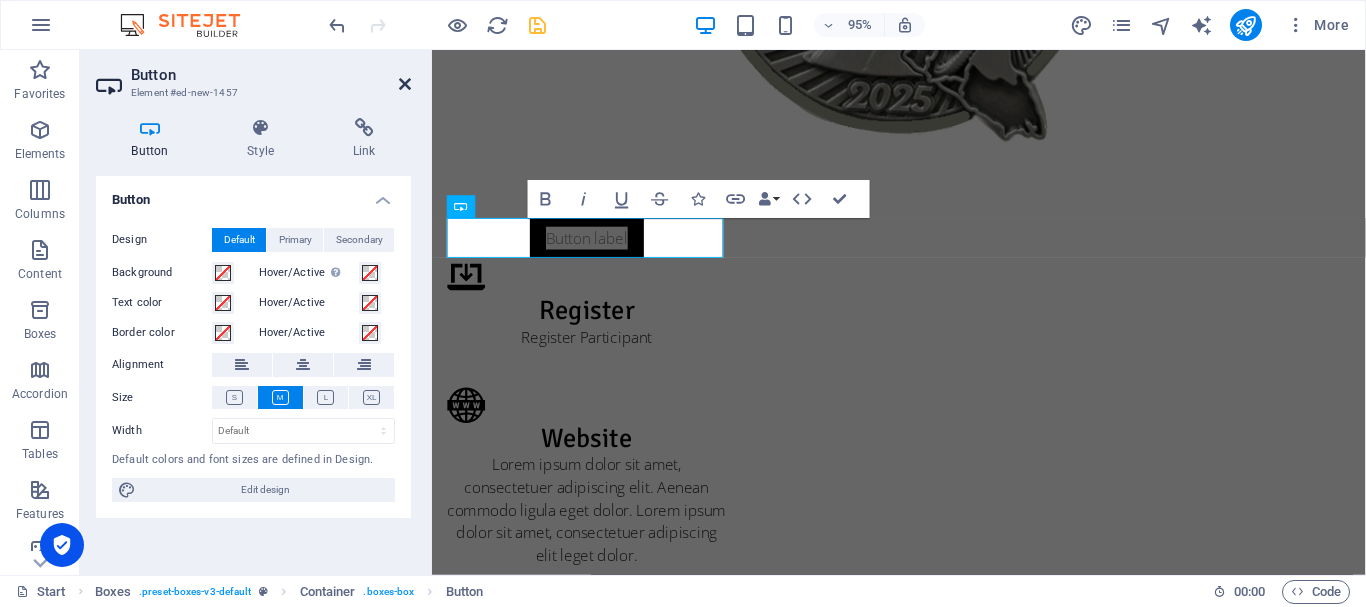 click at bounding box center [405, 84] 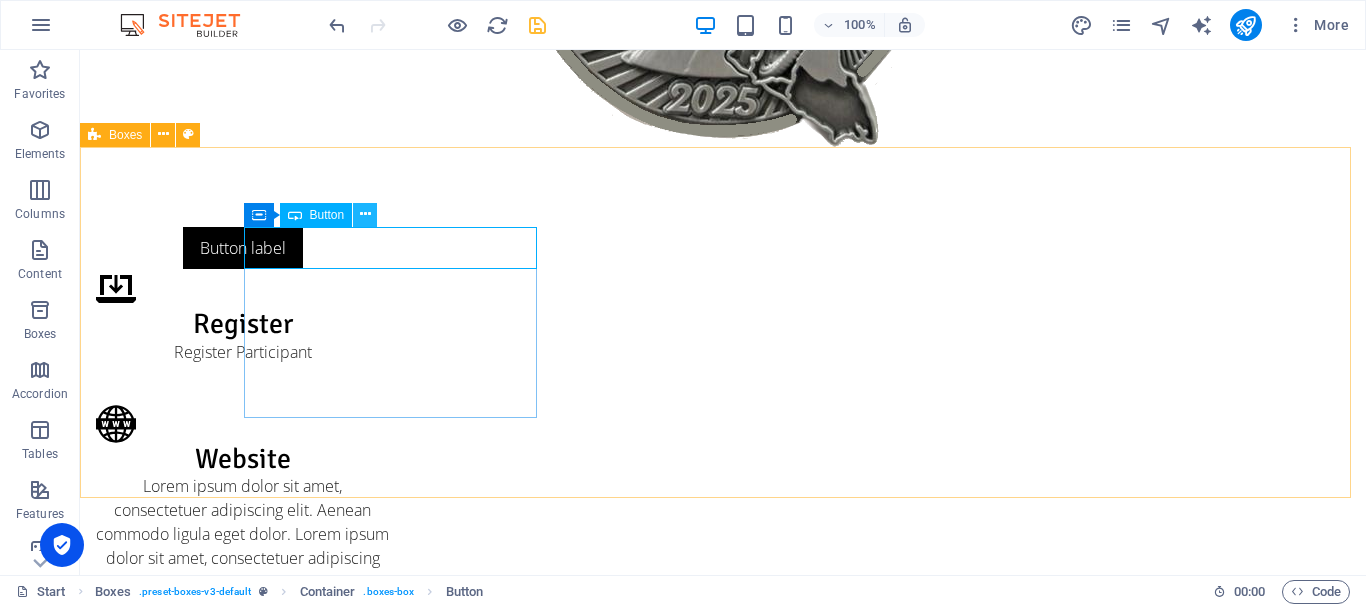 click at bounding box center [365, 214] 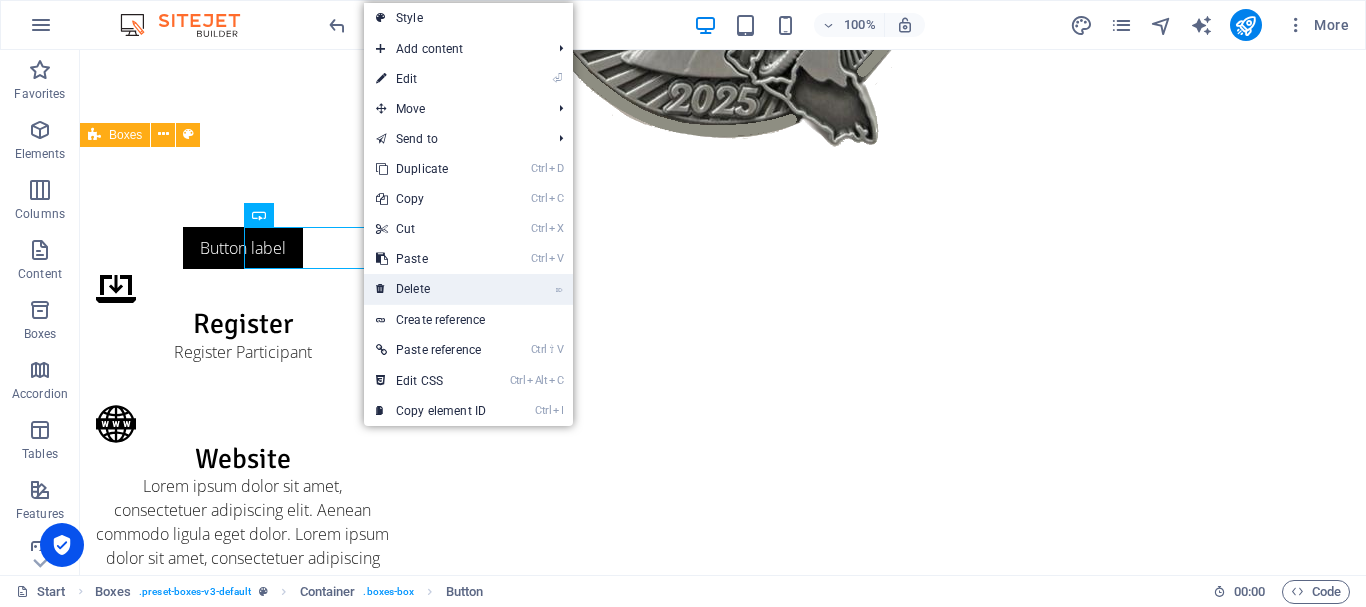 click on "⌦  Delete" at bounding box center [431, 289] 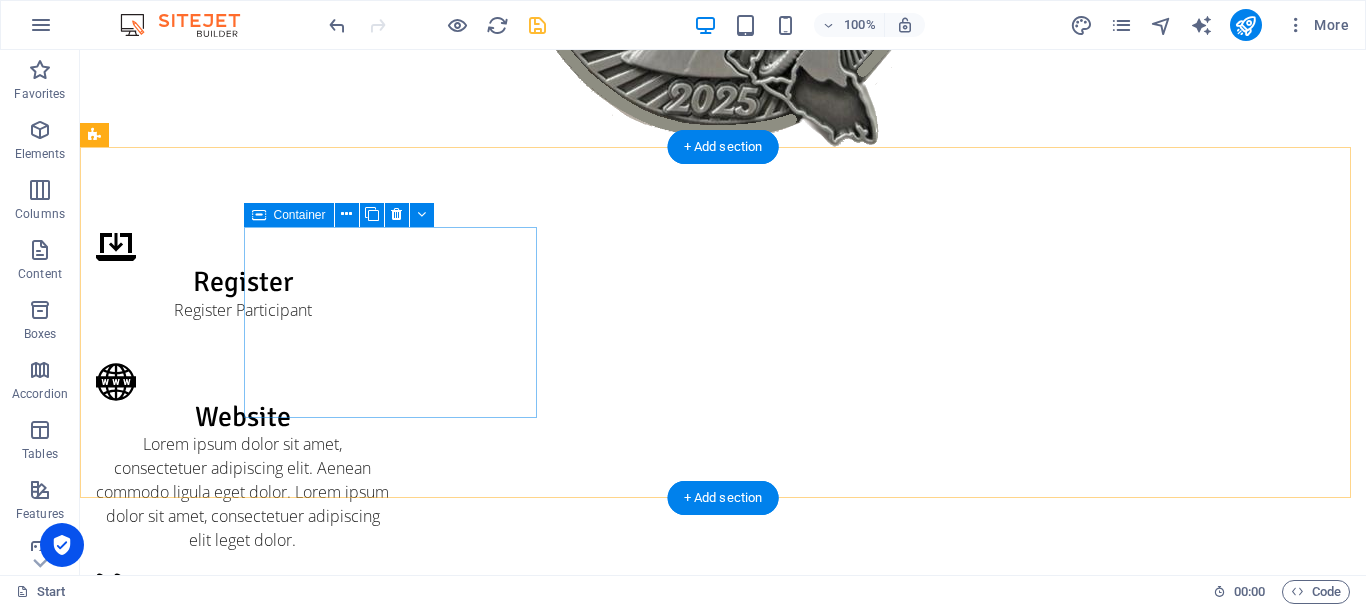 click on "Register Register Participant" at bounding box center [242, 286] 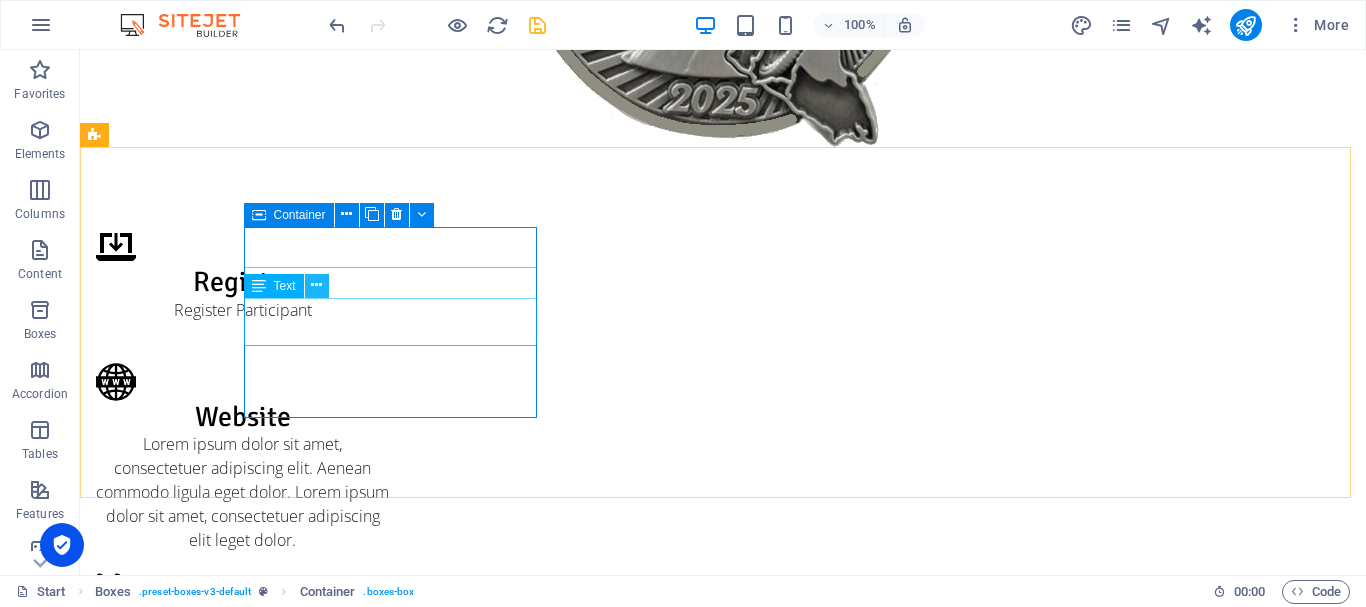 click at bounding box center [316, 285] 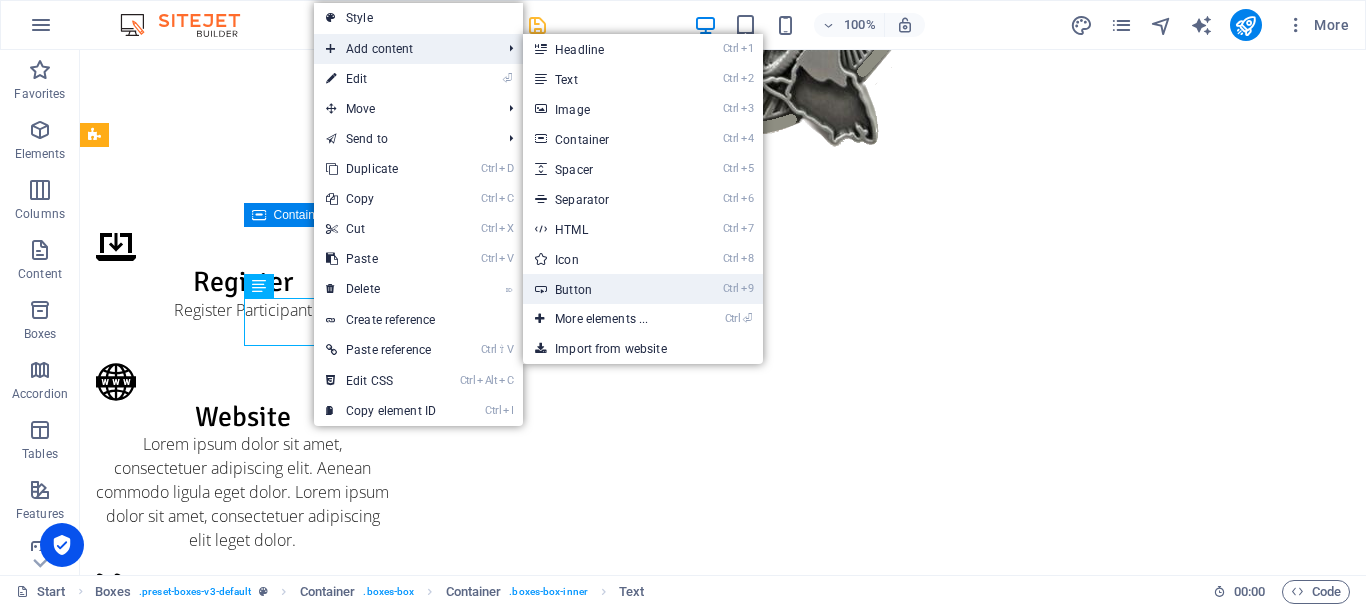 click on "Ctrl 9  Button" at bounding box center [605, 289] 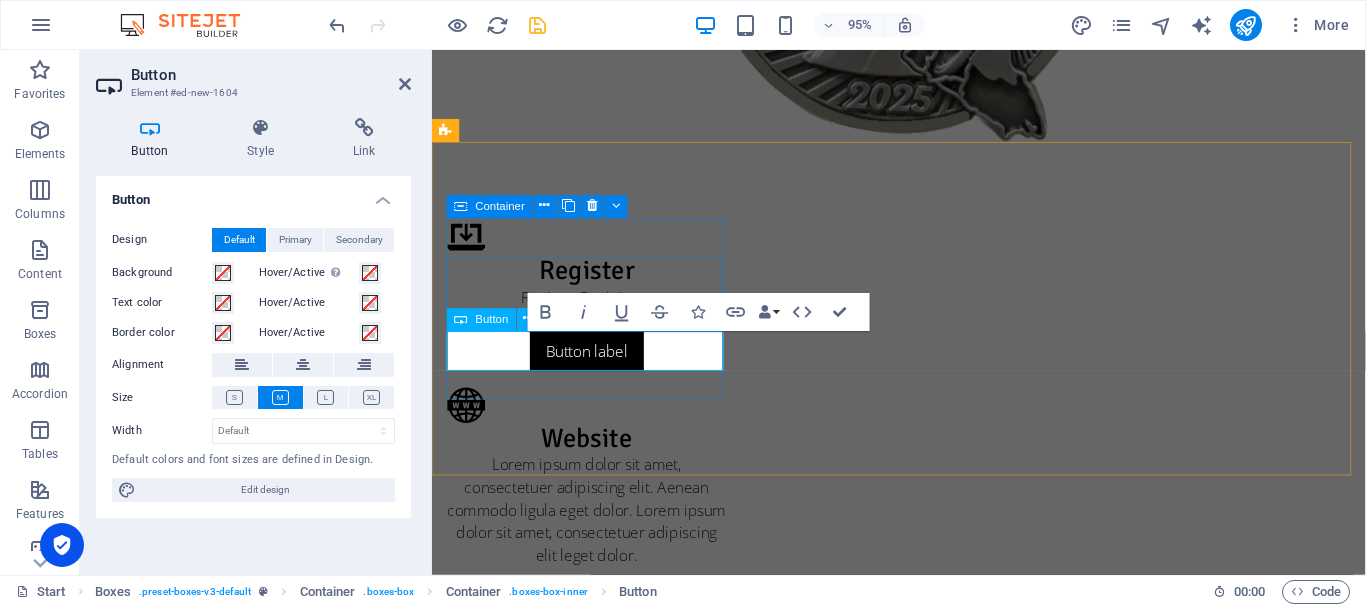 type 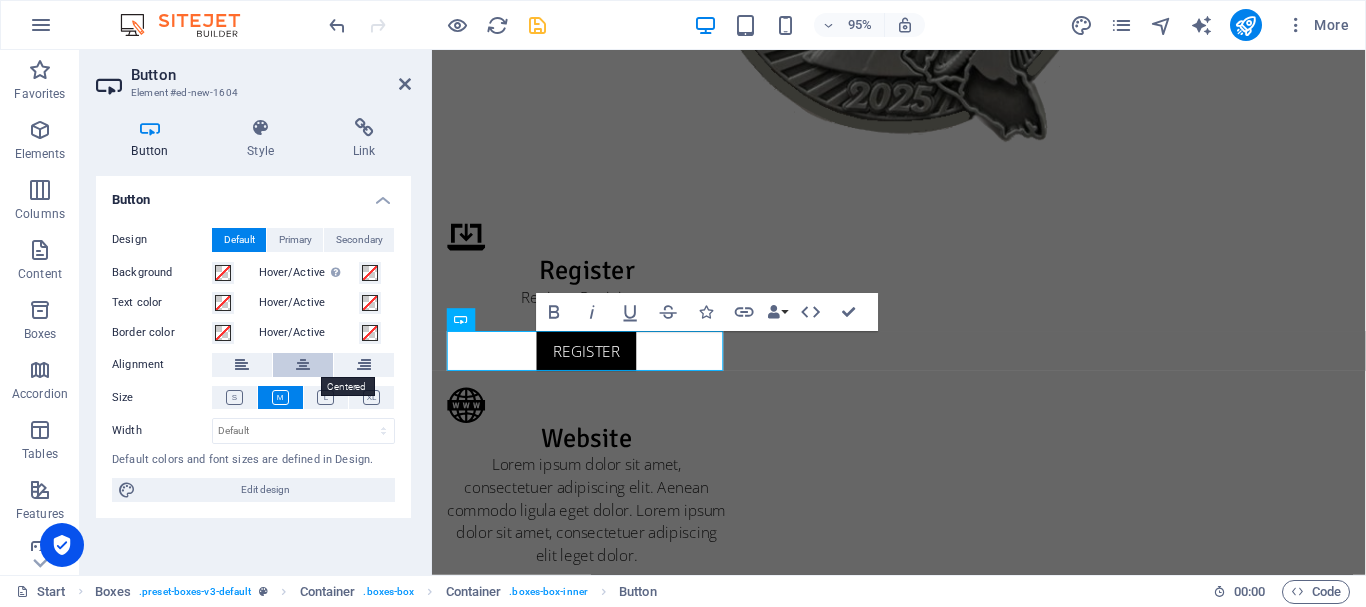 click at bounding box center (303, 365) 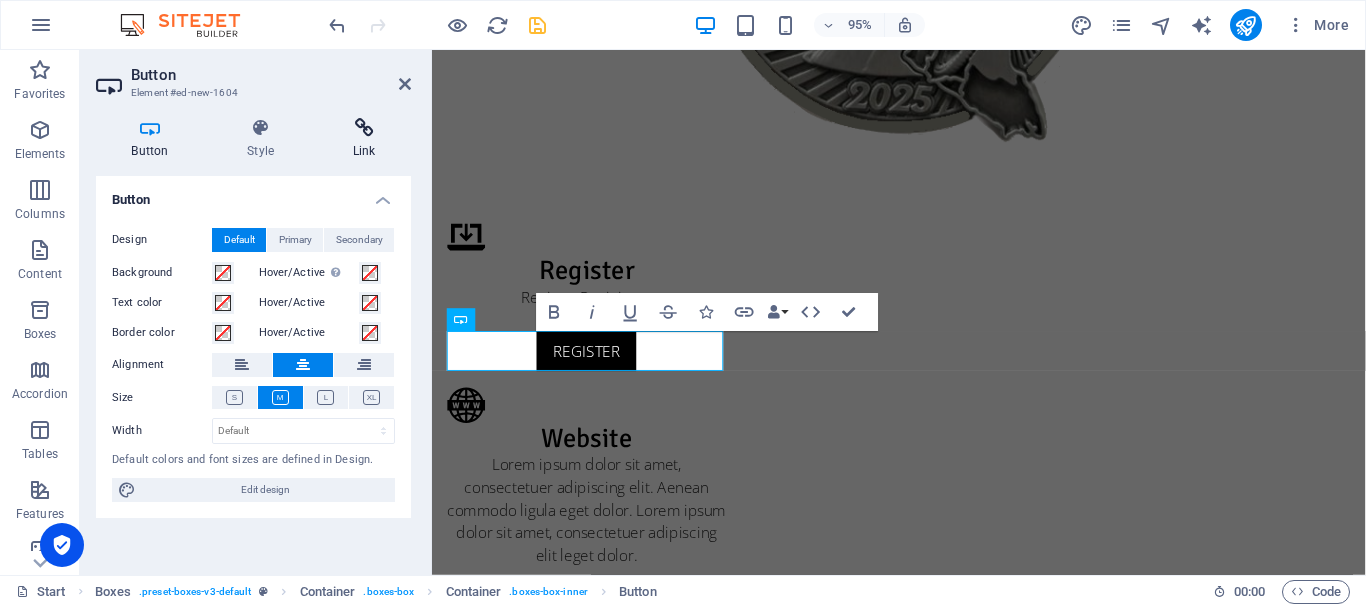 click at bounding box center (364, 128) 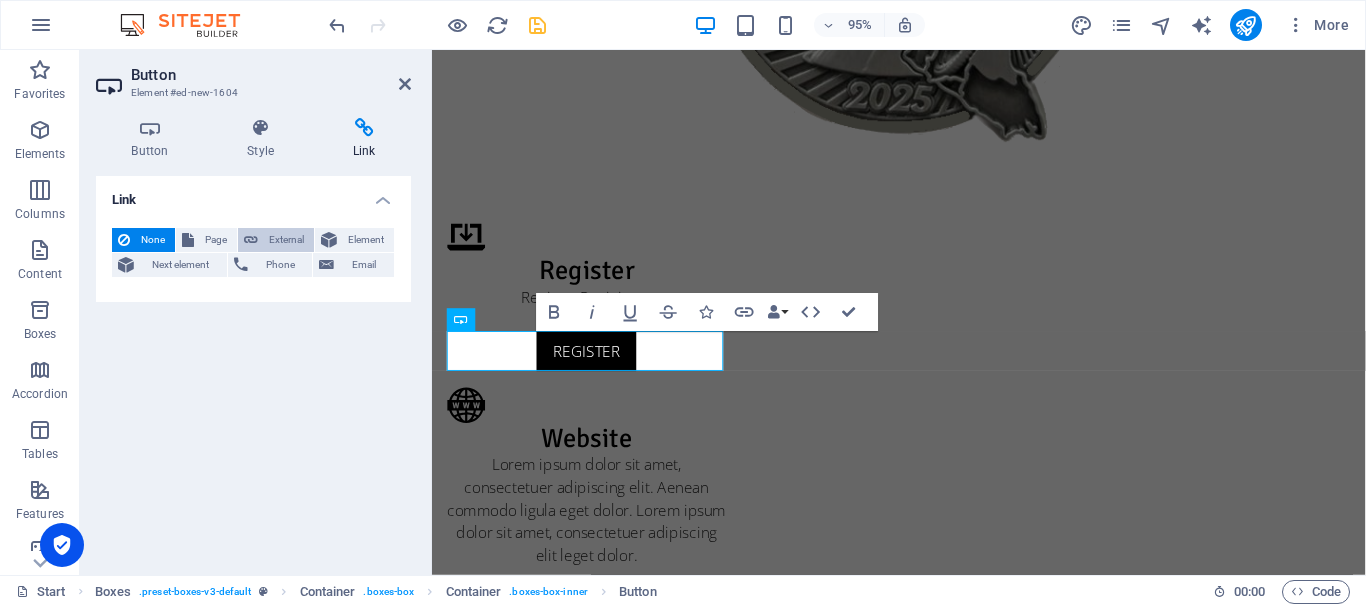 click on "External" at bounding box center [286, 240] 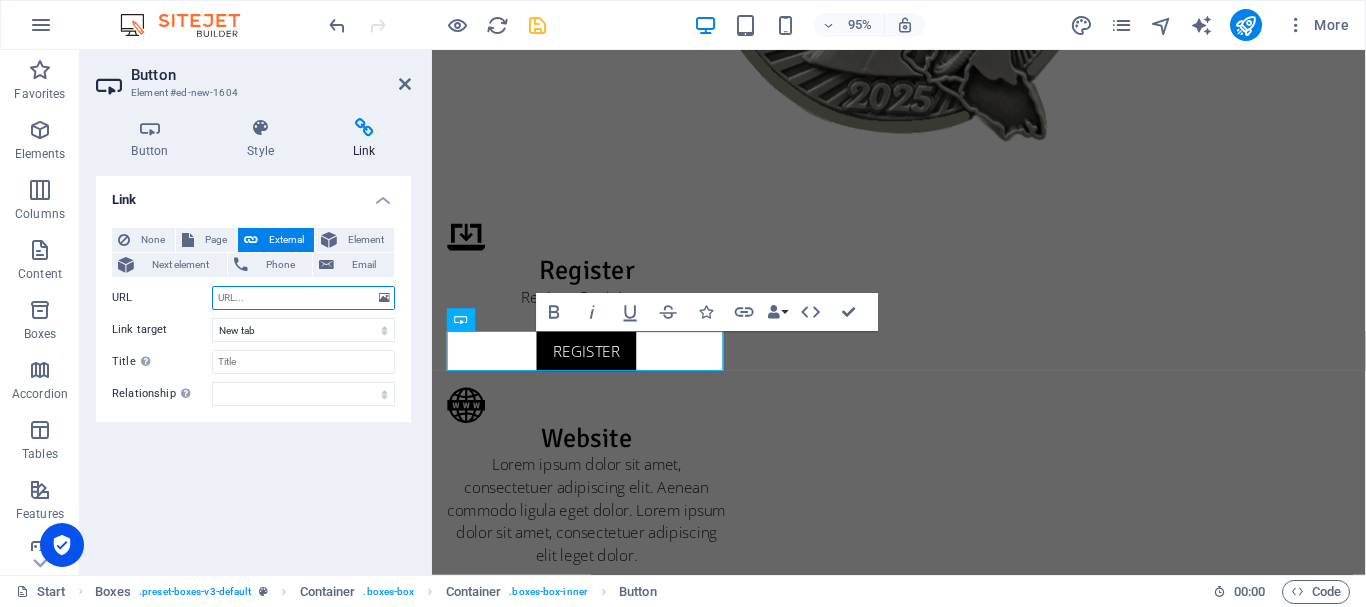paste on "By clicking the checker box below, I agreed with the terms and condition." 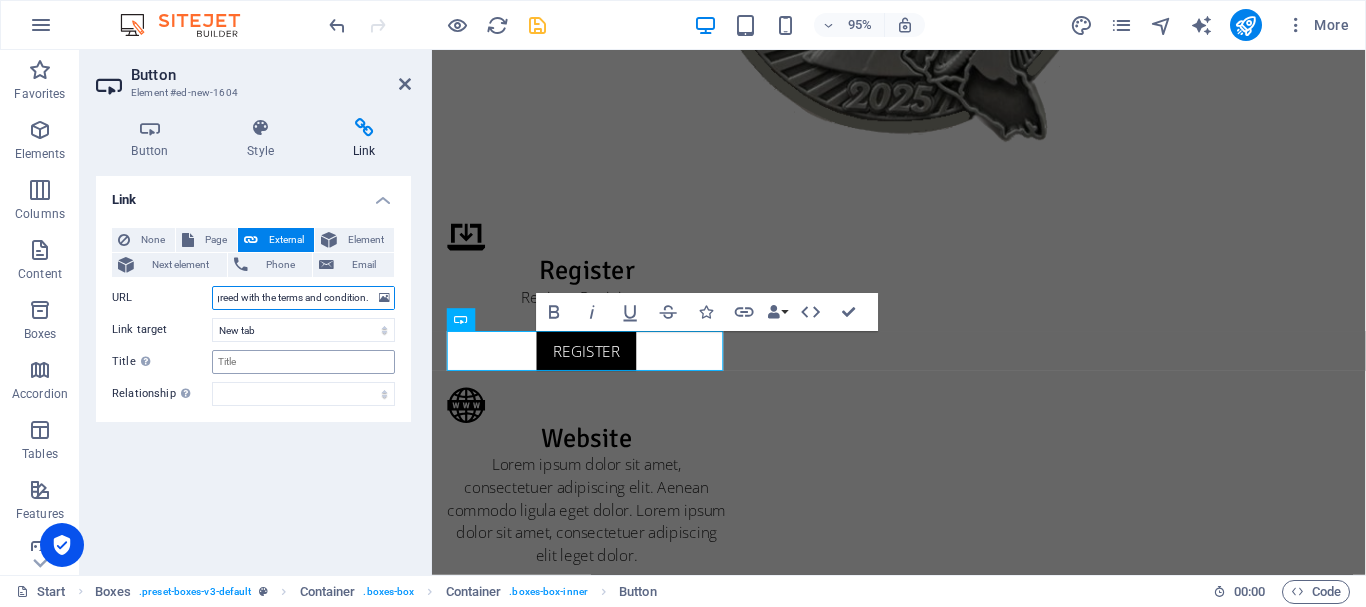 type on "By clicking the checker box below, I agreed with the terms and condition." 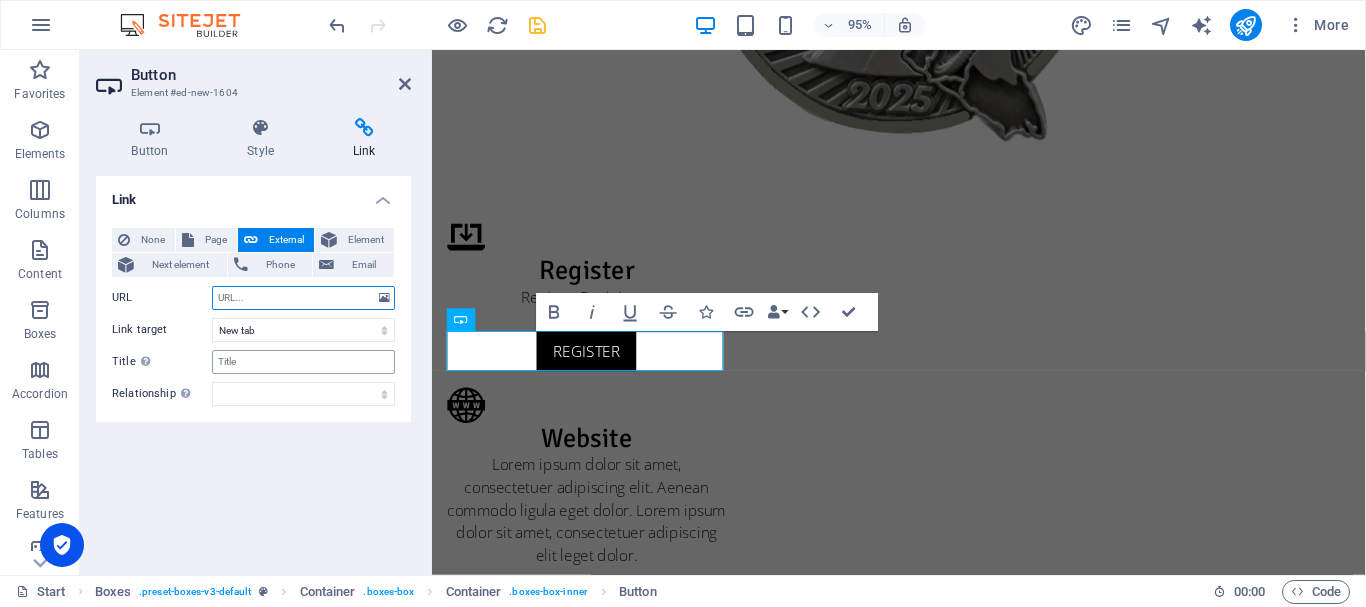 scroll, scrollTop: 0, scrollLeft: 0, axis: both 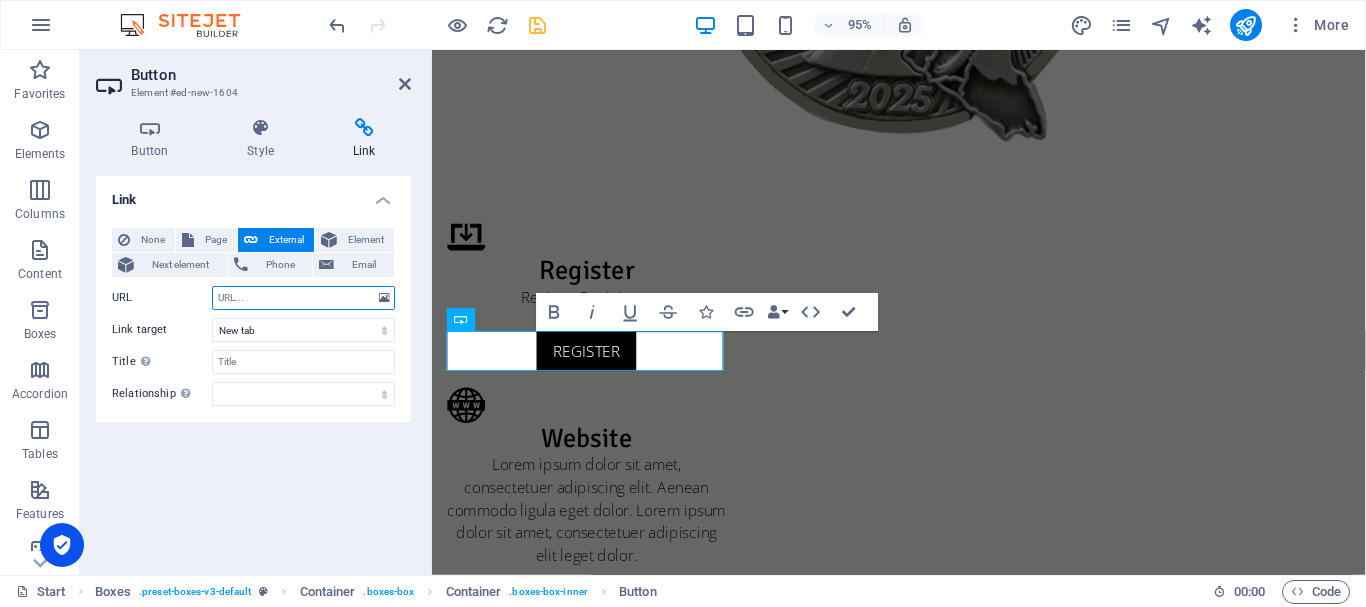 paste on "https://forms.gle/SKfE4Twbutd4WXzb6" 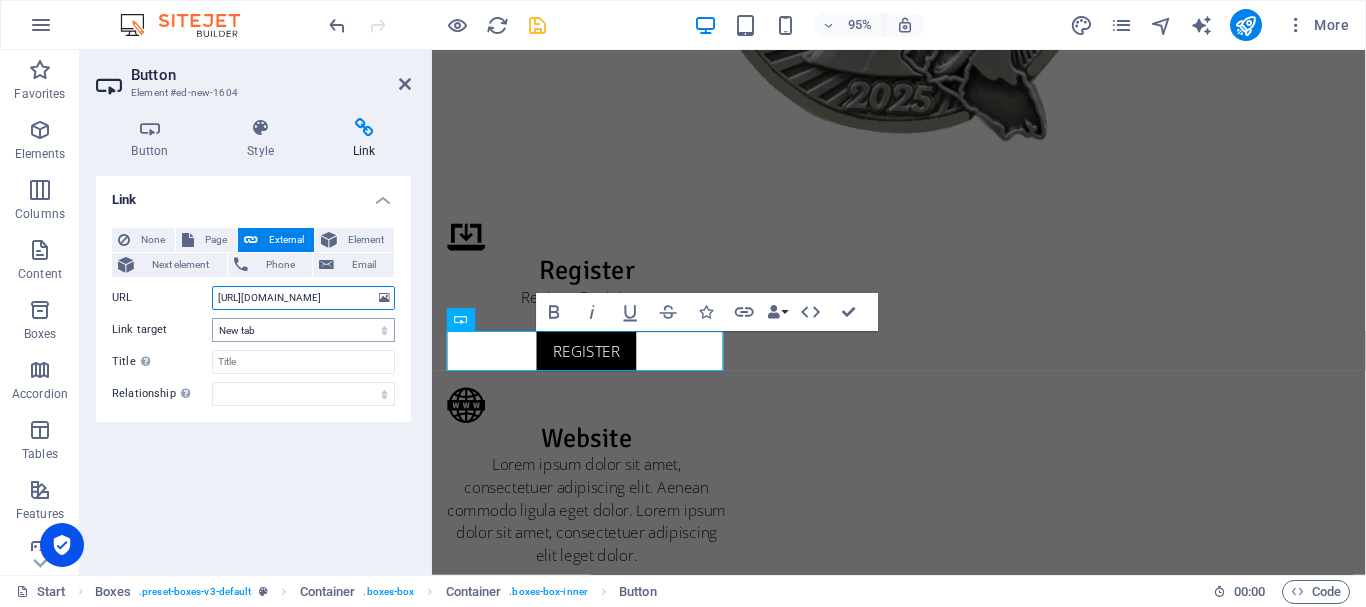 scroll, scrollTop: 0, scrollLeft: 25, axis: horizontal 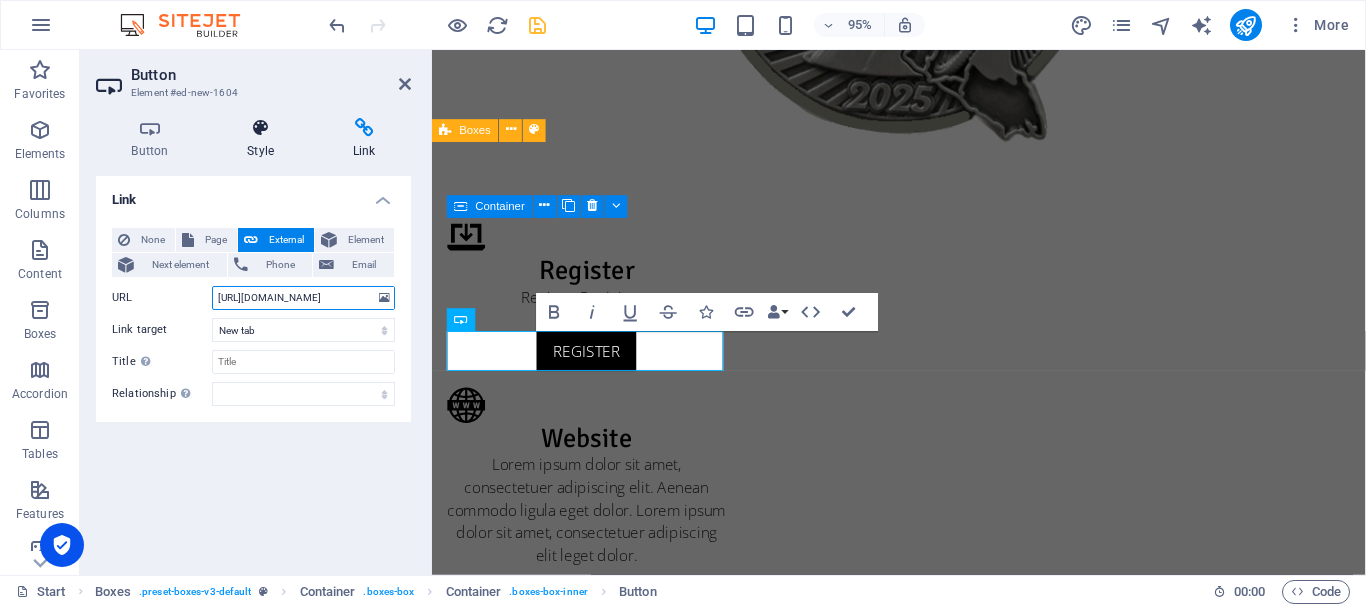 type on "https://forms.gle/SKfE4Twbutd4WXzb6" 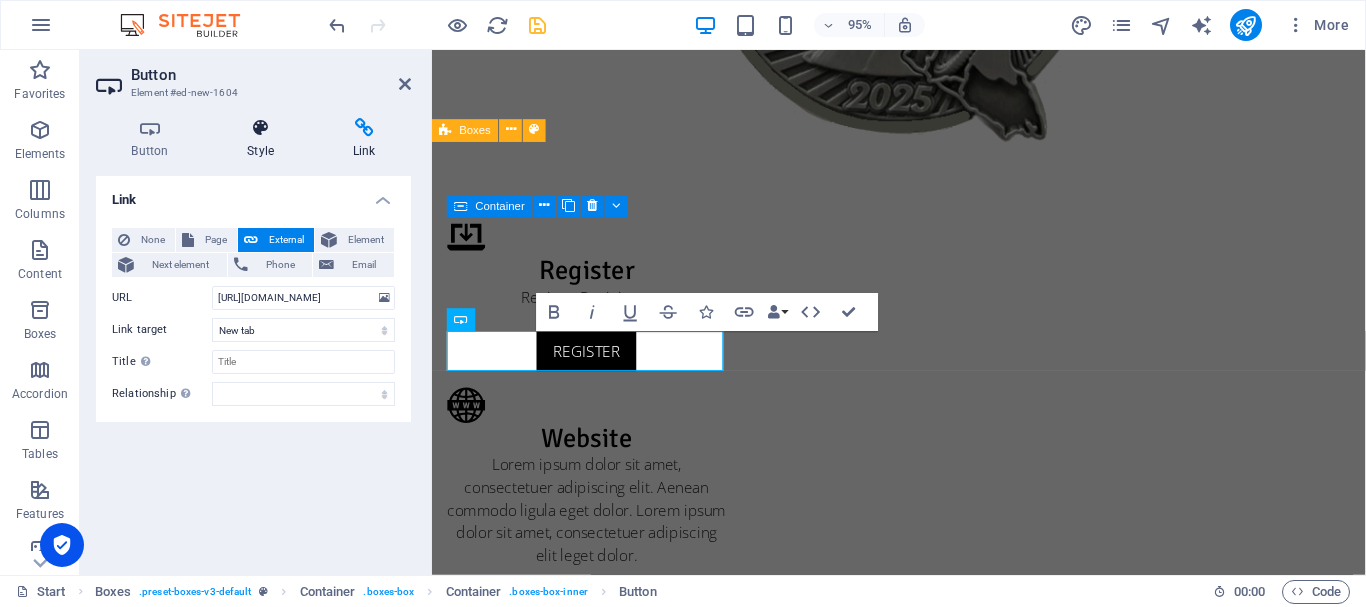 click at bounding box center [261, 128] 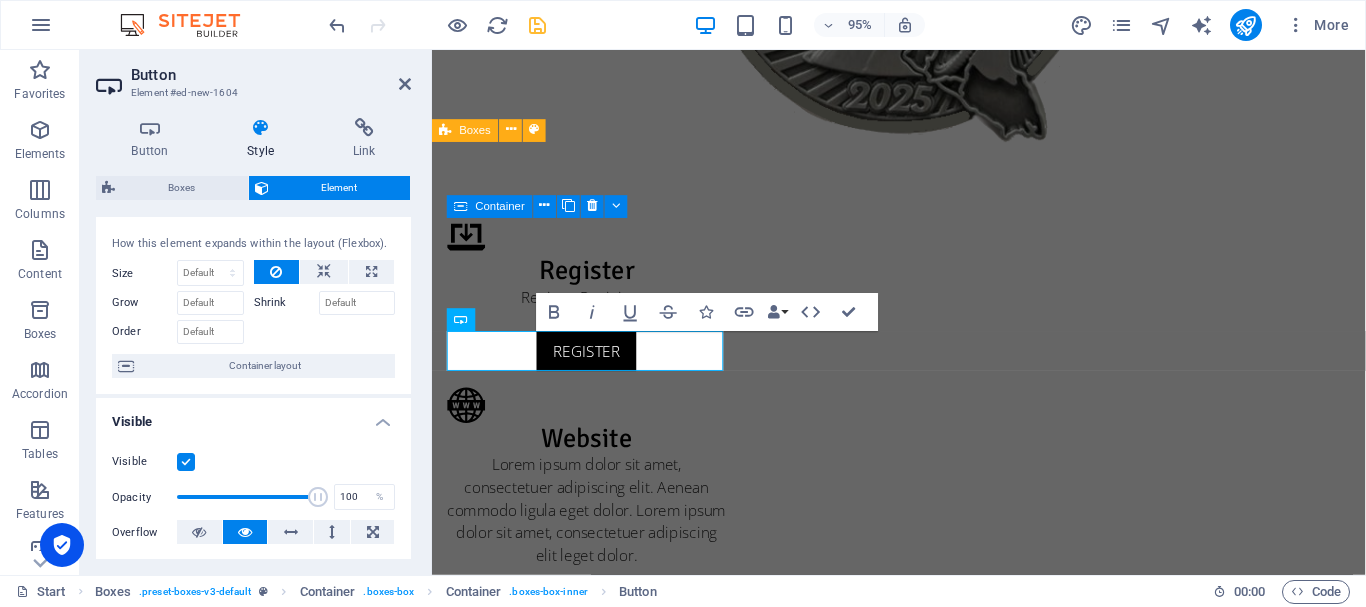 scroll, scrollTop: 0, scrollLeft: 0, axis: both 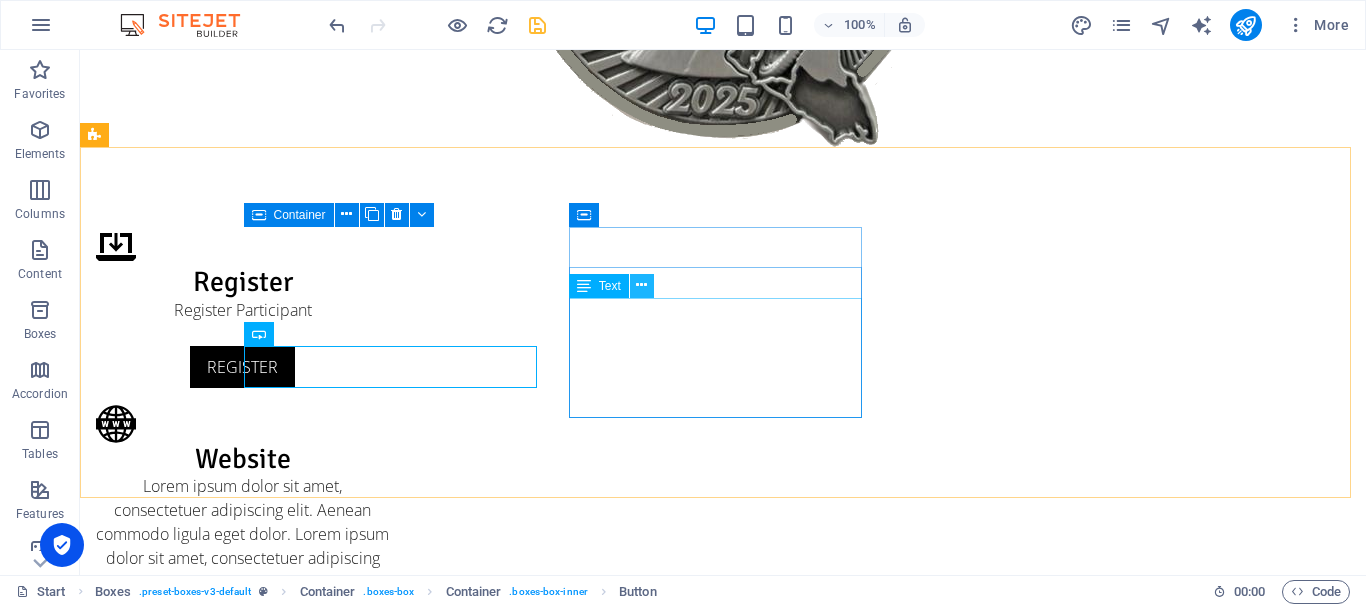 click at bounding box center (641, 285) 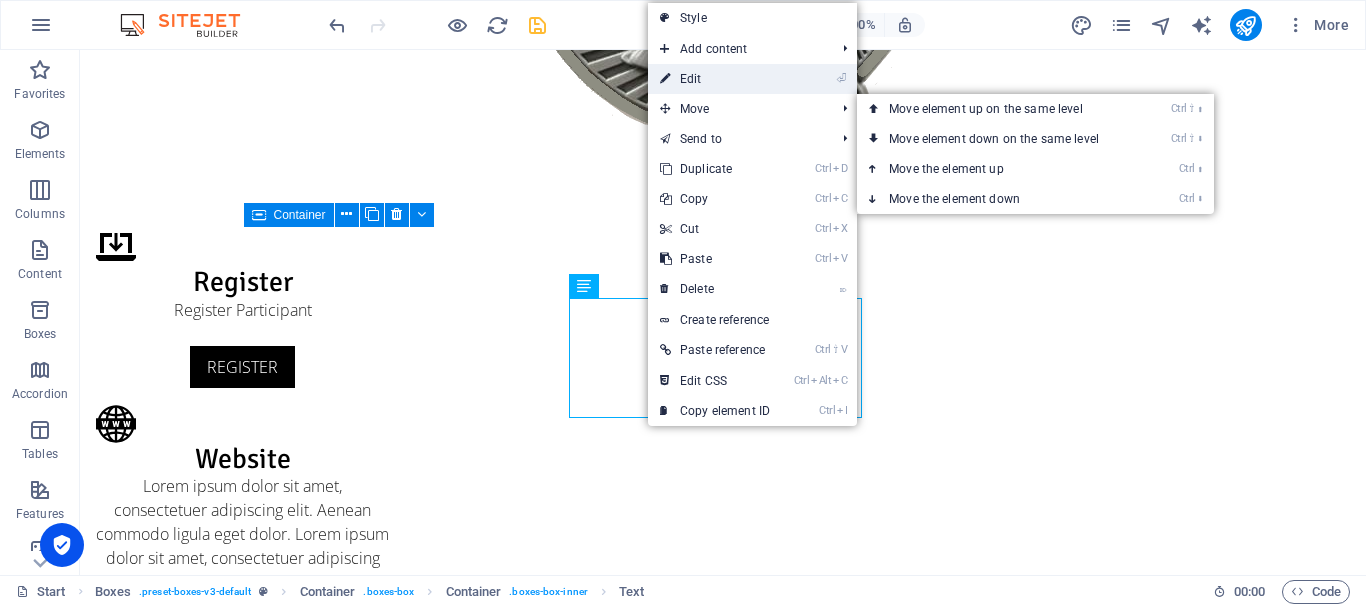 click on "⏎  Edit" at bounding box center [715, 79] 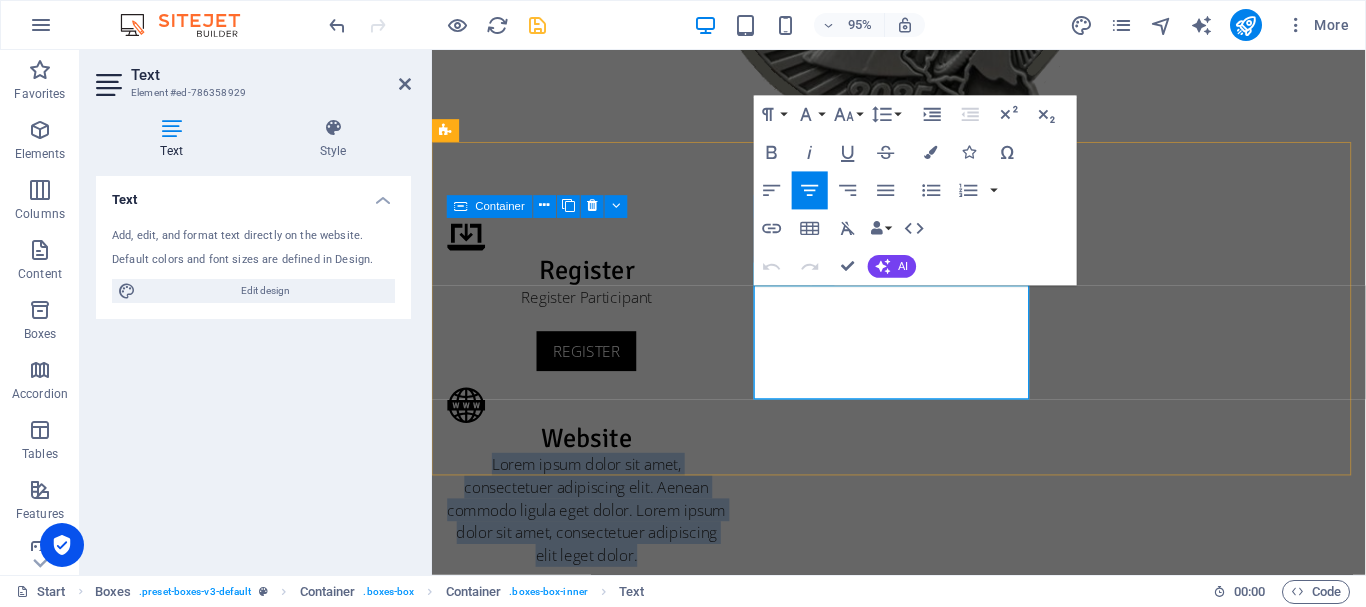 type 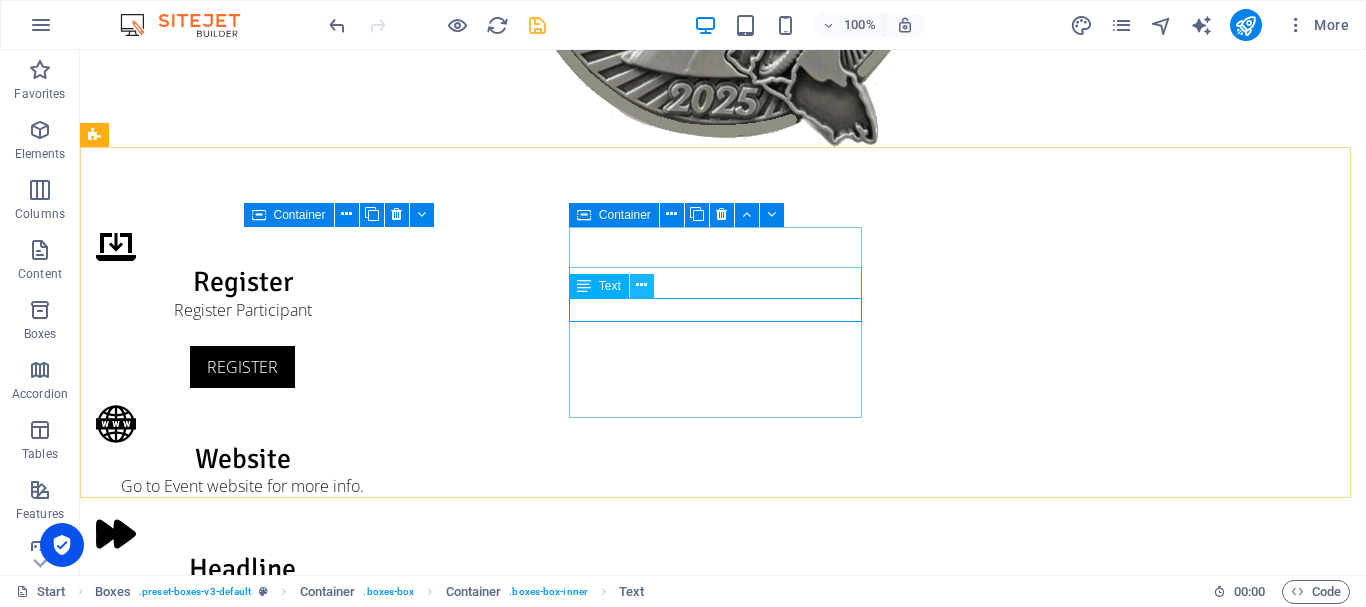 click at bounding box center (641, 285) 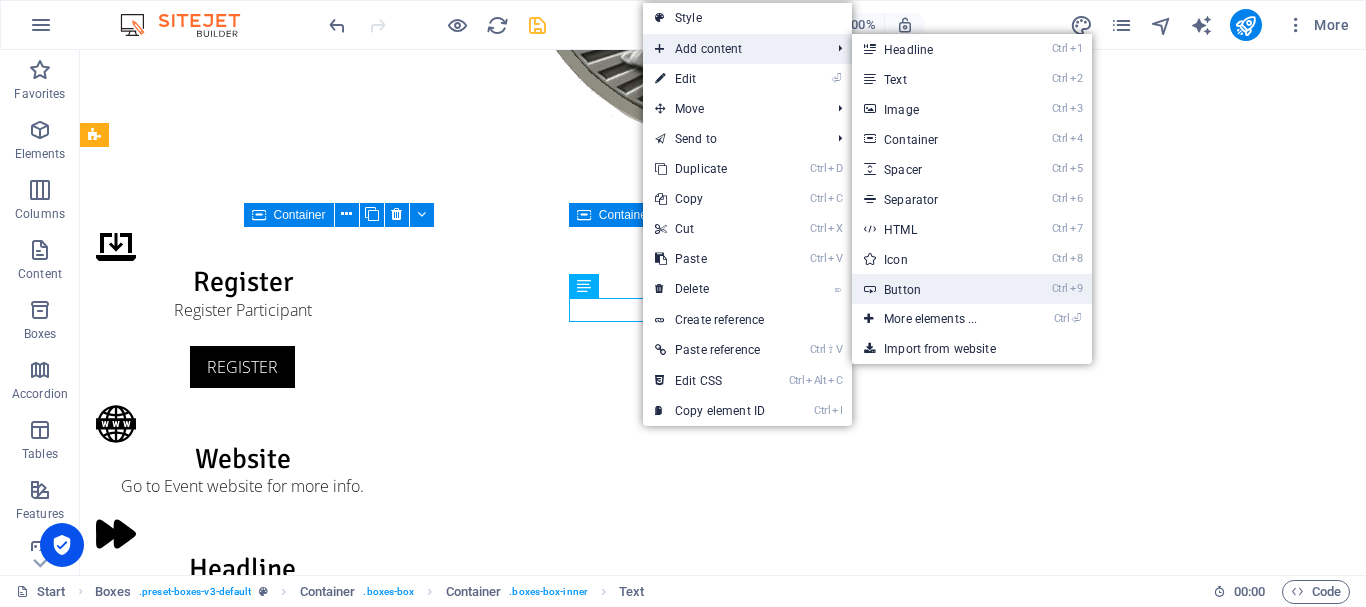 click on "Ctrl 9  Button" at bounding box center [934, 289] 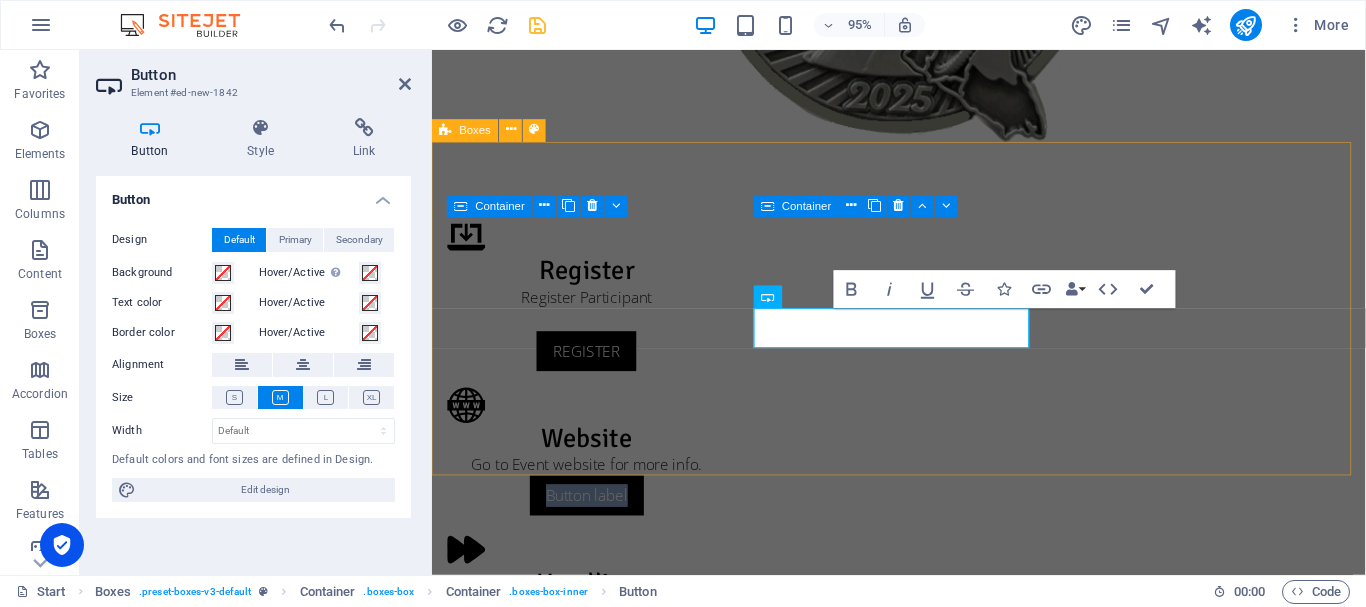 type 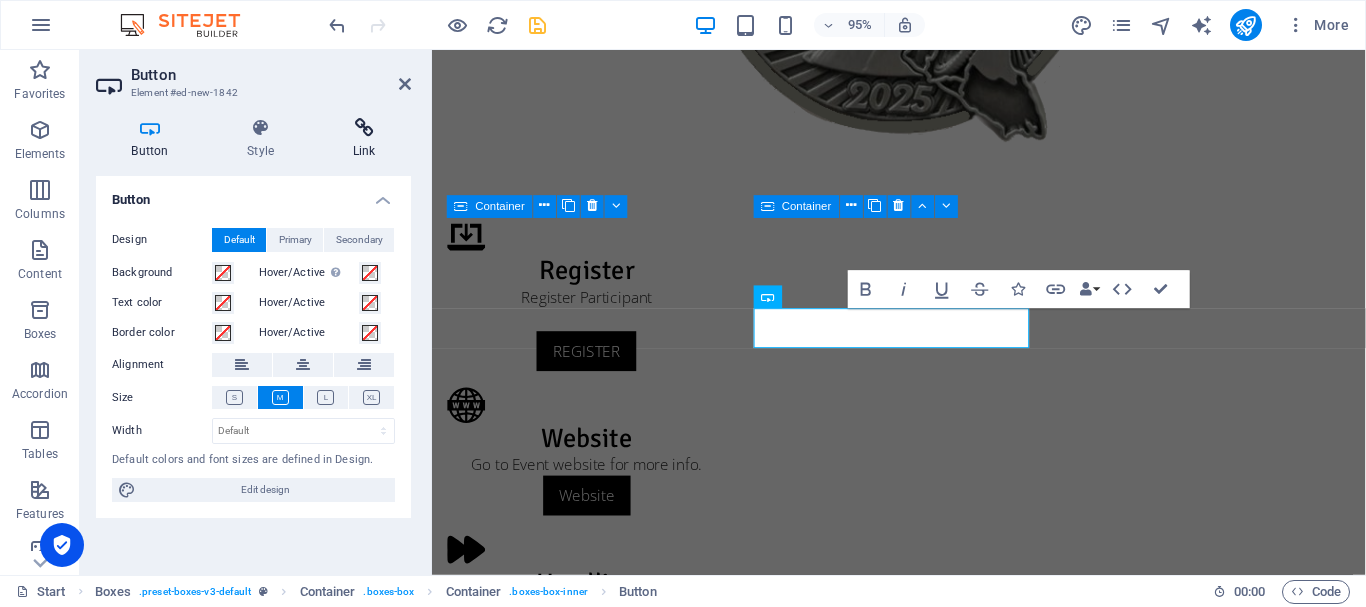 click at bounding box center (364, 128) 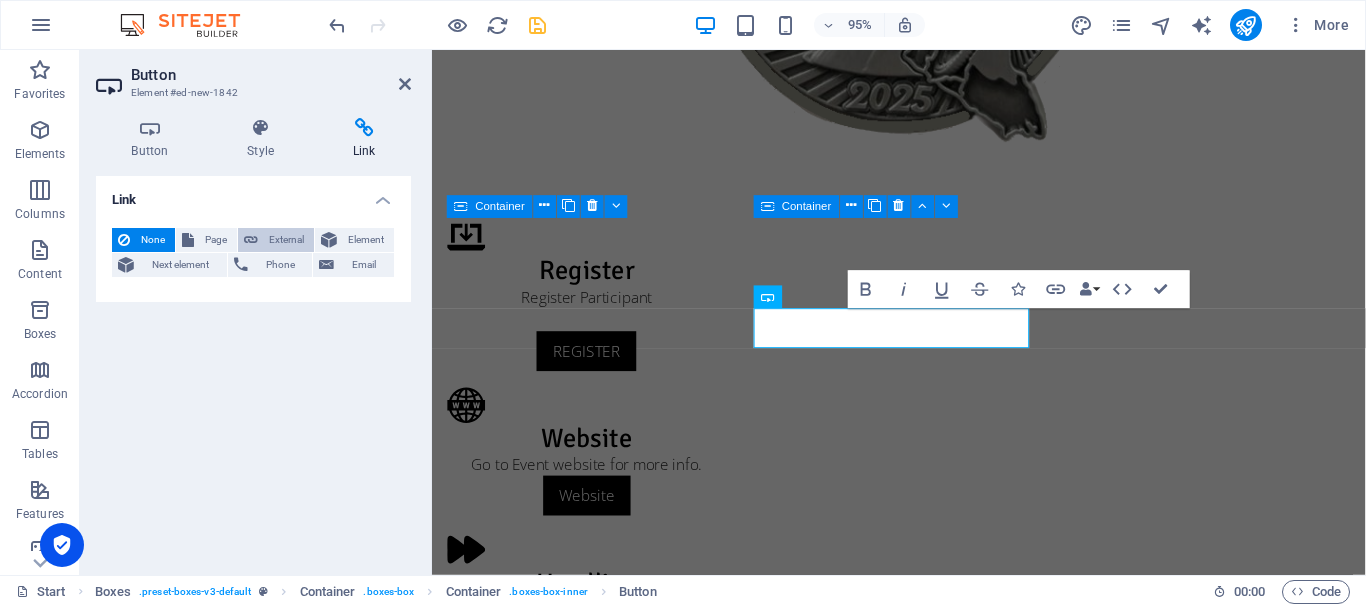 click on "External" at bounding box center [286, 240] 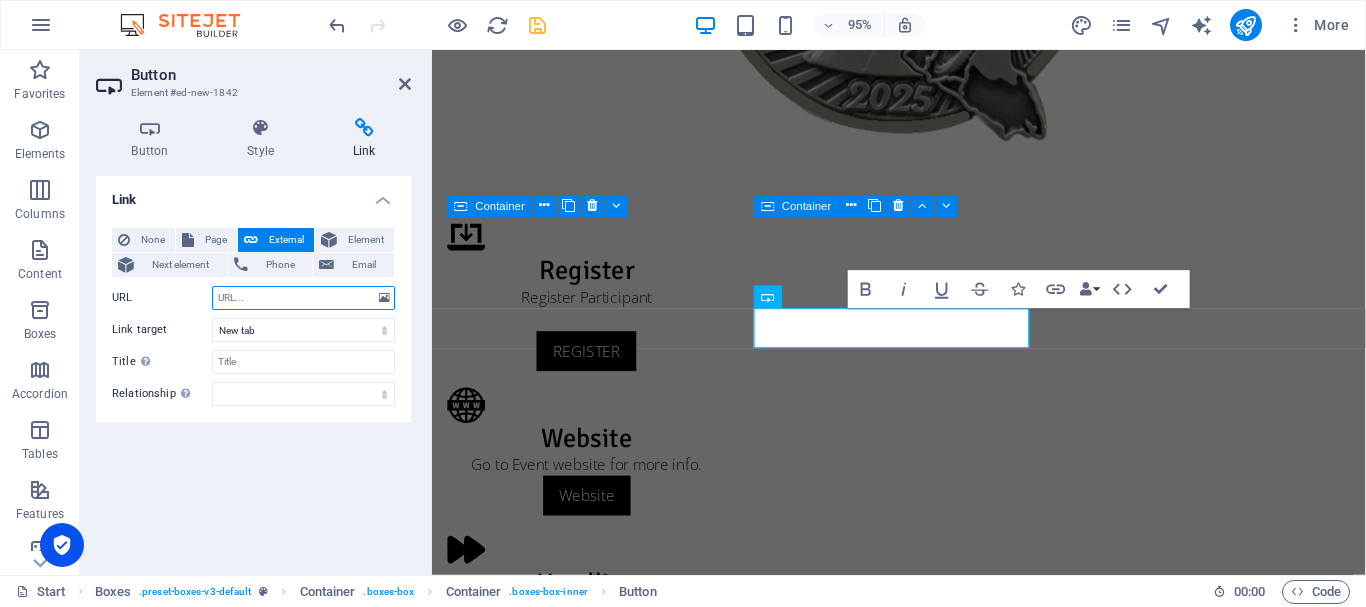 type on "t" 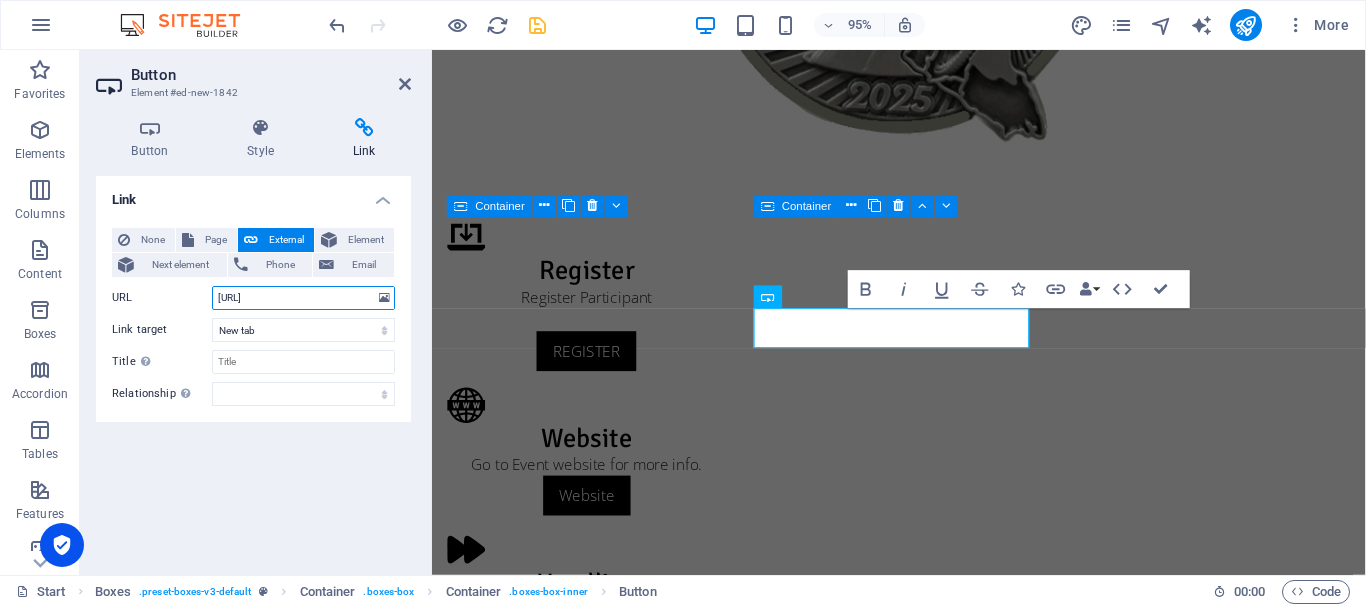 type on "https://ttsmevent.cyclingscience.club" 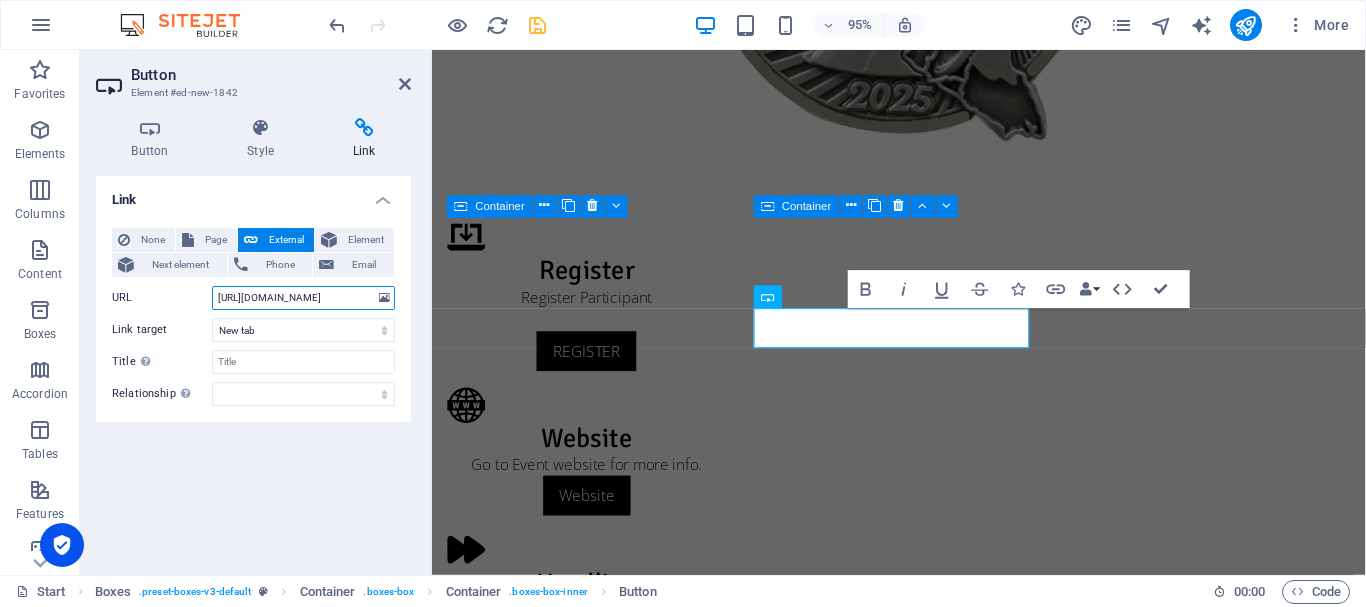 scroll, scrollTop: 0, scrollLeft: 0, axis: both 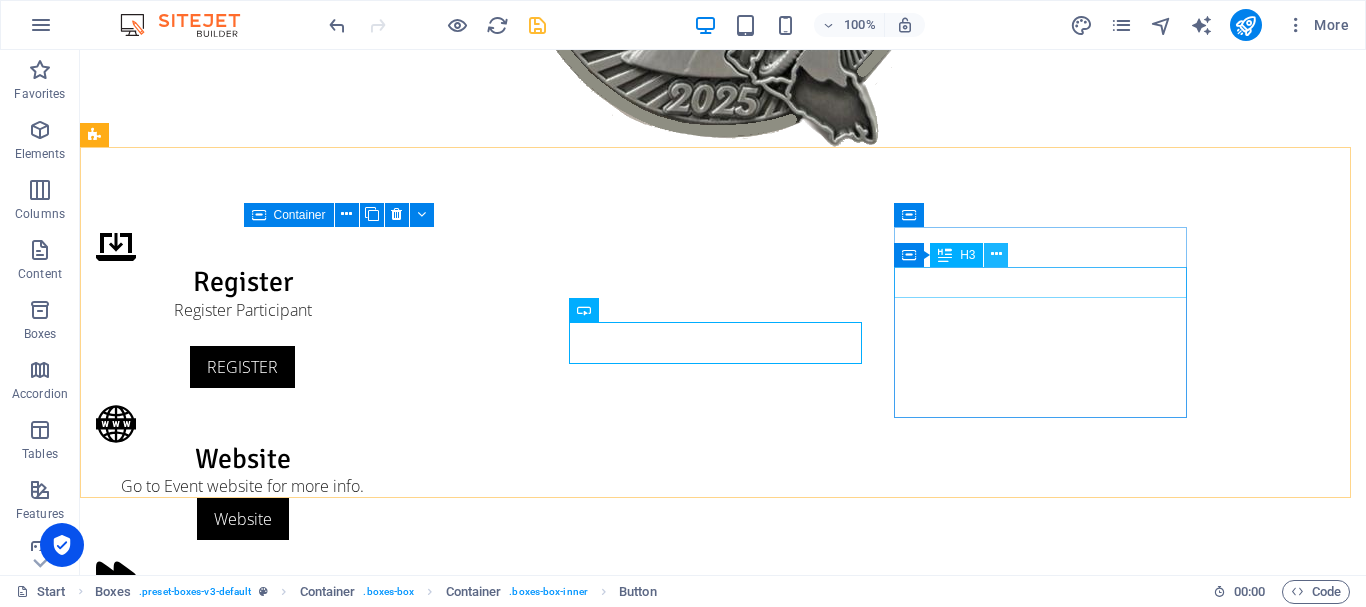 click at bounding box center (996, 254) 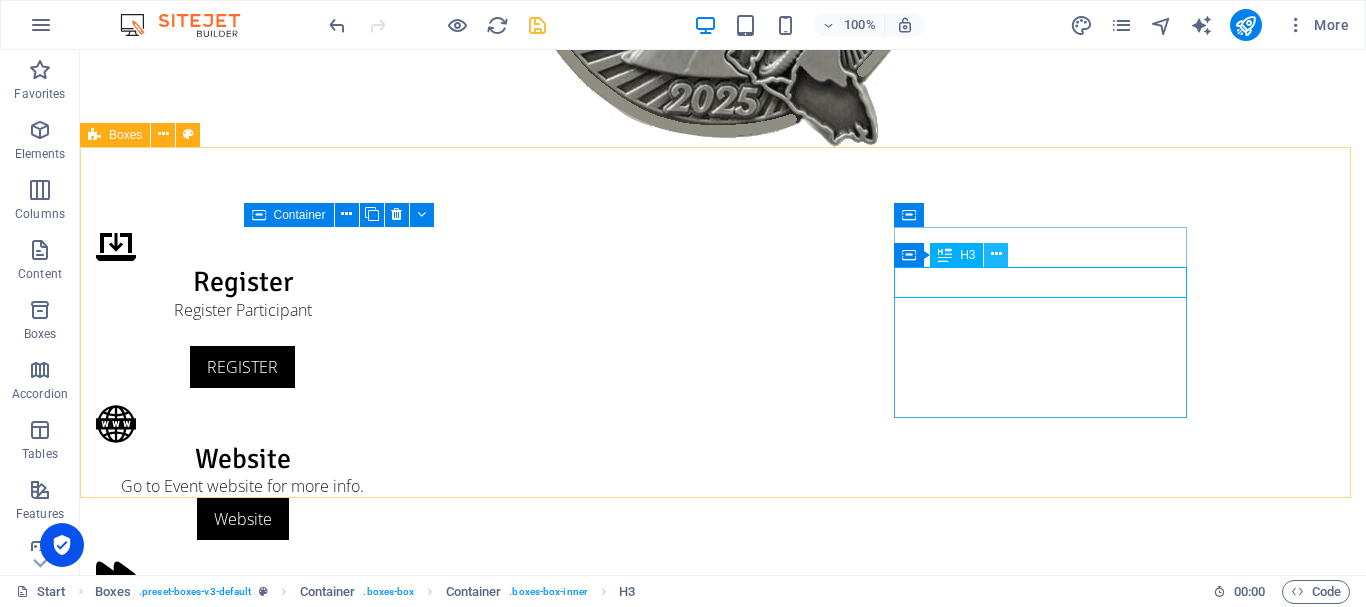 click at bounding box center (996, 254) 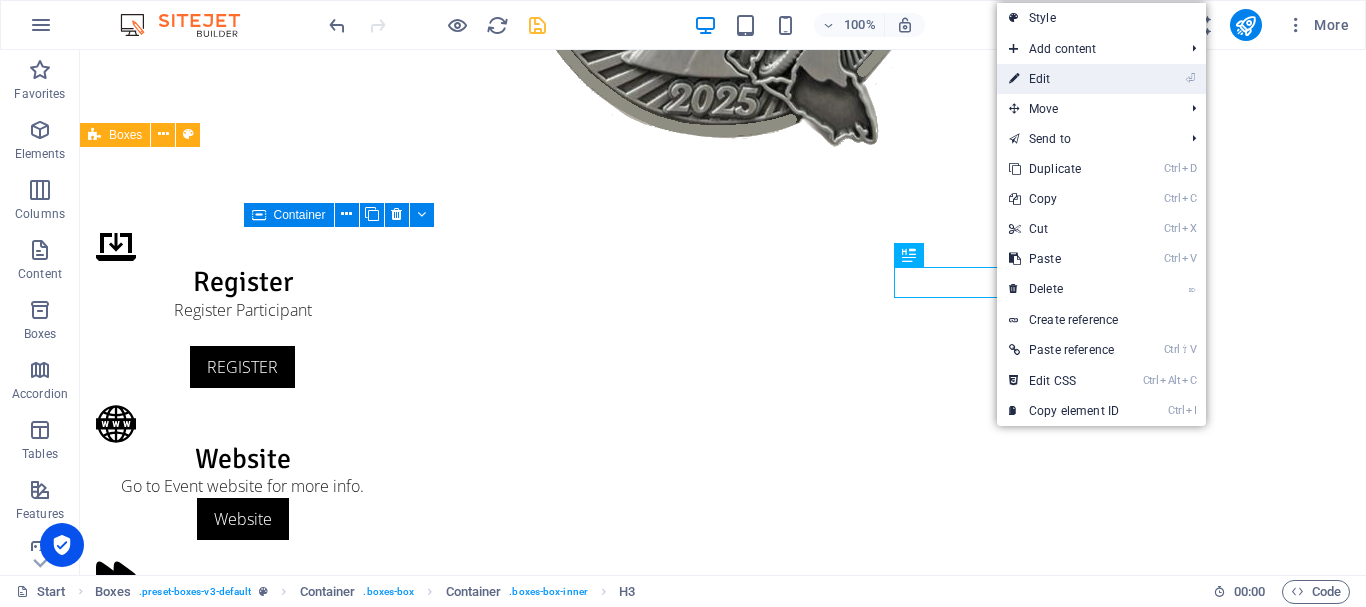 click on "⏎  Edit" at bounding box center (1064, 79) 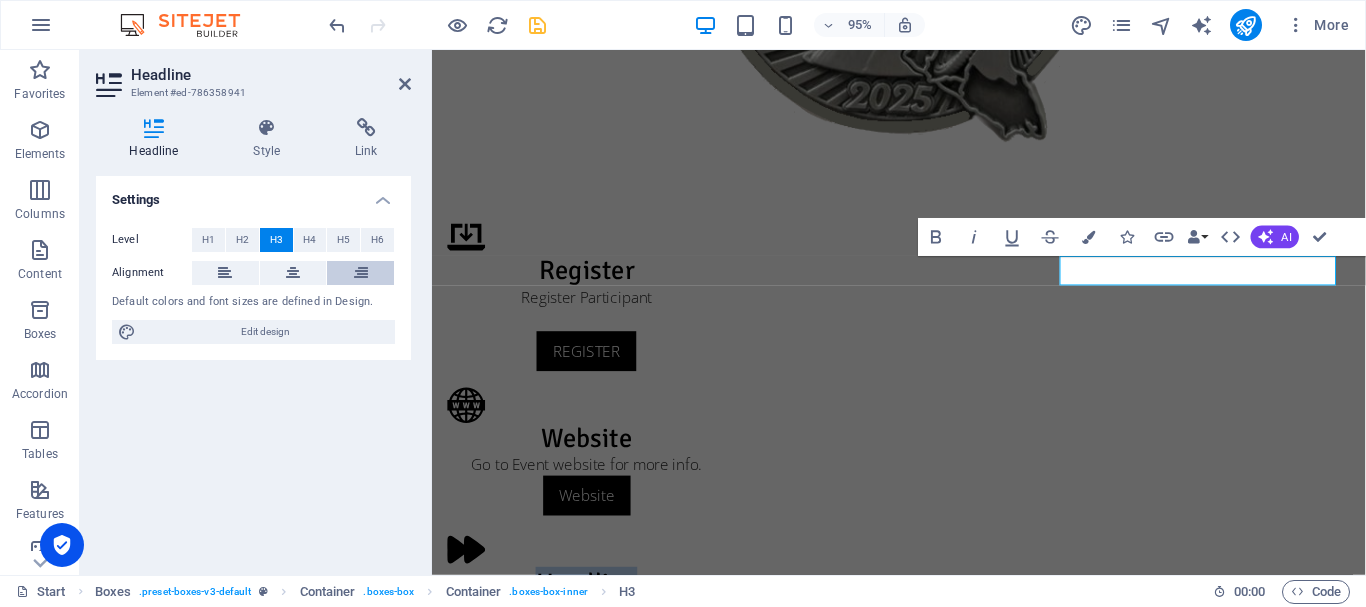 type 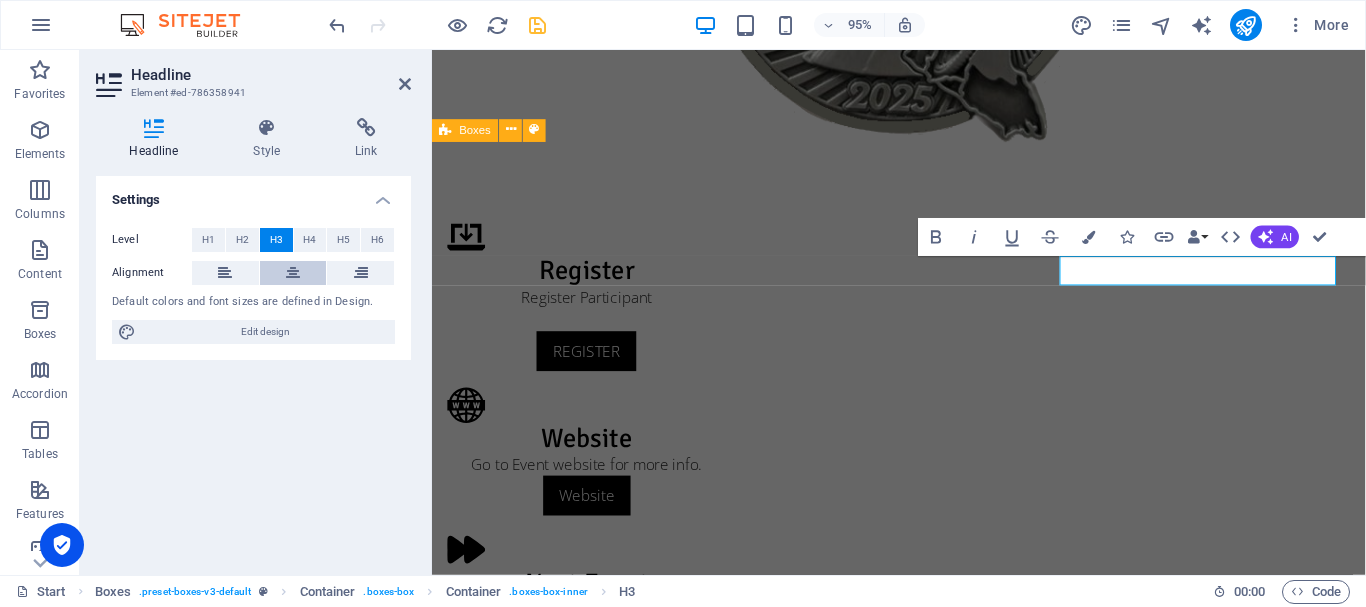 click at bounding box center [293, 273] 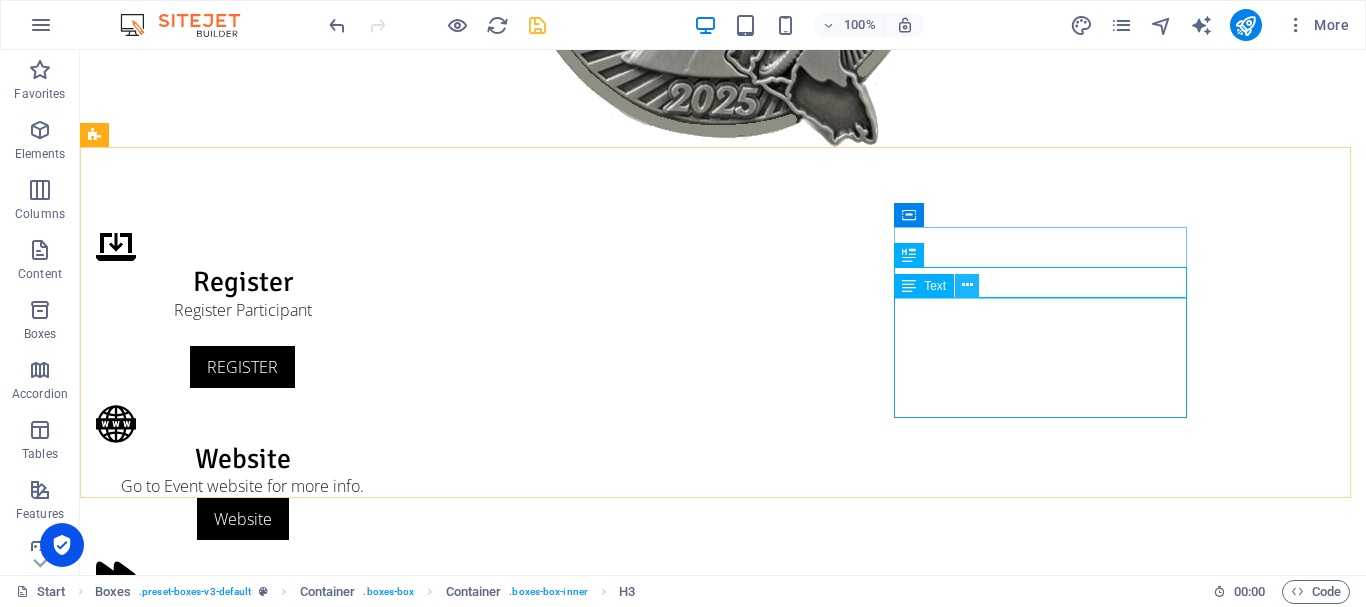 click at bounding box center (967, 285) 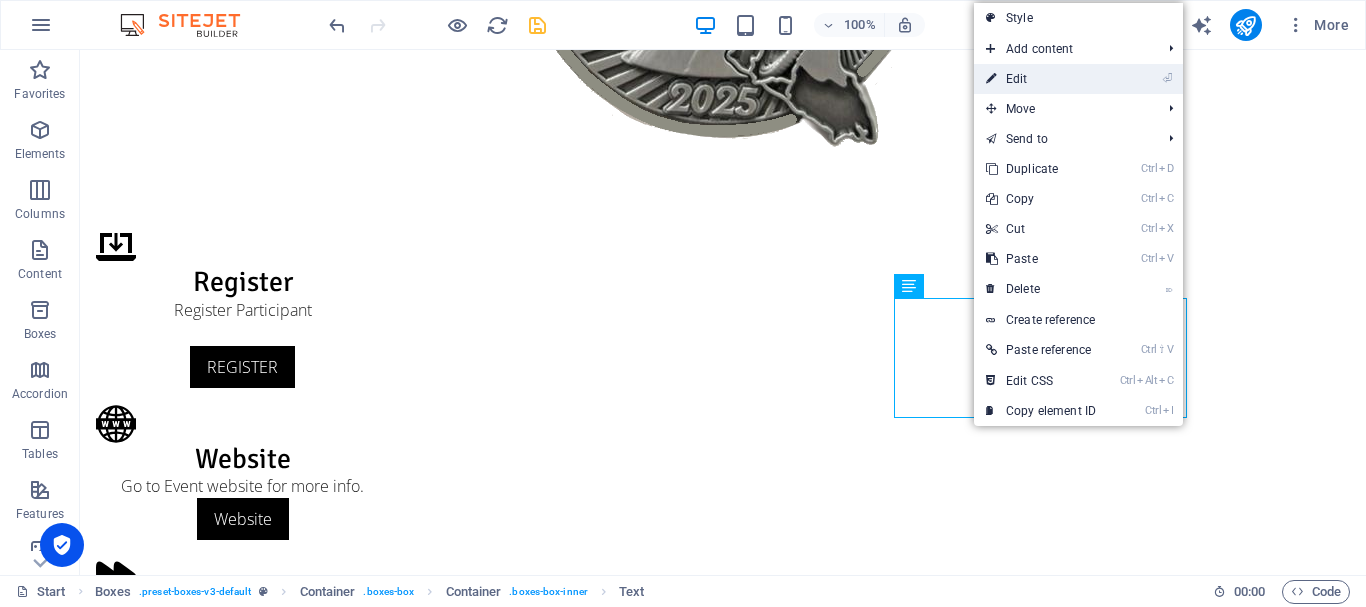 click on "⏎  Edit" at bounding box center [1041, 79] 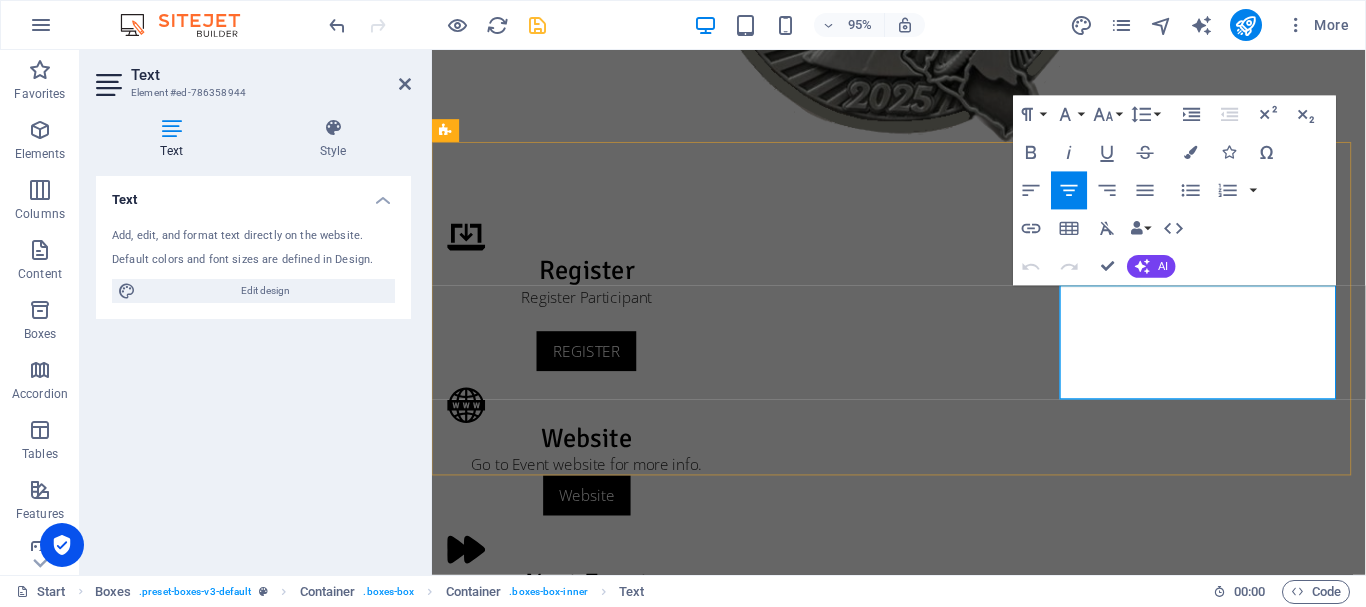 type 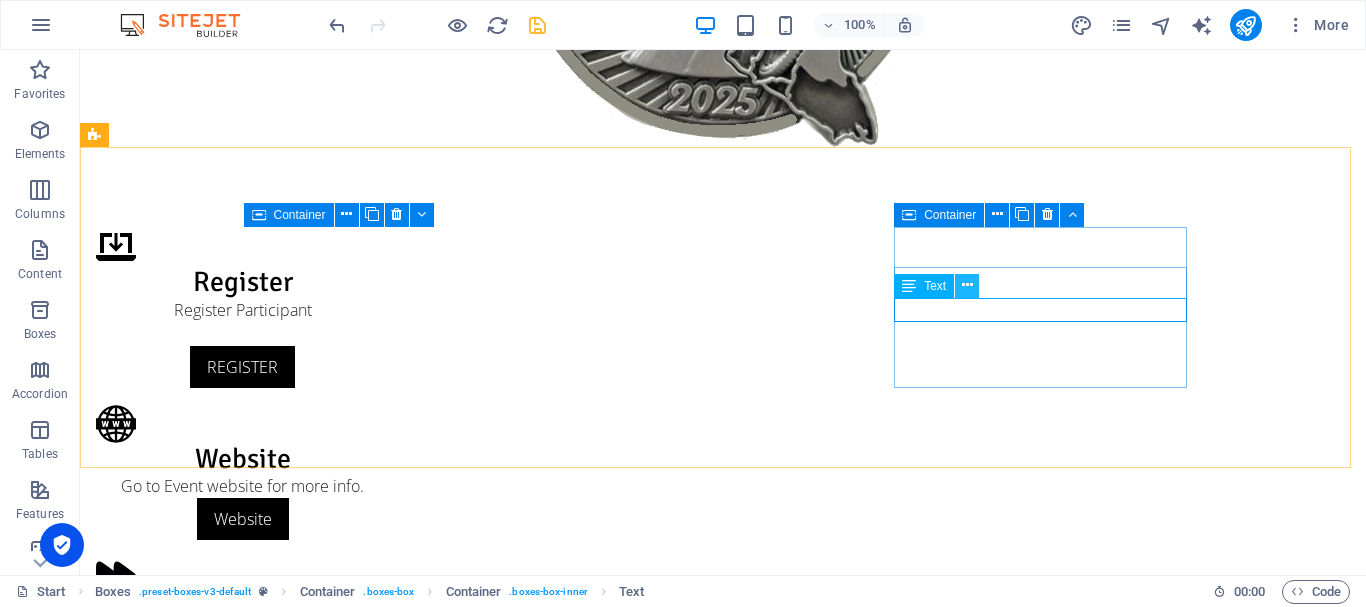 click at bounding box center [967, 285] 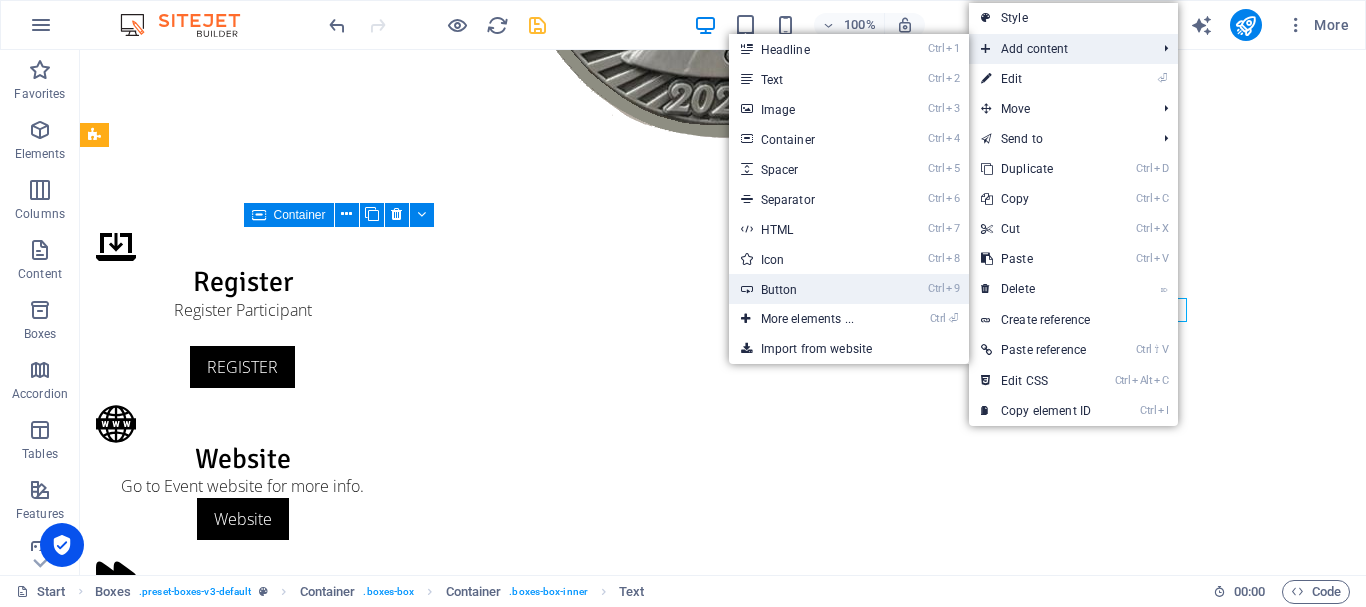 click on "Ctrl 9  Button" at bounding box center (811, 289) 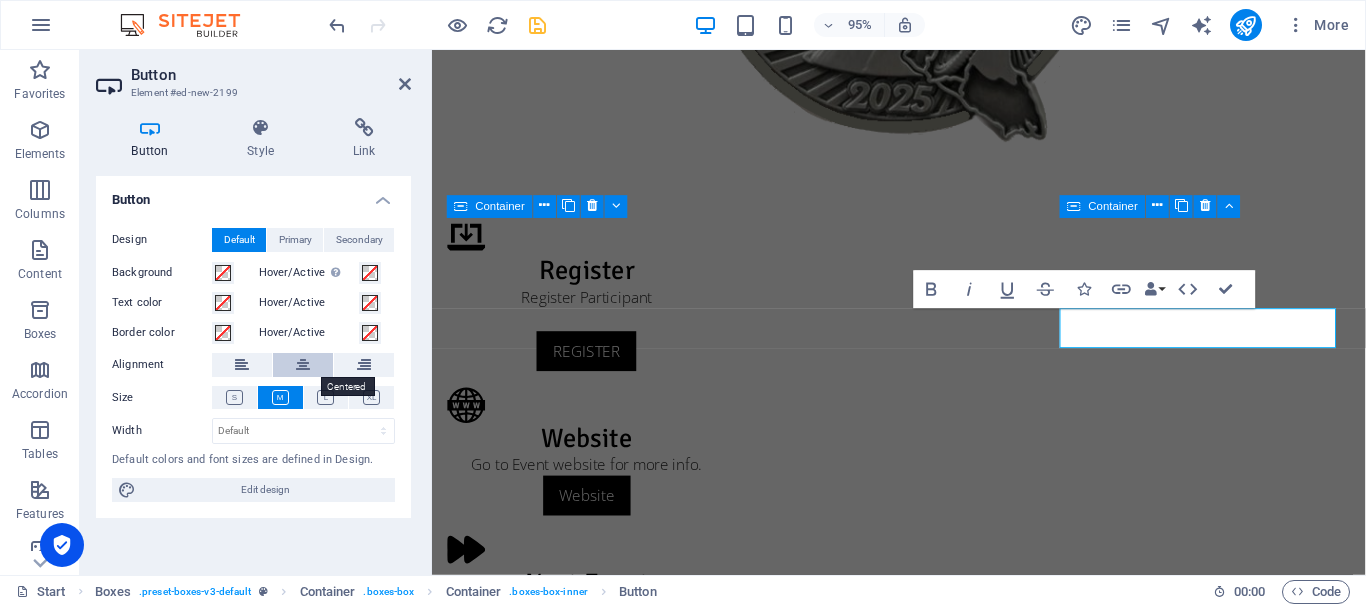 click at bounding box center [303, 365] 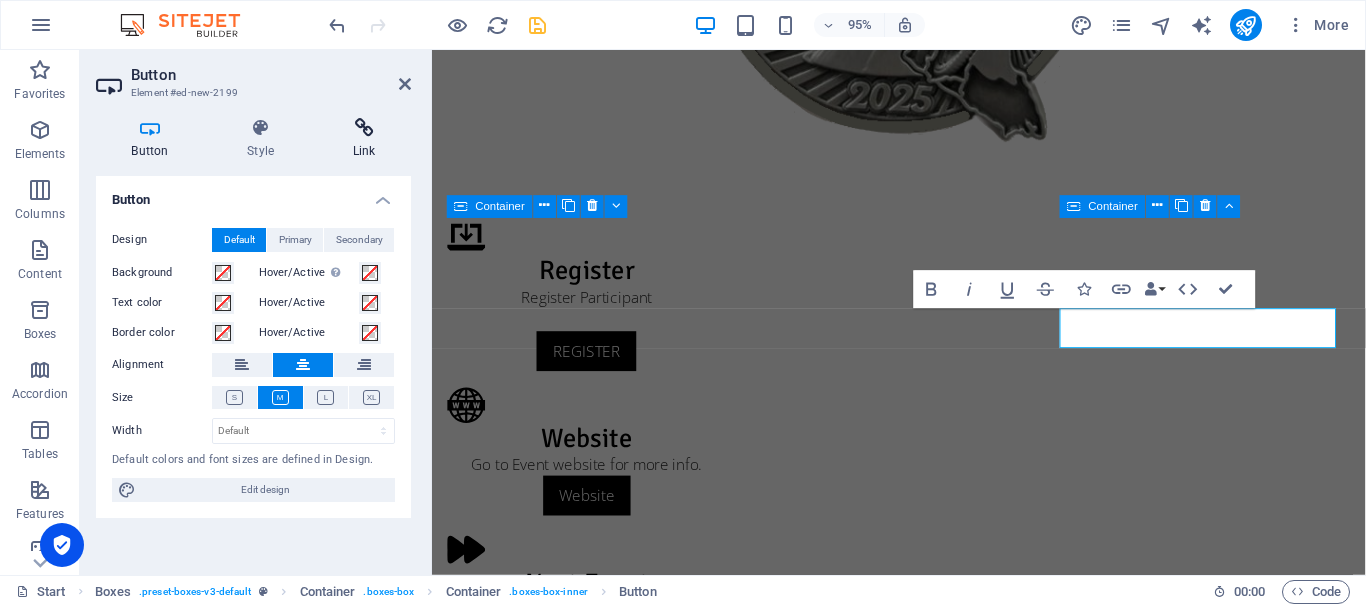 click on "Link" at bounding box center (364, 139) 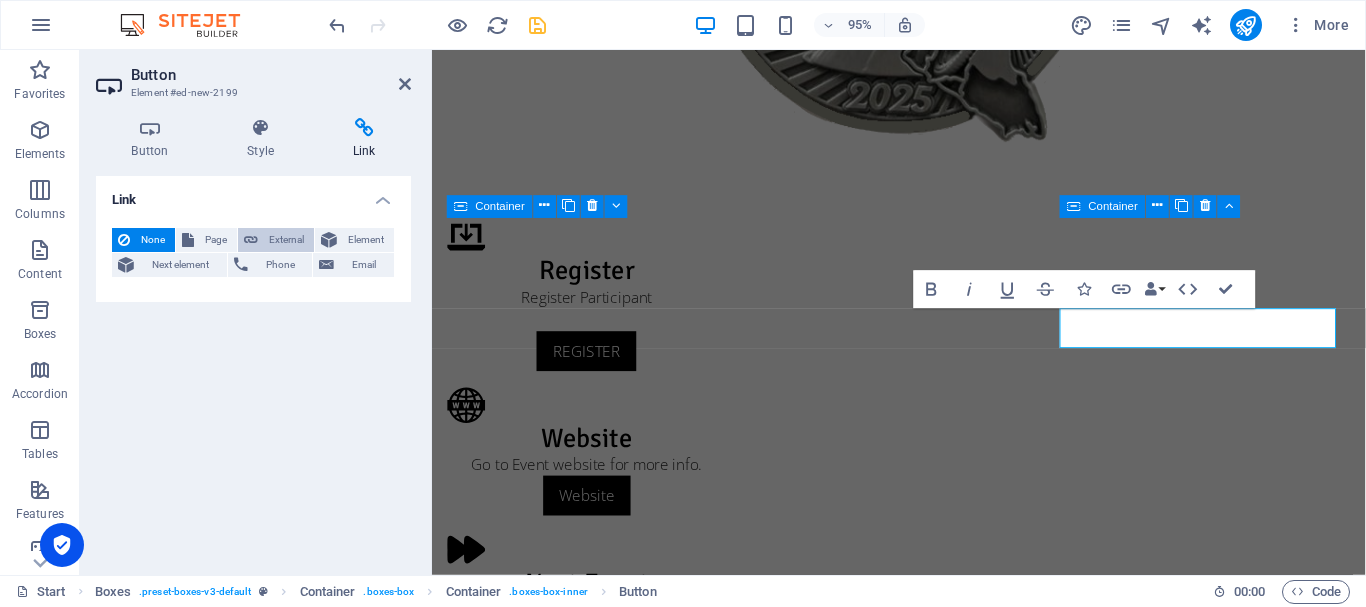 click on "External" at bounding box center [286, 240] 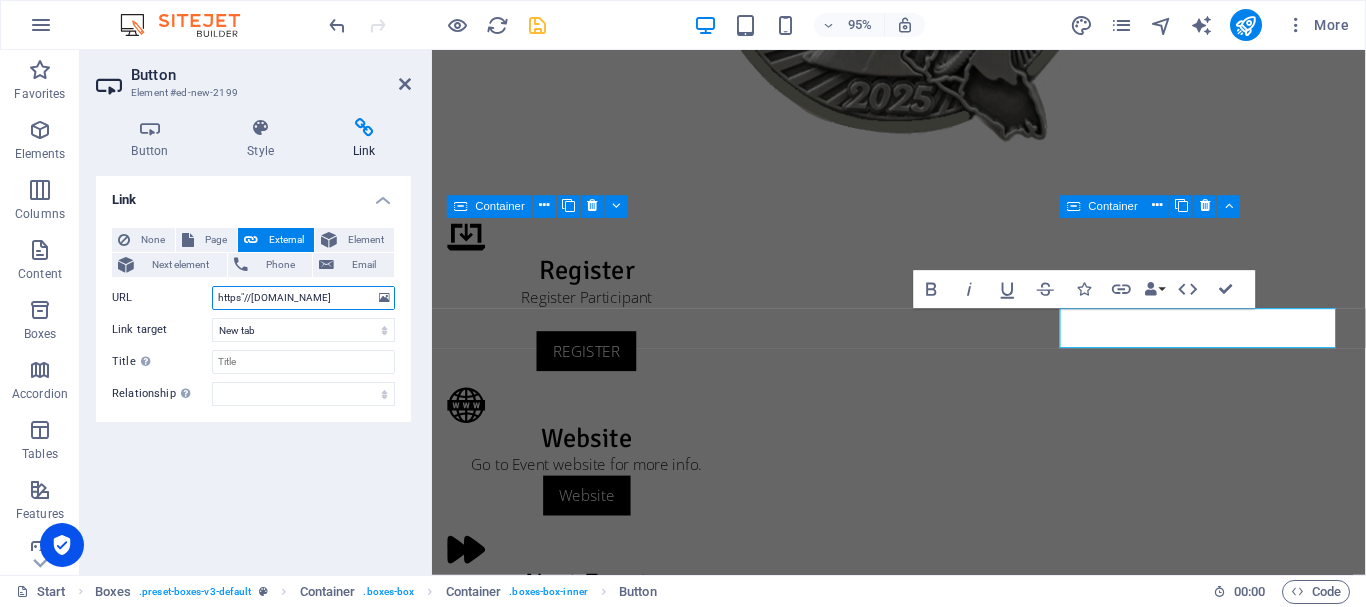 scroll, scrollTop: 0, scrollLeft: 0, axis: both 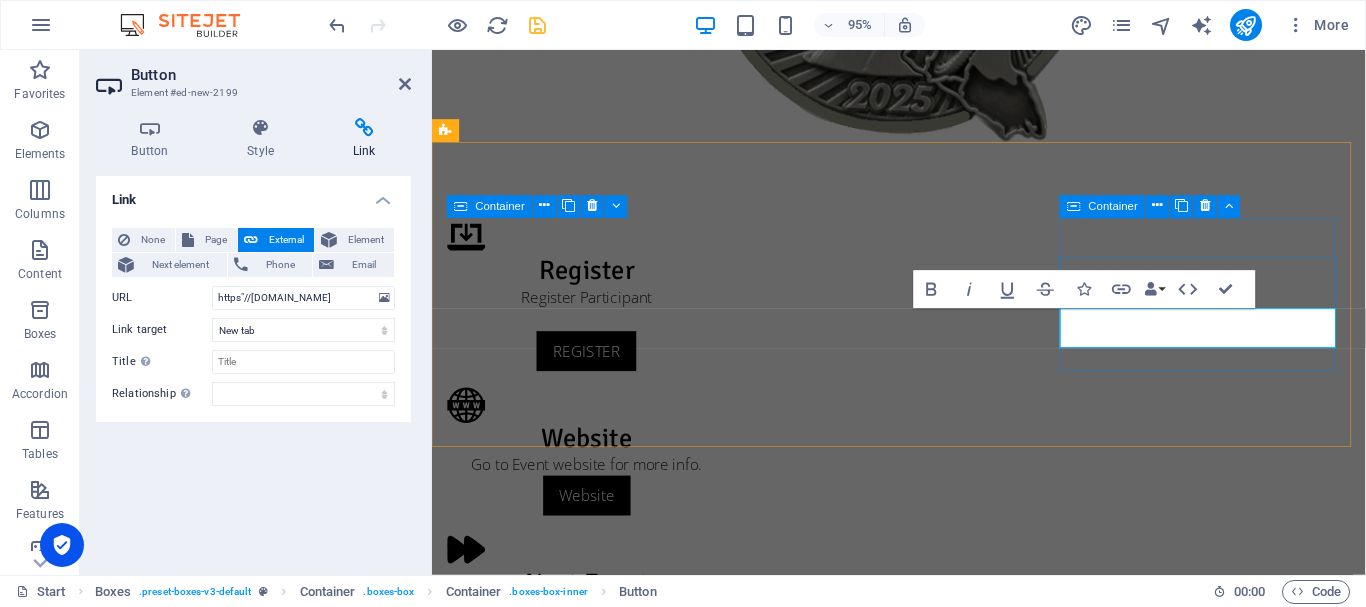 type on "https"//rompinevent.cyclingscience.club" 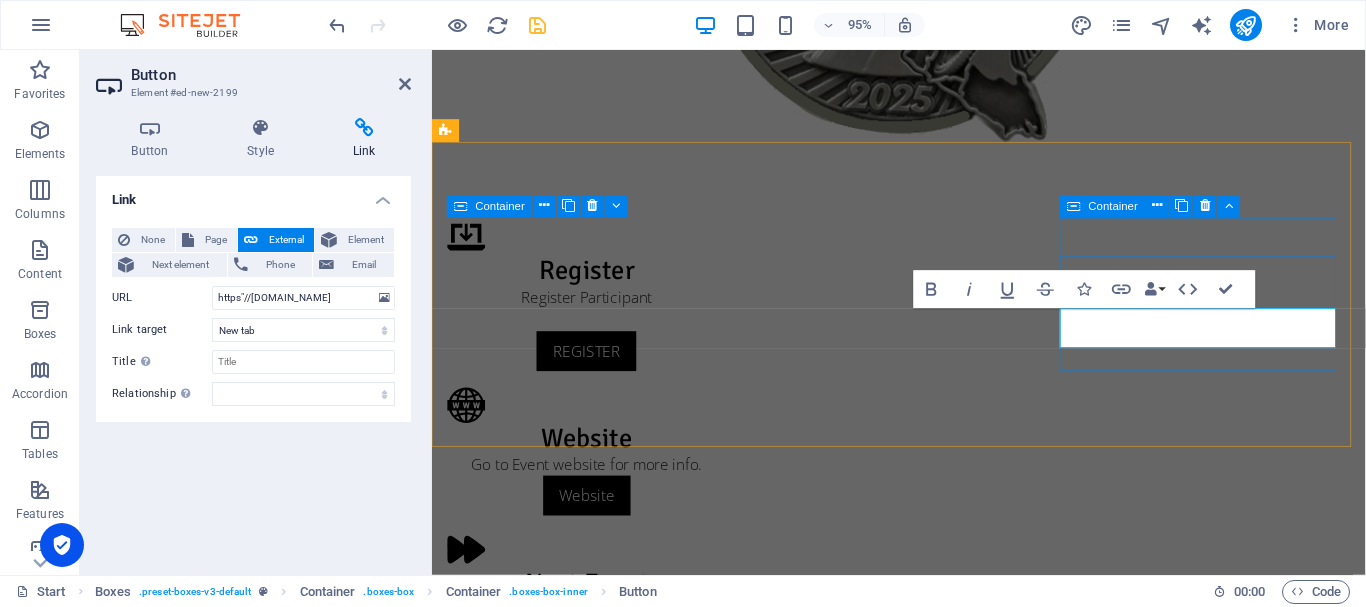 type 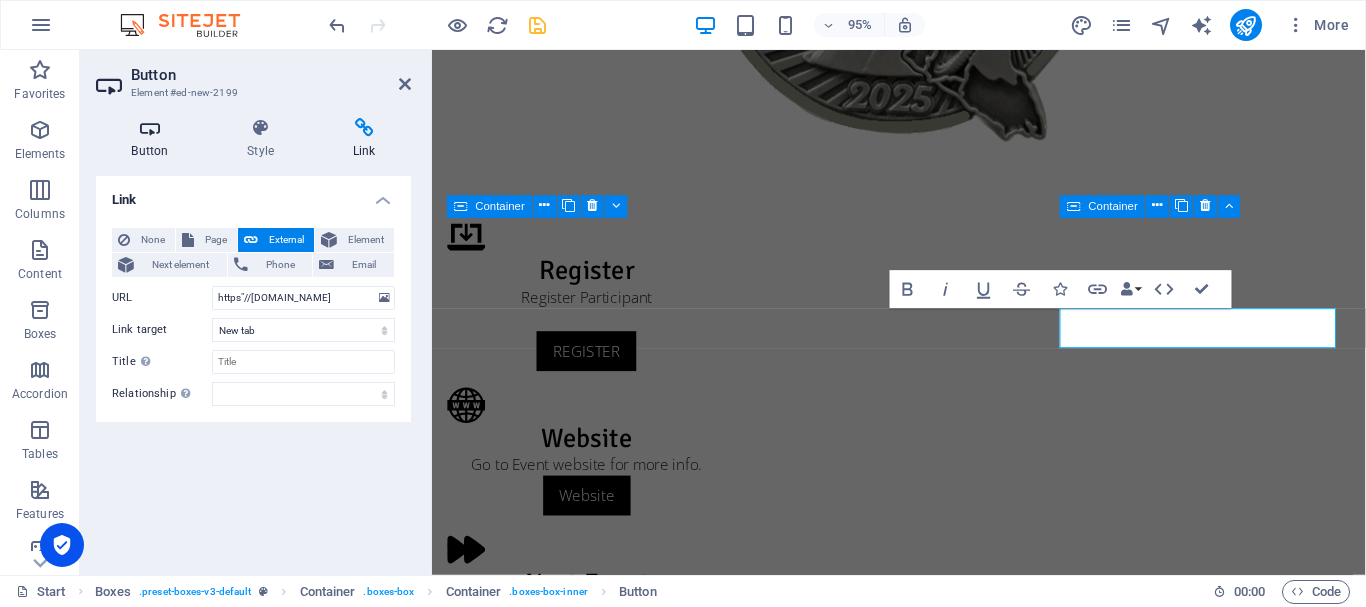 click at bounding box center [150, 128] 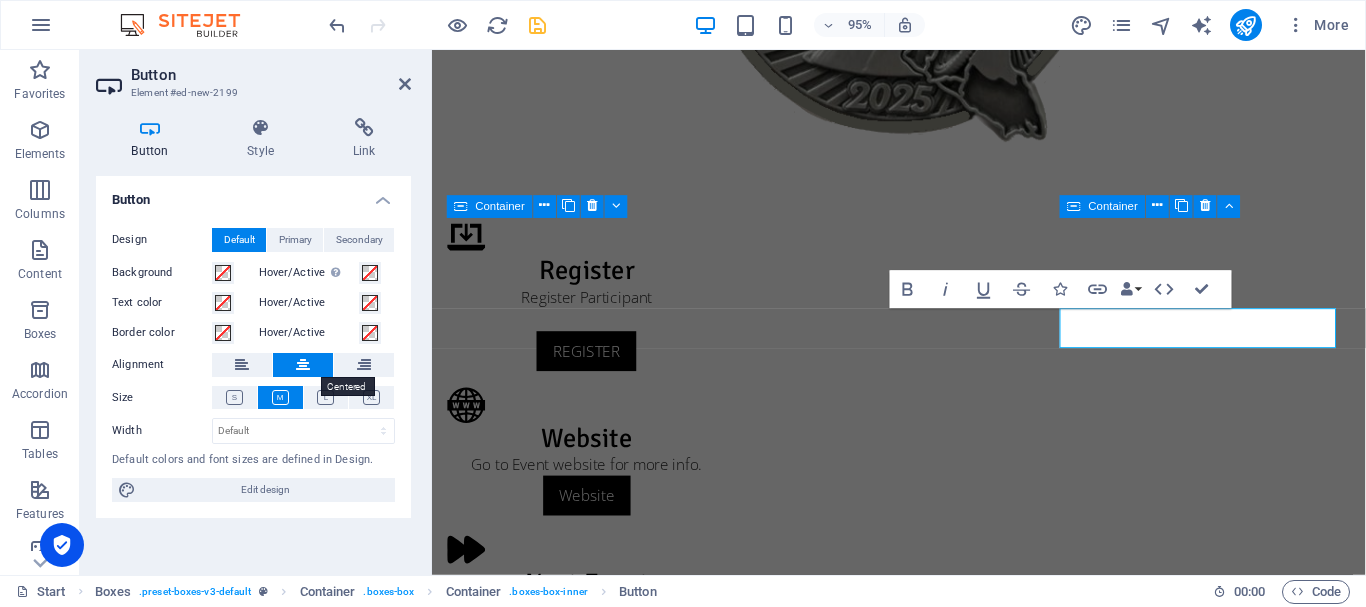 click at bounding box center [303, 365] 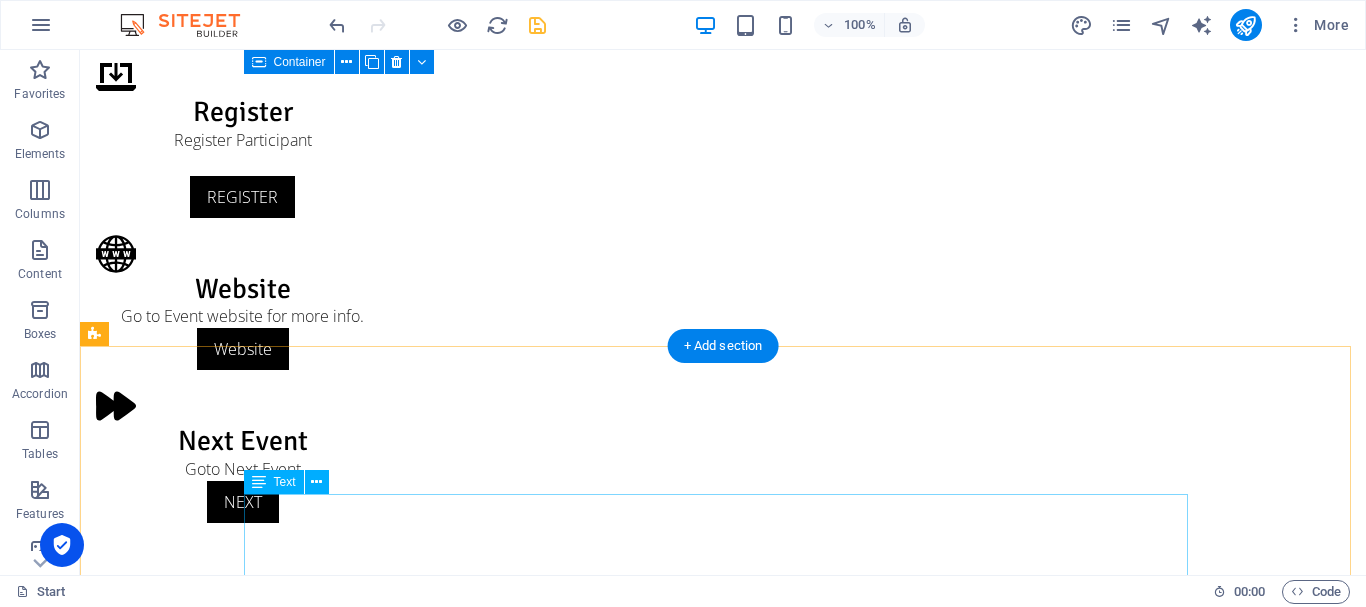 scroll, scrollTop: 500, scrollLeft: 0, axis: vertical 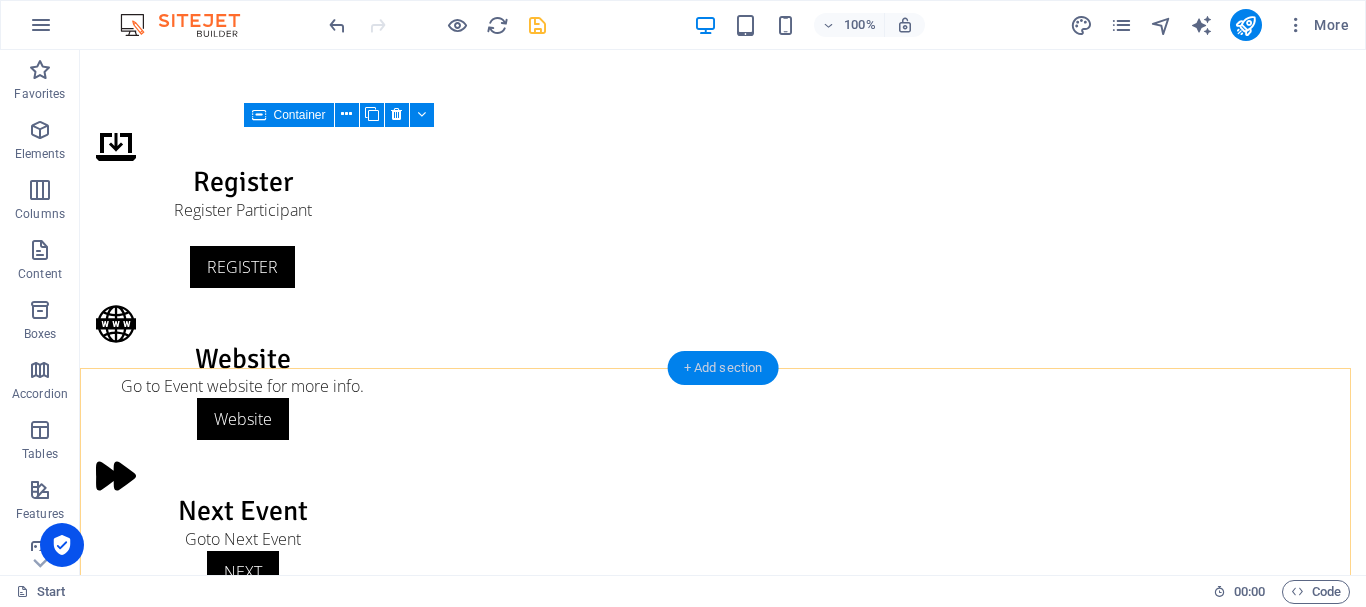 click on "+ Add section" at bounding box center (723, 368) 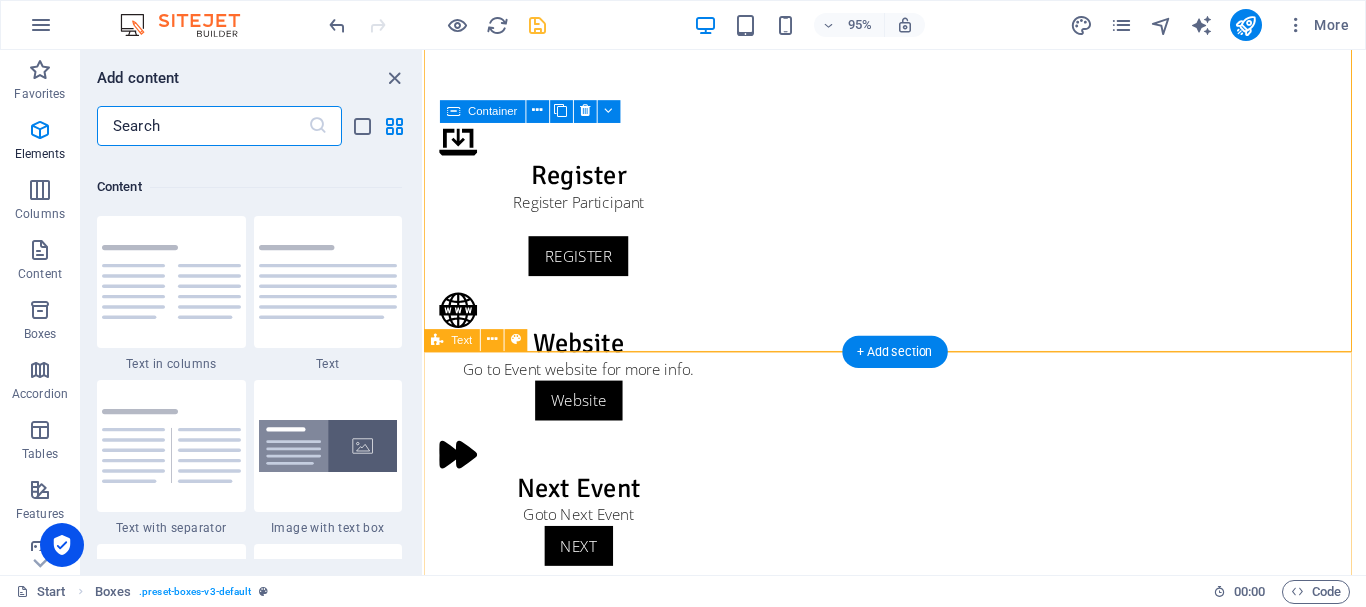 scroll, scrollTop: 3499, scrollLeft: 0, axis: vertical 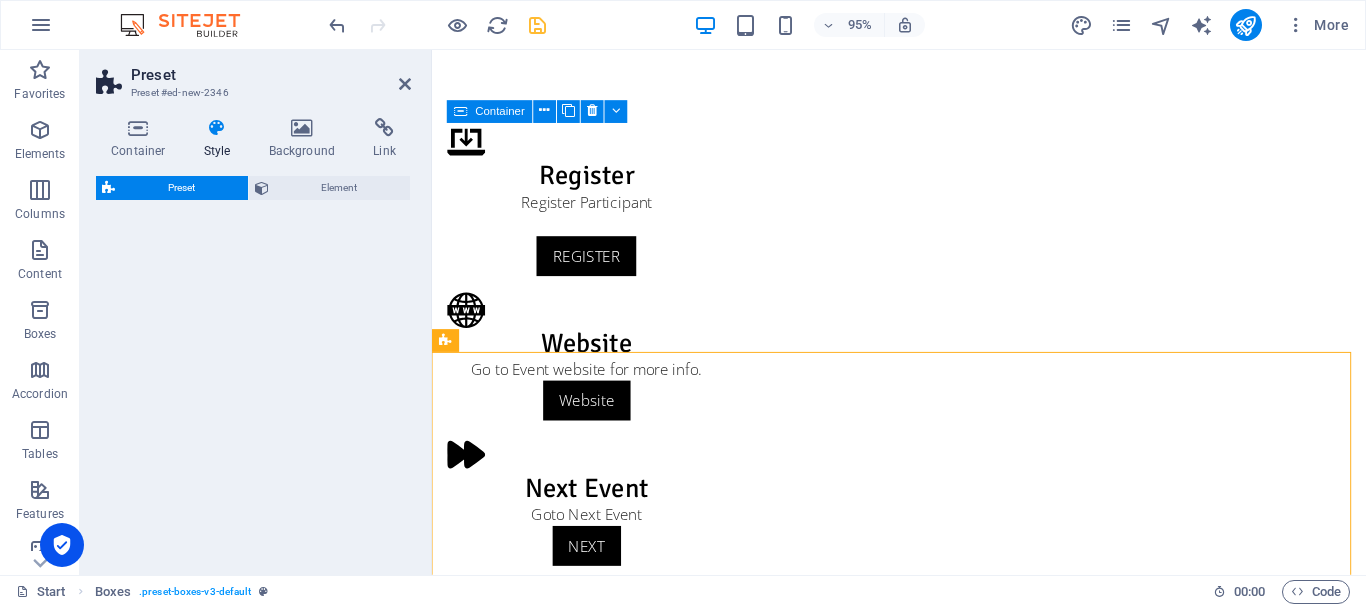 select on "rem" 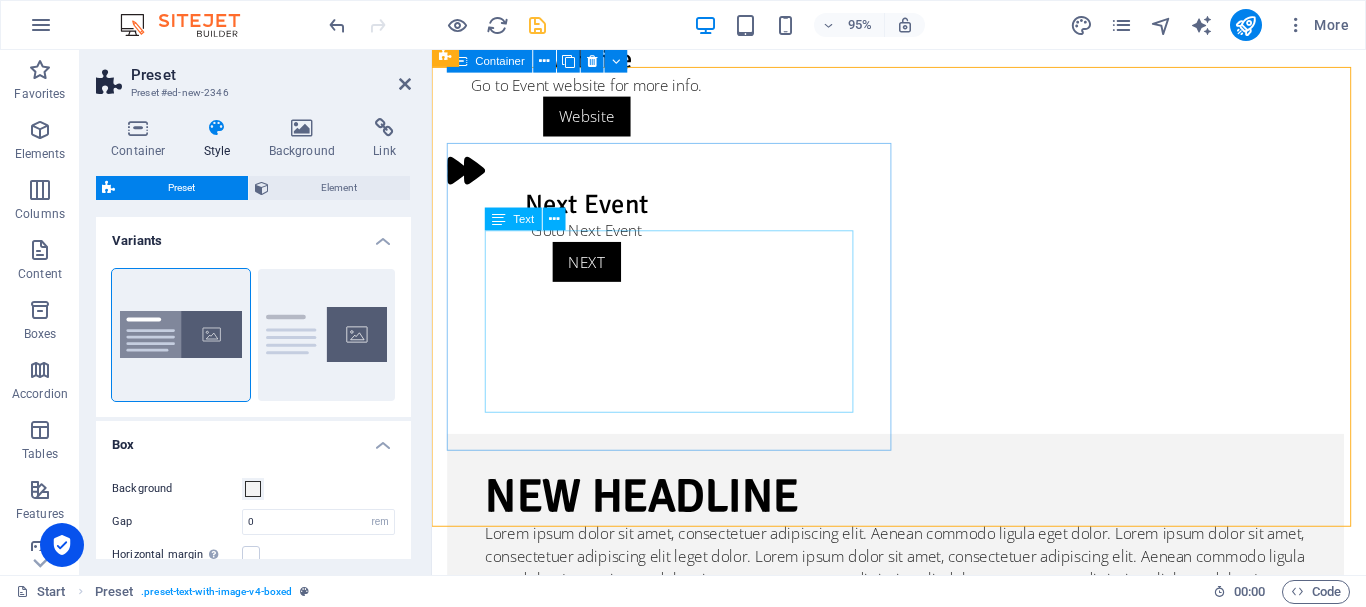scroll, scrollTop: 800, scrollLeft: 0, axis: vertical 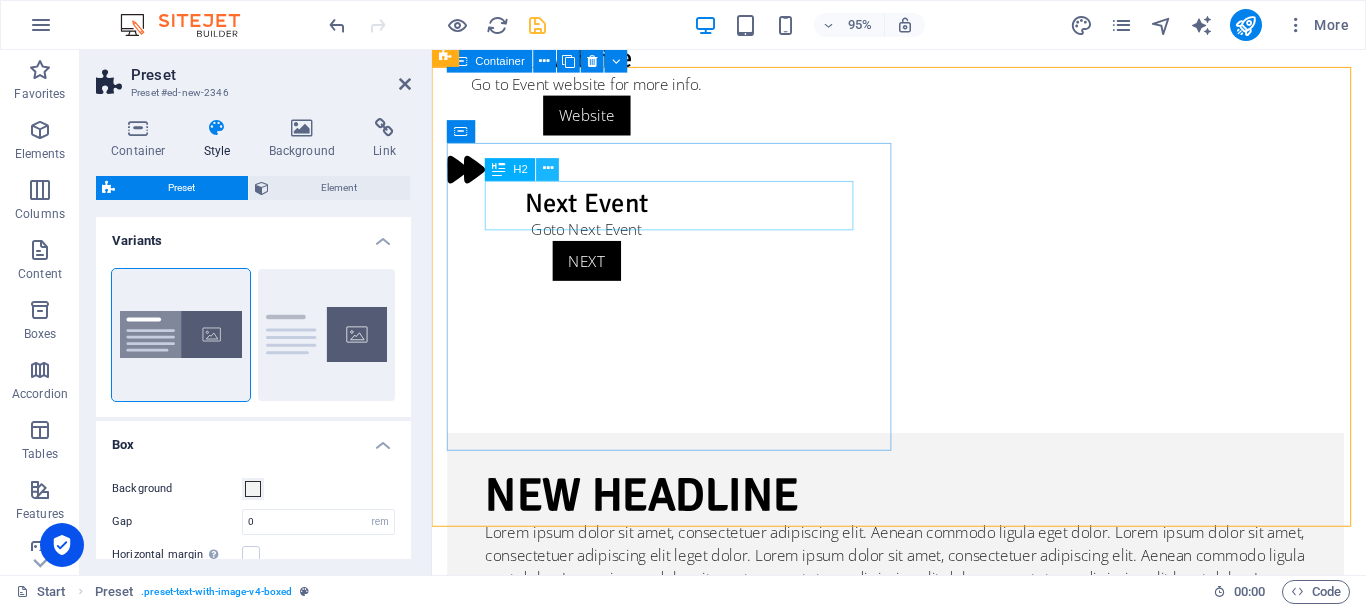 click at bounding box center [548, 169] 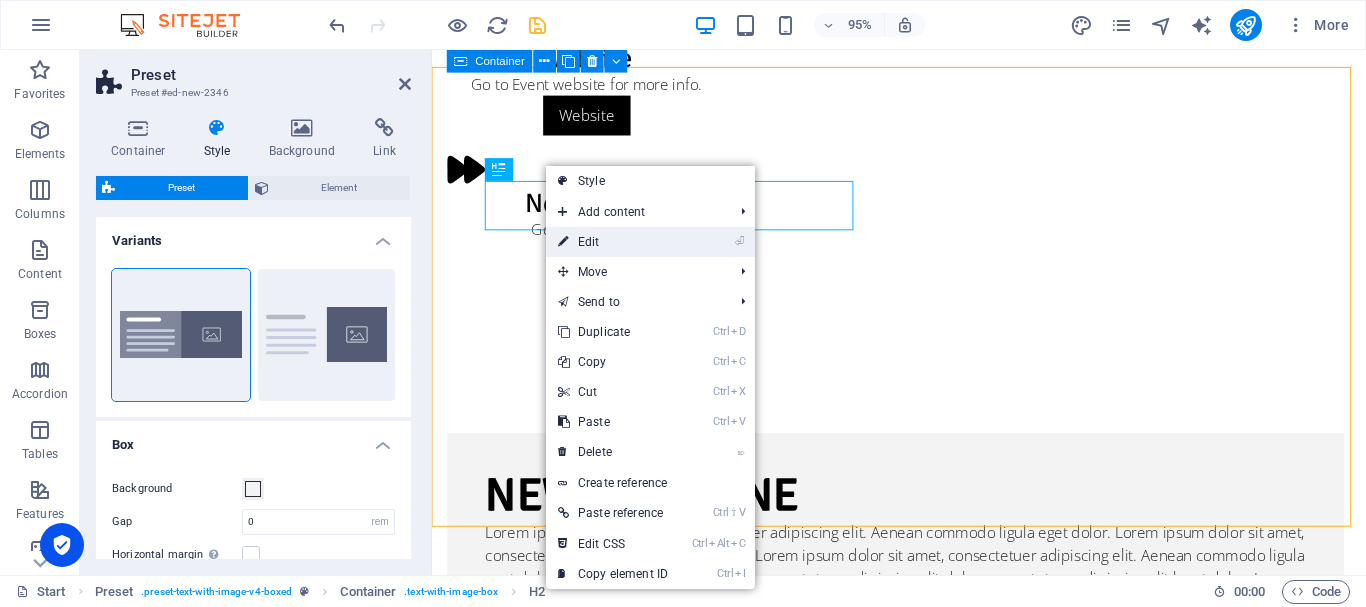 click on "⏎  Edit" at bounding box center (613, 242) 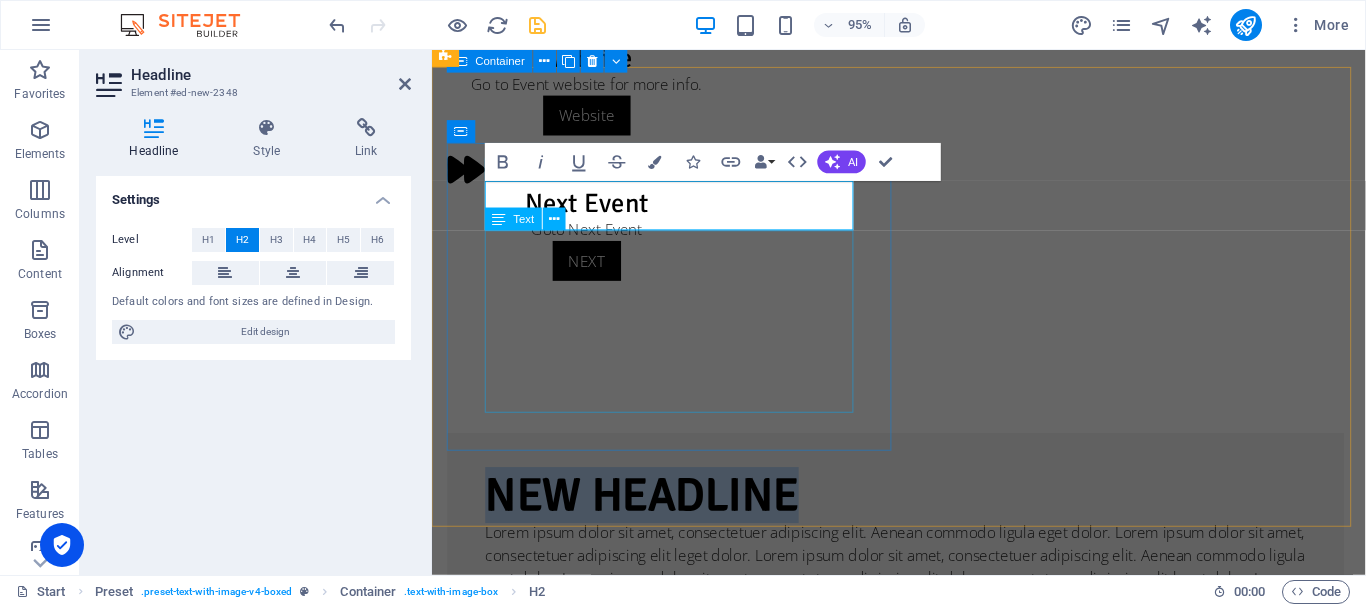 type 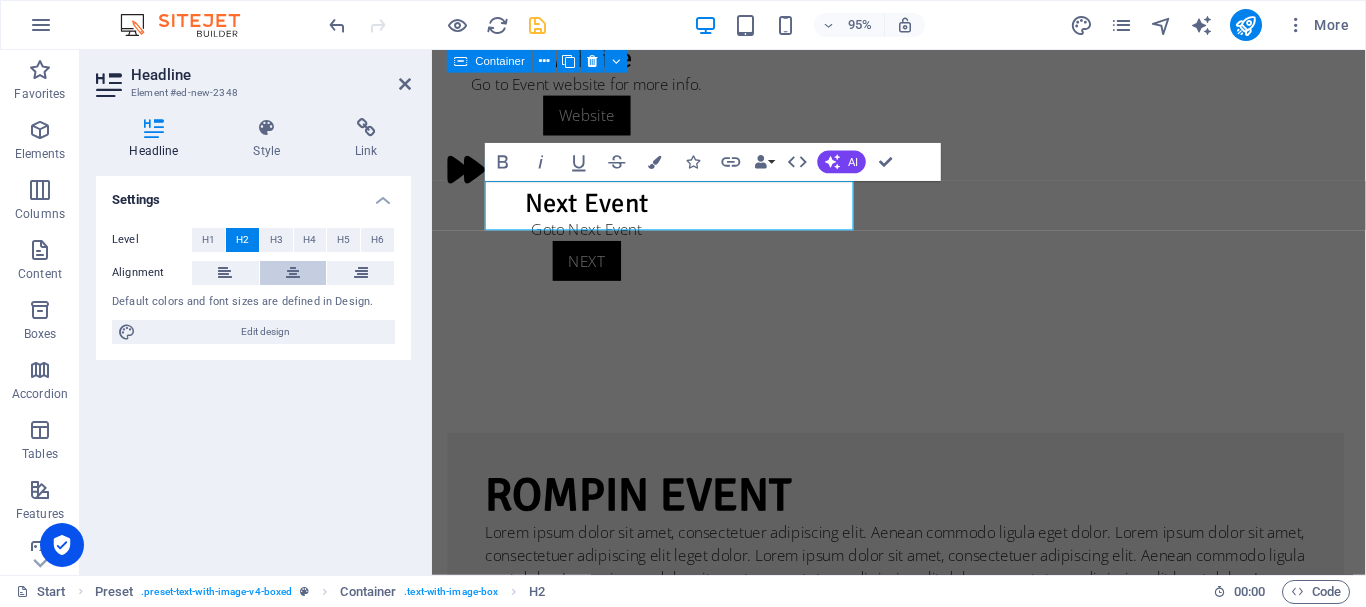 click at bounding box center (293, 273) 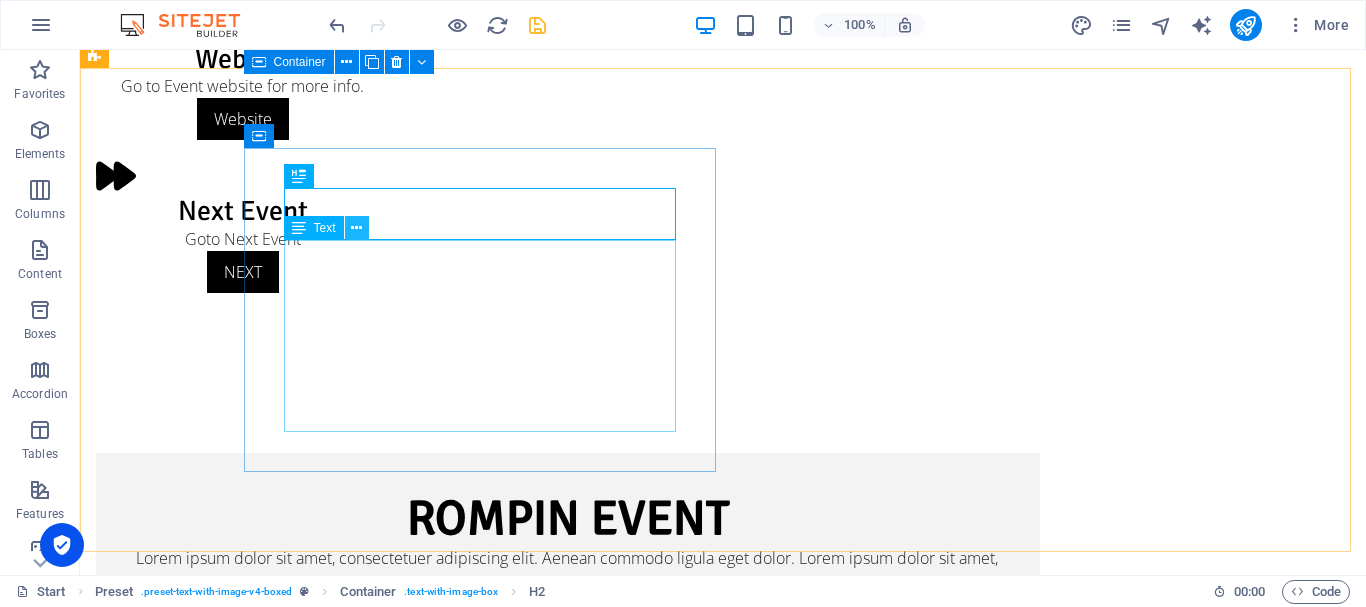 click at bounding box center [356, 228] 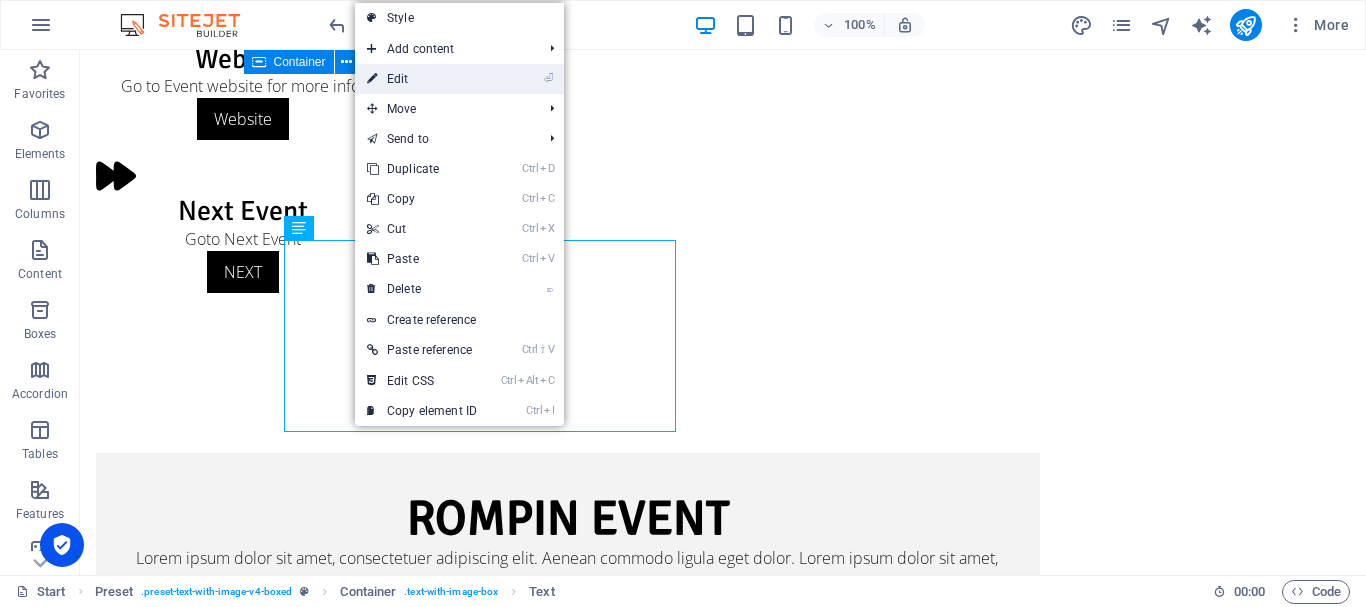 click on "⏎  Edit" at bounding box center (422, 79) 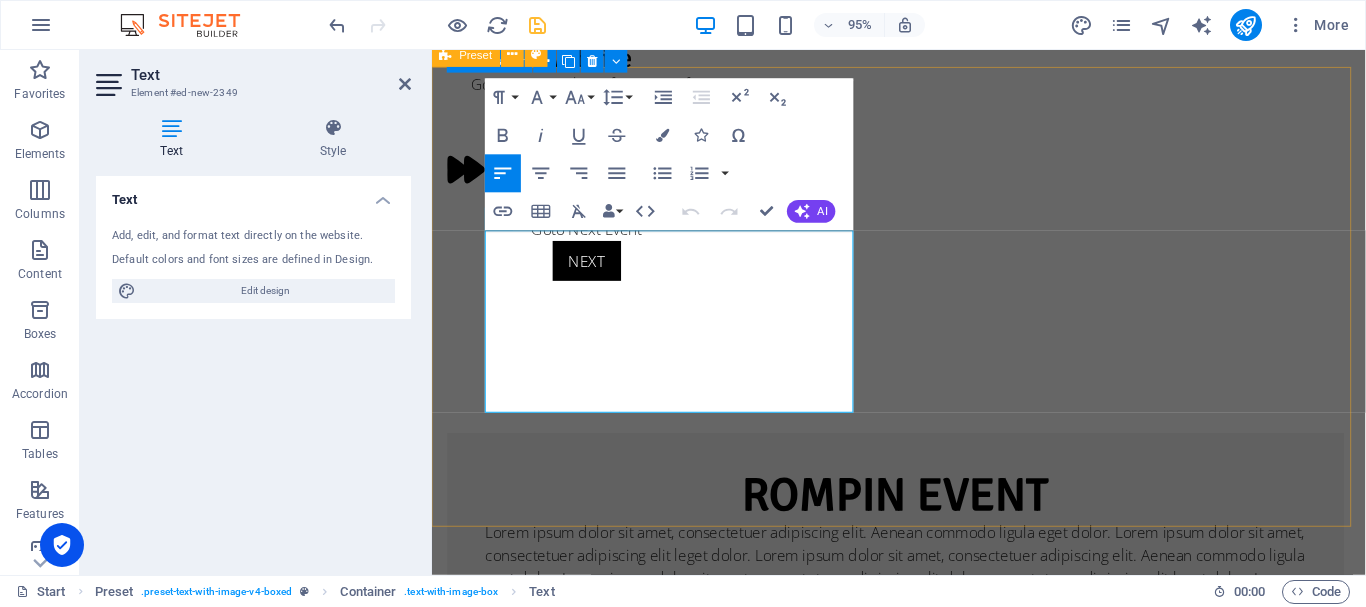 type 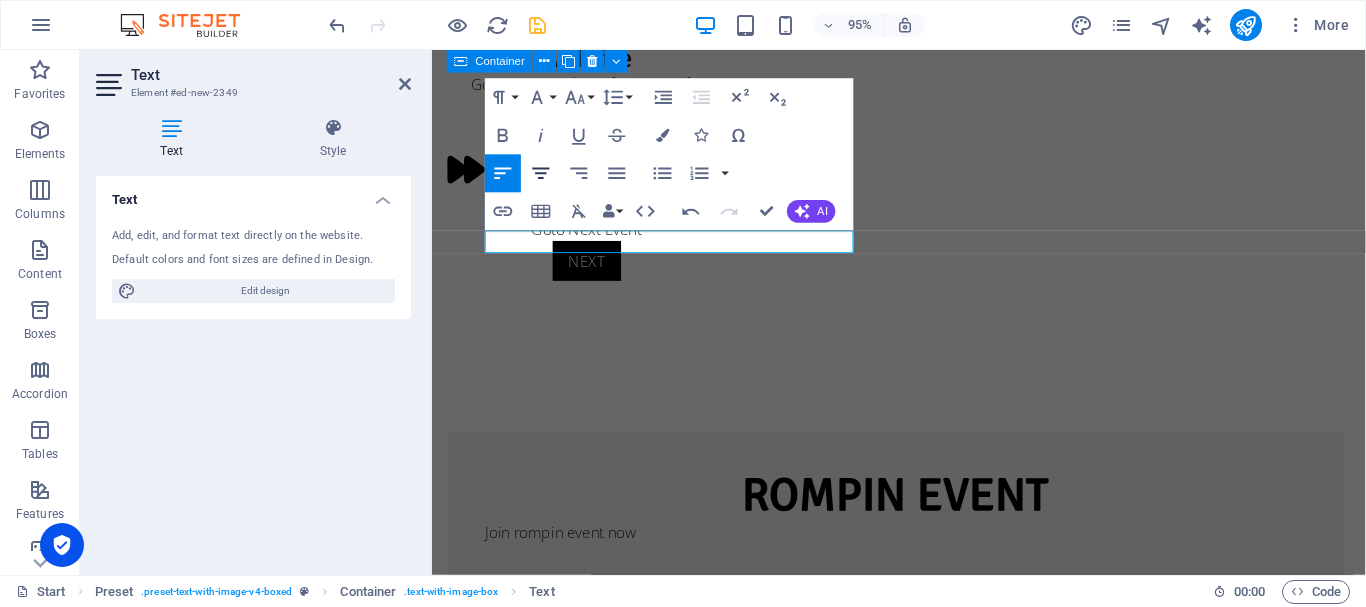 click 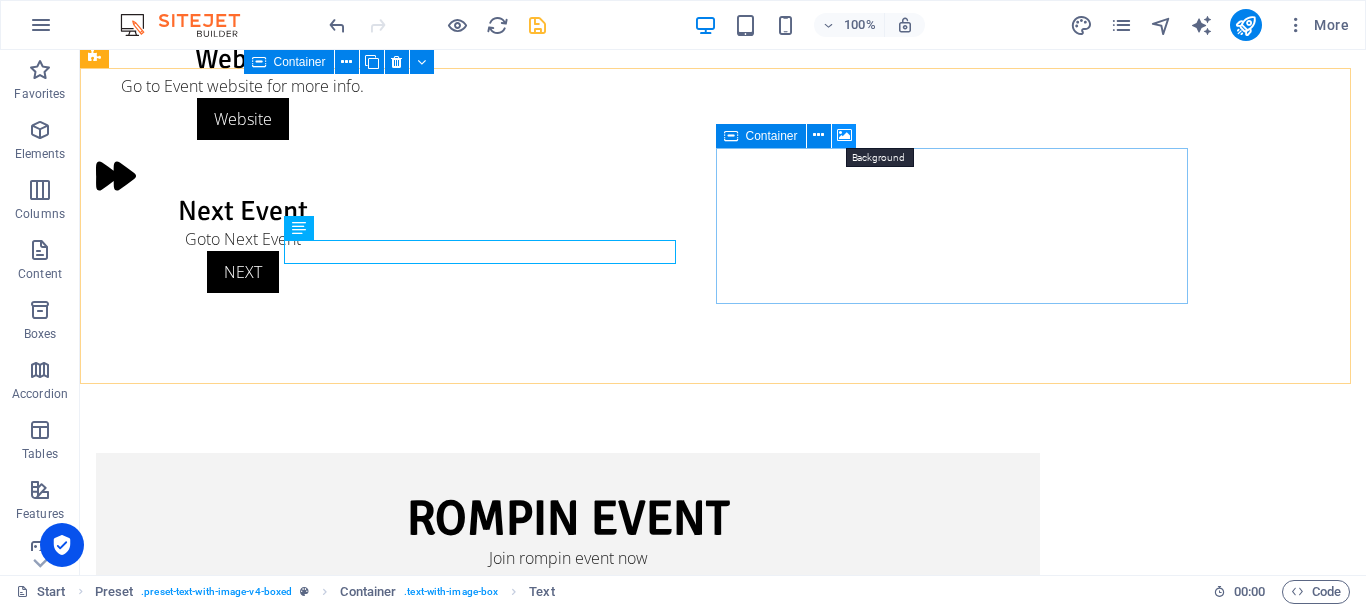 click at bounding box center [844, 135] 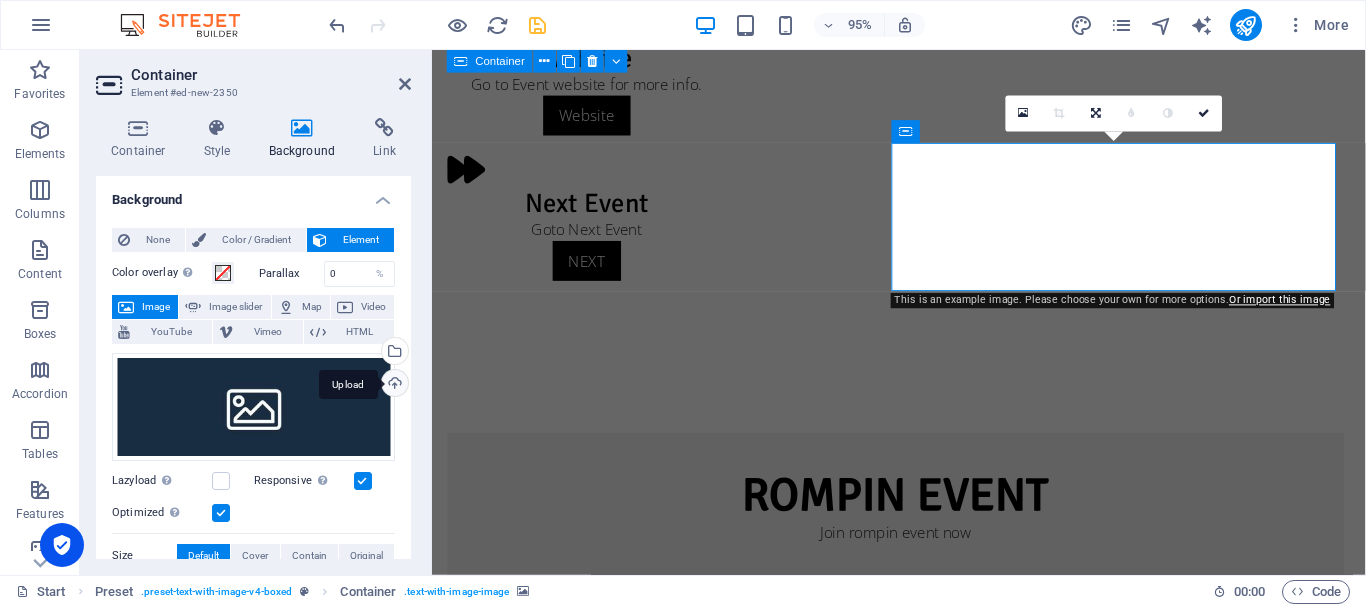 click on "Upload" at bounding box center (393, 385) 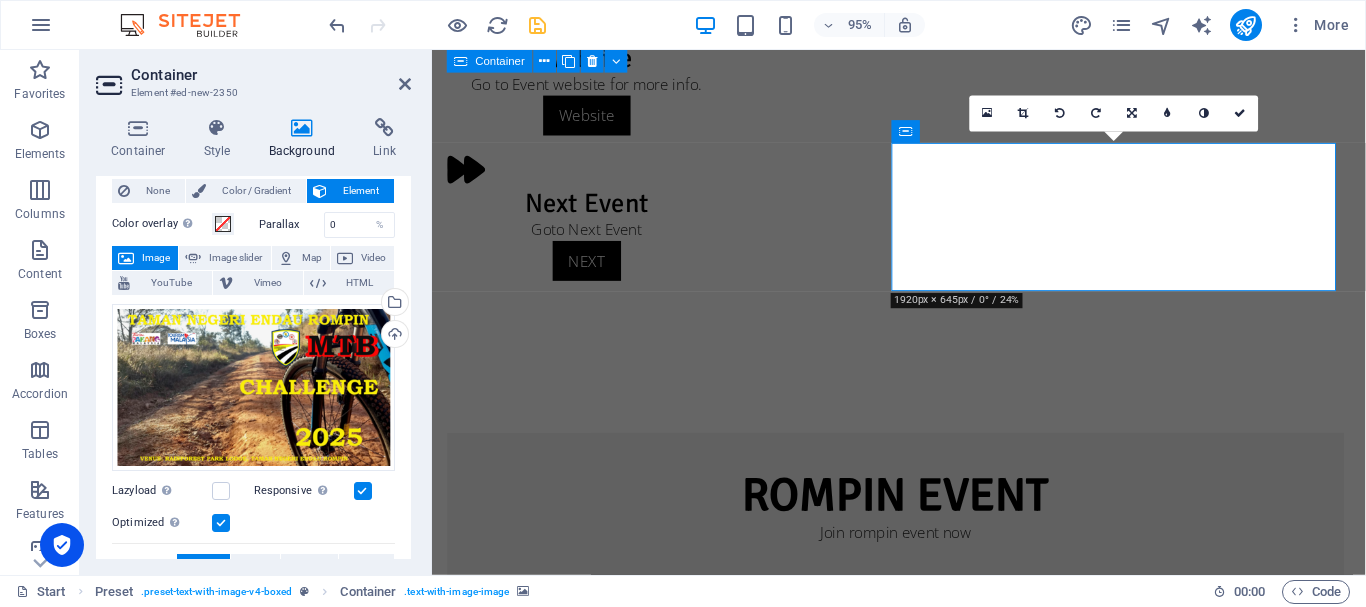 scroll, scrollTop: 0, scrollLeft: 0, axis: both 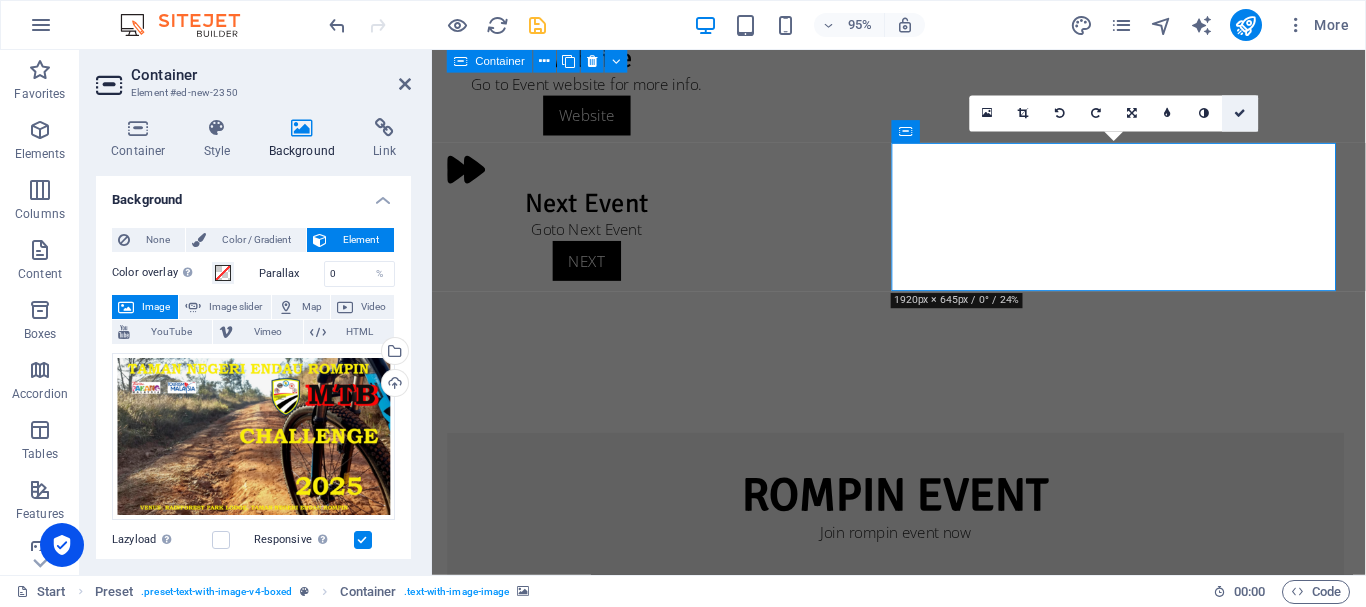click at bounding box center [1241, 113] 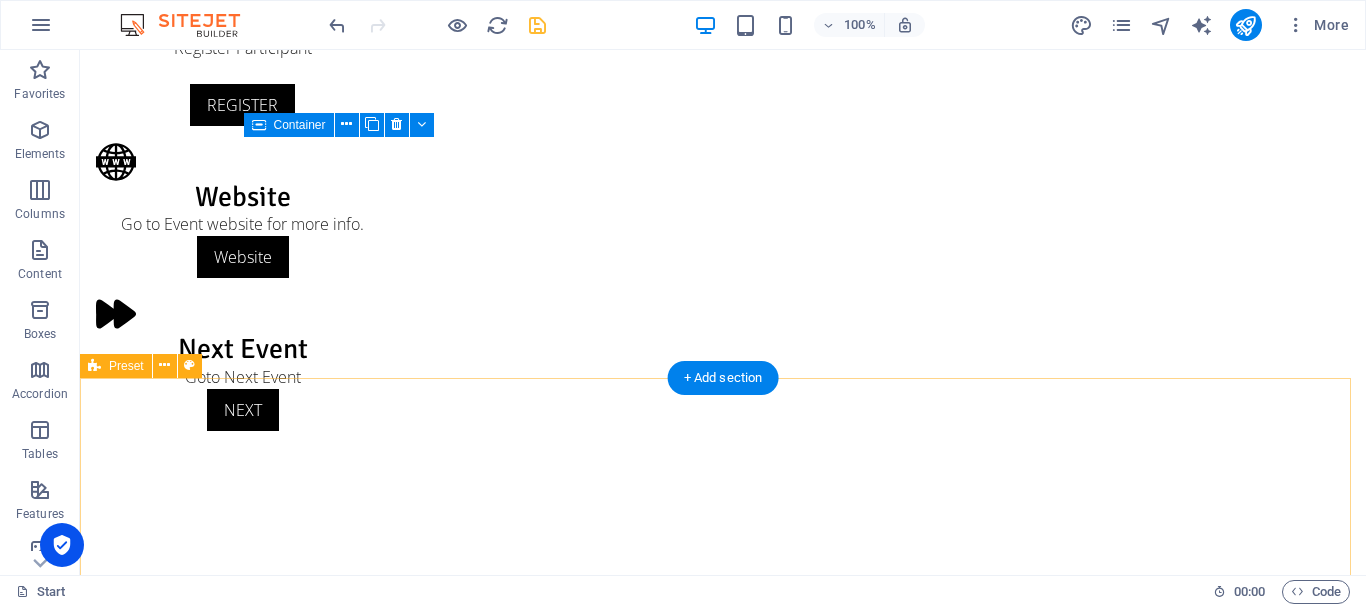 scroll, scrollTop: 710, scrollLeft: 0, axis: vertical 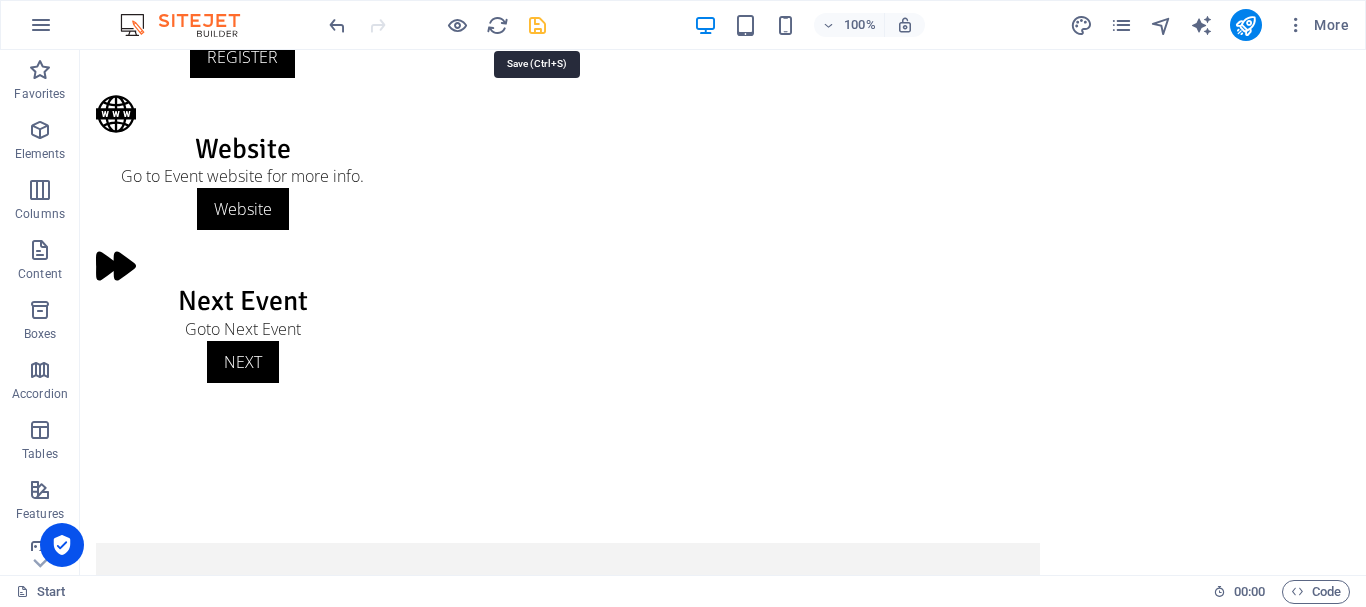 click at bounding box center (537, 25) 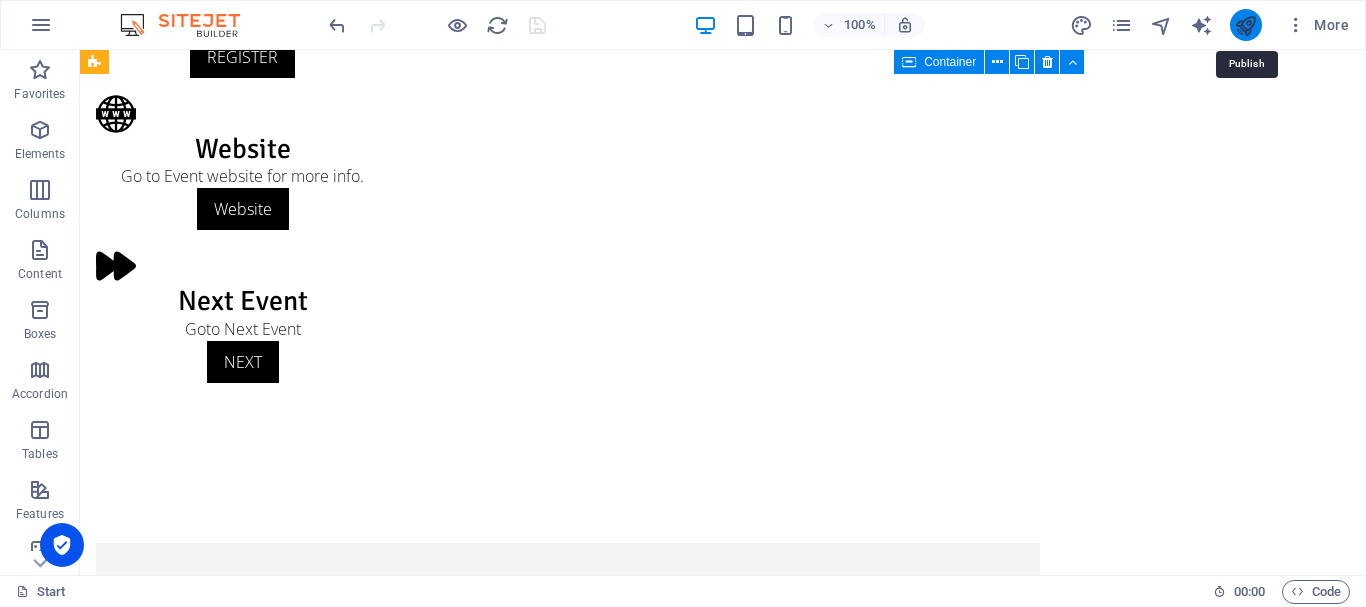 click at bounding box center (1245, 25) 